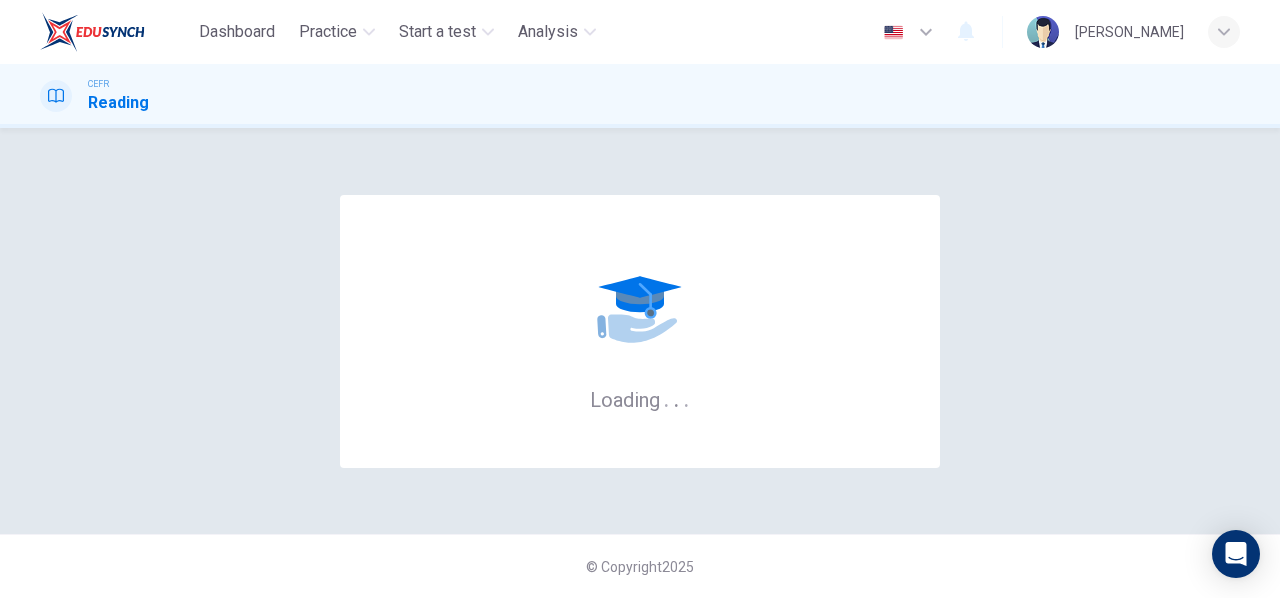 scroll, scrollTop: 0, scrollLeft: 0, axis: both 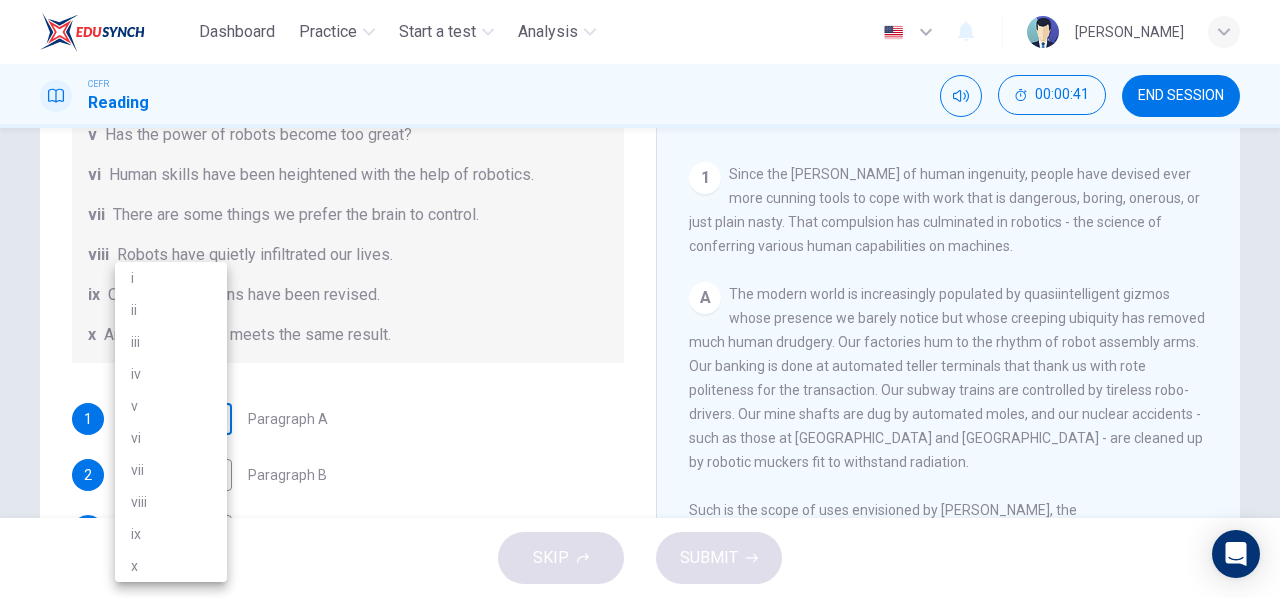 click on "Dashboard Practice Start a test Analysis English en ​ NURIN NADHIRAH BINTI HAIRULASWAN CEFR Reading 00:00:41 END SESSION Question 1 The Reading Passage has seven paragraphs  A-G .  From the list of headings below choose the most suitable heading for each
paragraph (A-F).
Write the appropriate numbers  (i-x)  in the boxes below. List of Headings i Some success has resulted from observing how the brain functions. ii Are we expecting too much from one robot? iii Scientists are examining the humanistic possibilities. iv There are judgements that robots cannot make. v Has the power of robots become too great? vi Human skills have been heightened with the help of robotics. vii There are some things we prefer the brain to control. viii Robots have quietly infiltrated our lives. ix Original predictions have been revised. x Another approach meets the same result. 1 ​ ​ Paragraph A 2 ​ ​ Paragraph B 3 ​ ​ Paragraph C 4 ​ ​ Paragraph D 5 ​ ​ Paragraph E 6 ​ ​ Paragraph F Robots CLICK TO ZOOM 1" at bounding box center [640, 299] 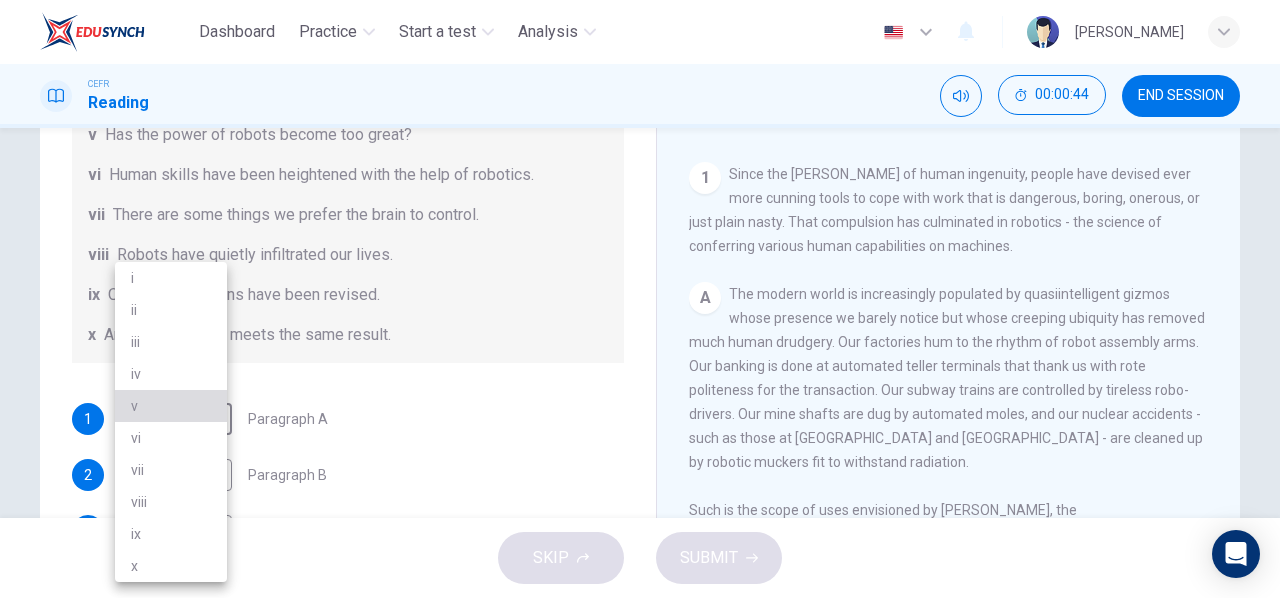 click on "v" at bounding box center [171, 406] 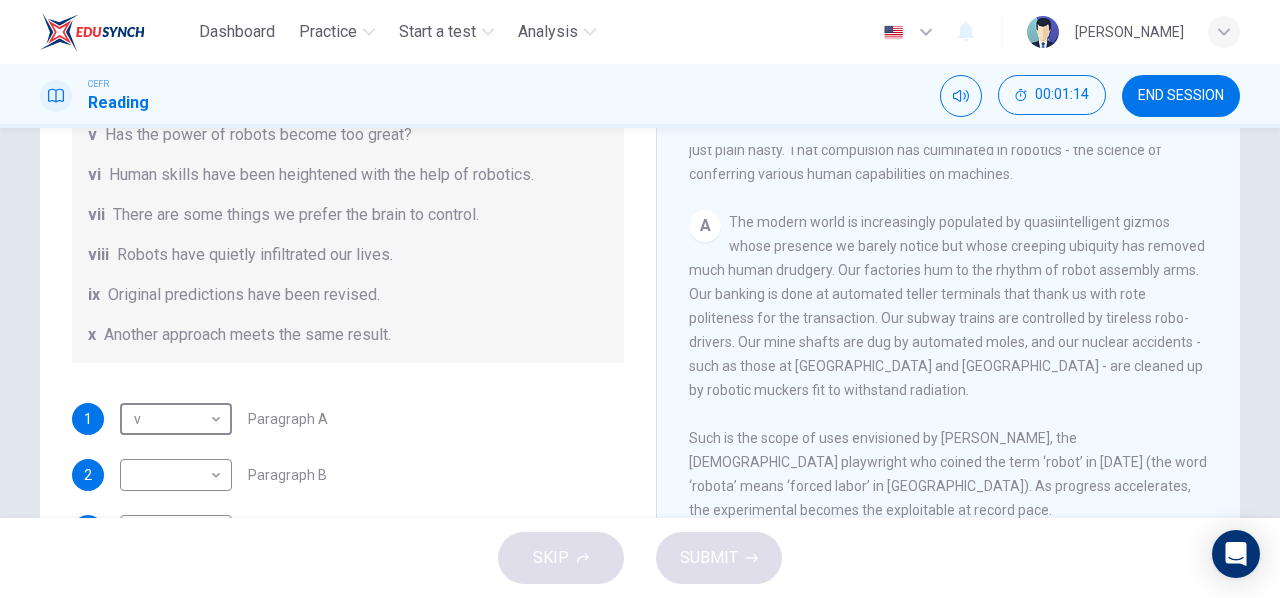 scroll, scrollTop: 476, scrollLeft: 0, axis: vertical 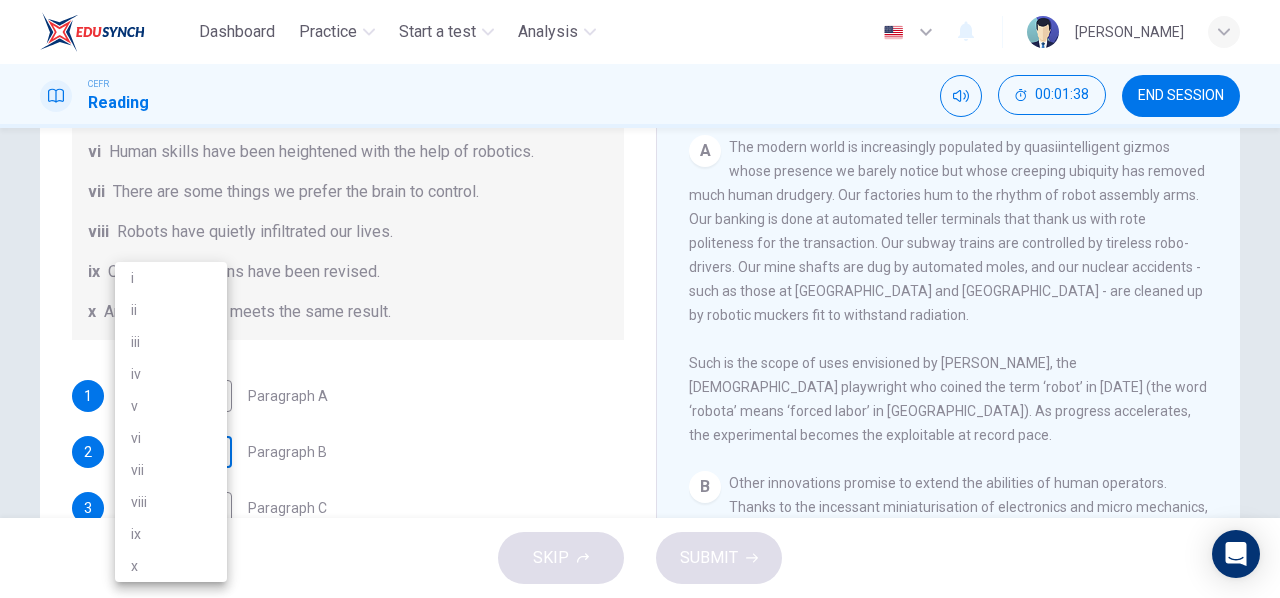 click on "Dashboard Practice Start a test Analysis English en ​ NURIN NADHIRAH BINTI HAIRULASWAN CEFR Reading 00:01:38 END SESSION Question 1 The Reading Passage has seven paragraphs  A-G .  From the list of headings below choose the most suitable heading for each
paragraph (A-F).
Write the appropriate numbers  (i-x)  in the boxes below. List of Headings i Some success has resulted from observing how the brain functions. ii Are we expecting too much from one robot? iii Scientists are examining the humanistic possibilities. iv There are judgements that robots cannot make. v Has the power of robots become too great? vi Human skills have been heightened with the help of robotics. vii There are some things we prefer the brain to control. viii Robots have quietly infiltrated our lives. ix Original predictions have been revised. x Another approach meets the same result. 1 v v ​ Paragraph A 2 ​ ​ Paragraph B 3 ​ ​ Paragraph C 4 ​ ​ Paragraph D 5 ​ ​ Paragraph E 6 ​ ​ Paragraph F Robots CLICK TO ZOOM 1" at bounding box center [640, 299] 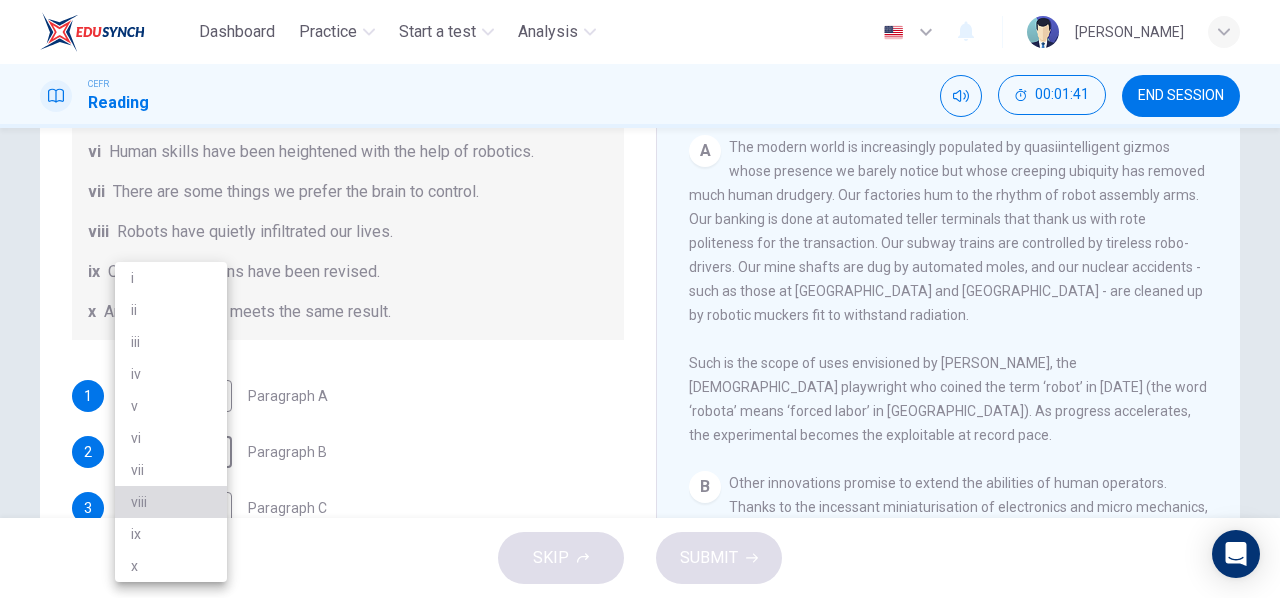 click on "viii" at bounding box center [171, 502] 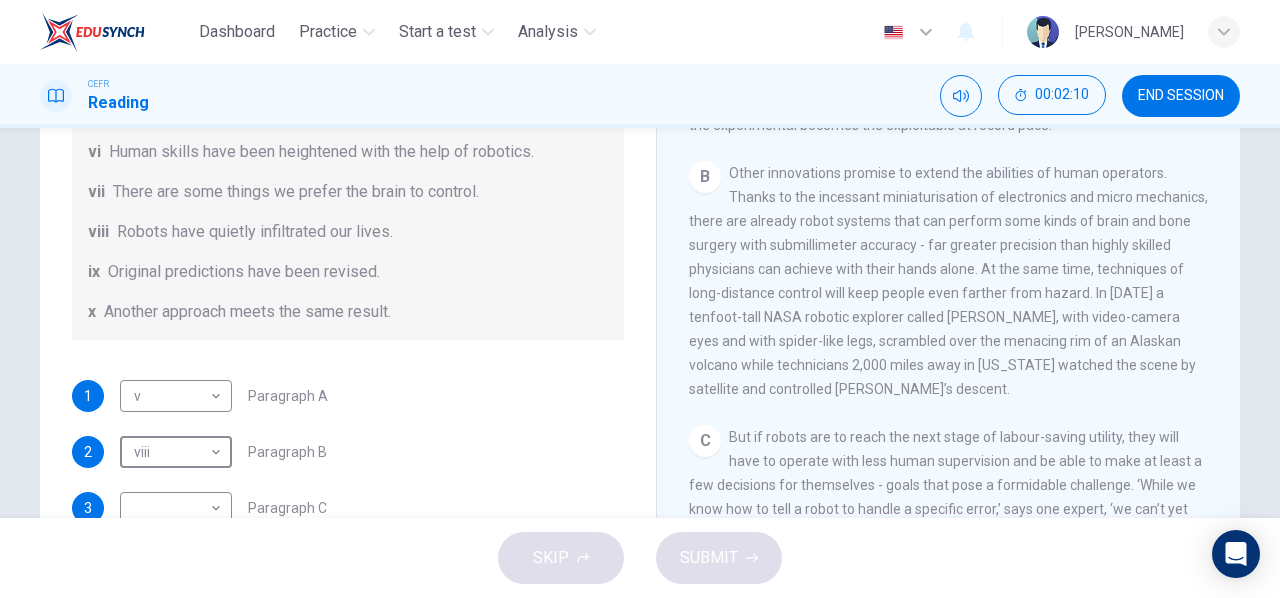 scroll, scrollTop: 787, scrollLeft: 0, axis: vertical 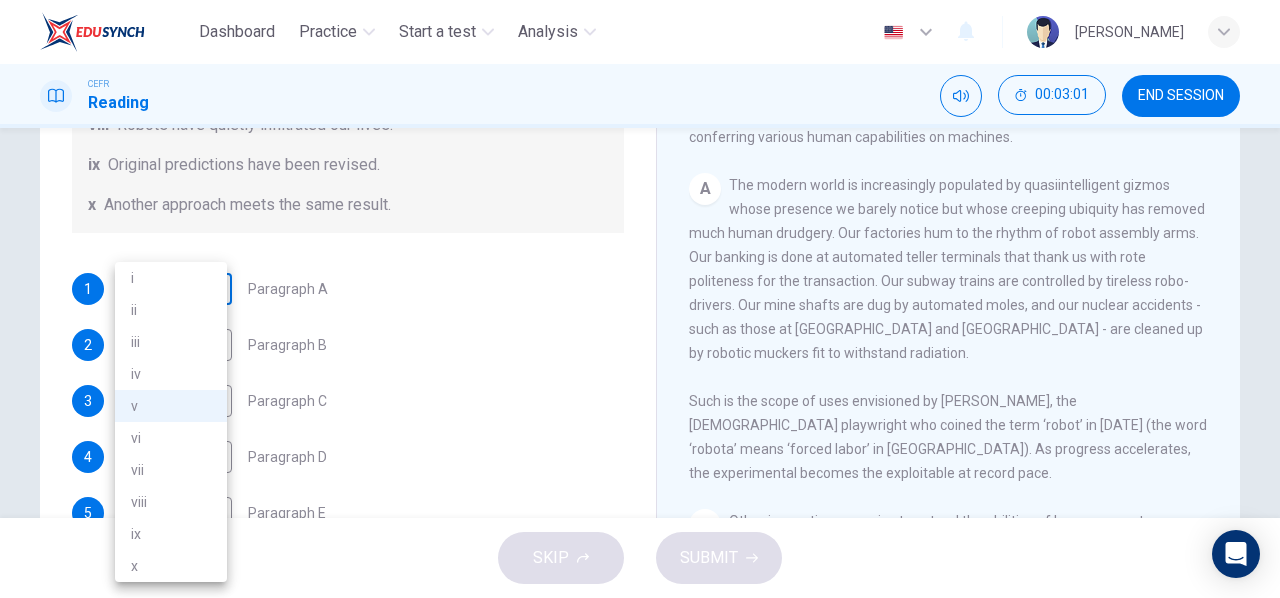 click on "Dashboard Practice Start a test Analysis English en ​ NURIN NADHIRAH BINTI HAIRULASWAN CEFR Reading 00:03:01 END SESSION Question 1 The Reading Passage has seven paragraphs  A-G .  From the list of headings below choose the most suitable heading for each
paragraph (A-F).
Write the appropriate numbers  (i-x)  in the boxes below. List of Headings i Some success has resulted from observing how the brain functions. ii Are we expecting too much from one robot? iii Scientists are examining the humanistic possibilities. iv There are judgements that robots cannot make. v Has the power of robots become too great? vi Human skills have been heightened with the help of robotics. vii There are some things we prefer the brain to control. viii Robots have quietly infiltrated our lives. ix Original predictions have been revised. x Another approach meets the same result. 1 v v ​ Paragraph A 2 viii viii ​ Paragraph B 3 ​ ​ Paragraph C 4 ​ ​ Paragraph D 5 ​ ​ Paragraph E 6 ​ ​ Paragraph F Robots 1 A B C D" at bounding box center (640, 299) 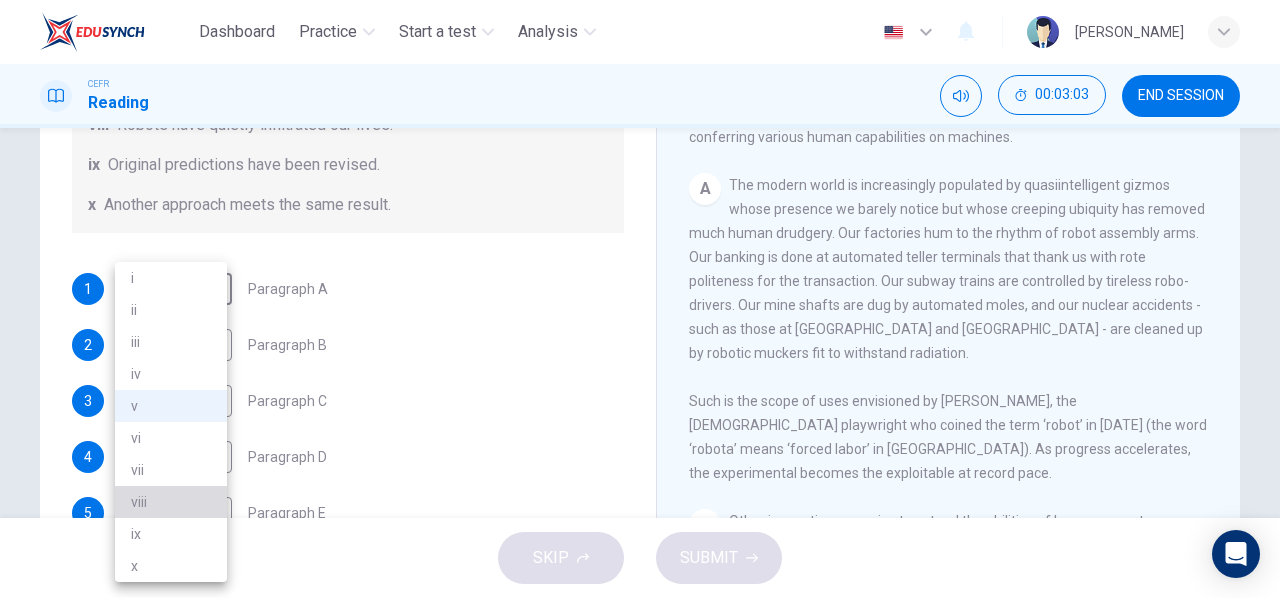 click on "viii" at bounding box center (171, 502) 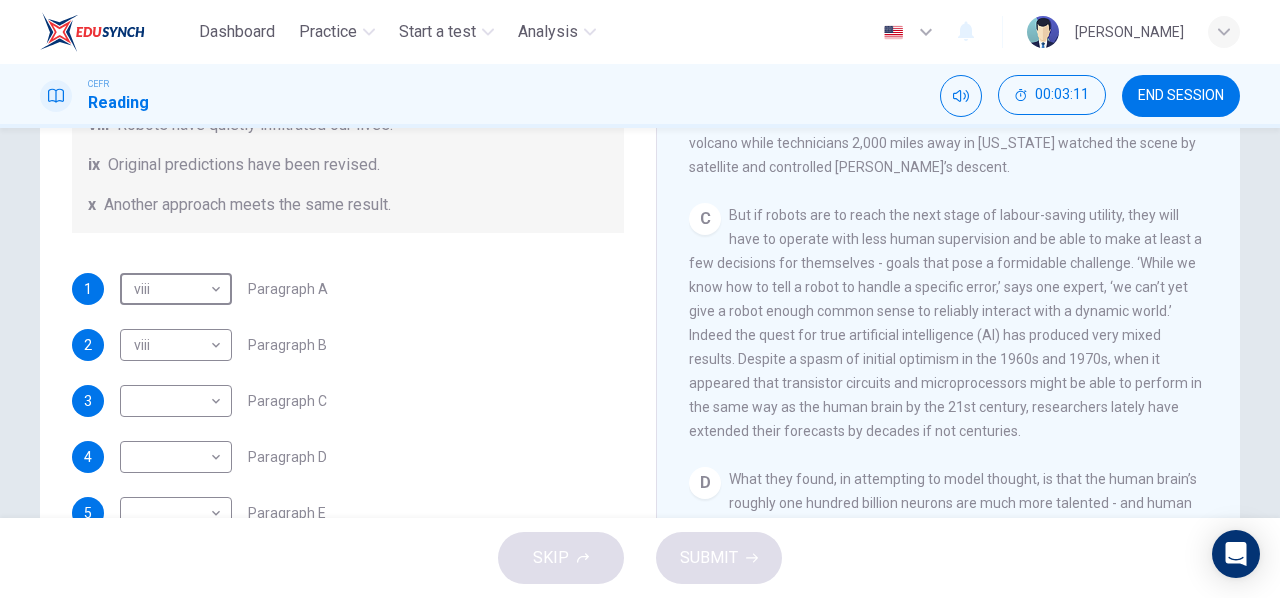scroll, scrollTop: 963, scrollLeft: 0, axis: vertical 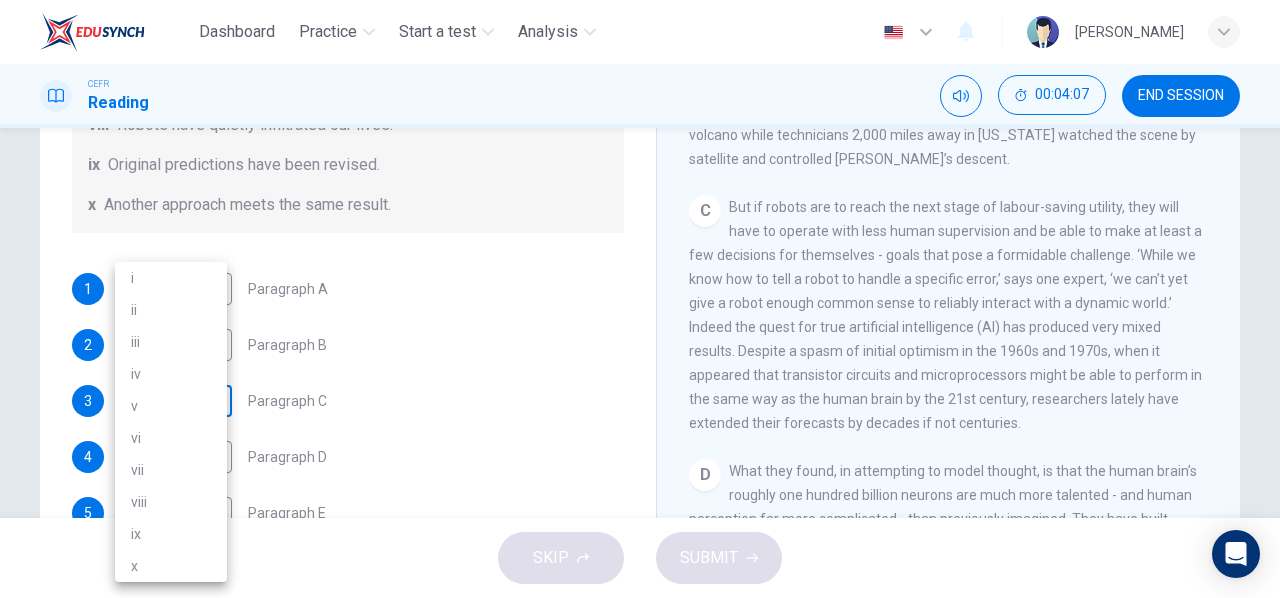 click on "Dashboard Practice Start a test Analysis English en ​ NURIN NADHIRAH BINTI HAIRULASWAN CEFR Reading 00:04:07 END SESSION Question 1 The Reading Passage has seven paragraphs  A-G .  From the list of headings below choose the most suitable heading for each
paragraph (A-F).
Write the appropriate numbers  (i-x)  in the boxes below. List of Headings i Some success has resulted from observing how the brain functions. ii Are we expecting too much from one robot? iii Scientists are examining the humanistic possibilities. iv There are judgements that robots cannot make. v Has the power of robots become too great? vi Human skills have been heightened with the help of robotics. vii There are some things we prefer the brain to control. viii Robots have quietly infiltrated our lives. ix Original predictions have been revised. x Another approach meets the same result. 1 viii viii ​ Paragraph A 2 viii viii ​ Paragraph B 3 ​ ​ Paragraph C 4 ​ ​ Paragraph D 5 ​ ​ Paragraph E 6 ​ ​ Paragraph F Robots 1 A" at bounding box center (640, 299) 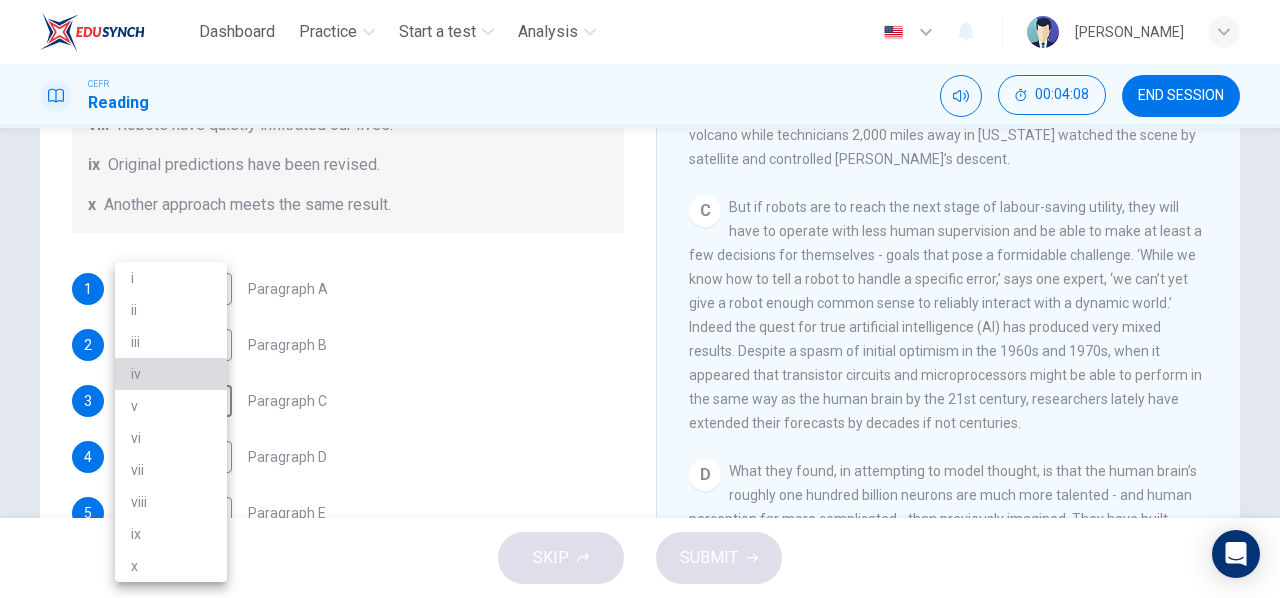 click on "iv" at bounding box center [171, 374] 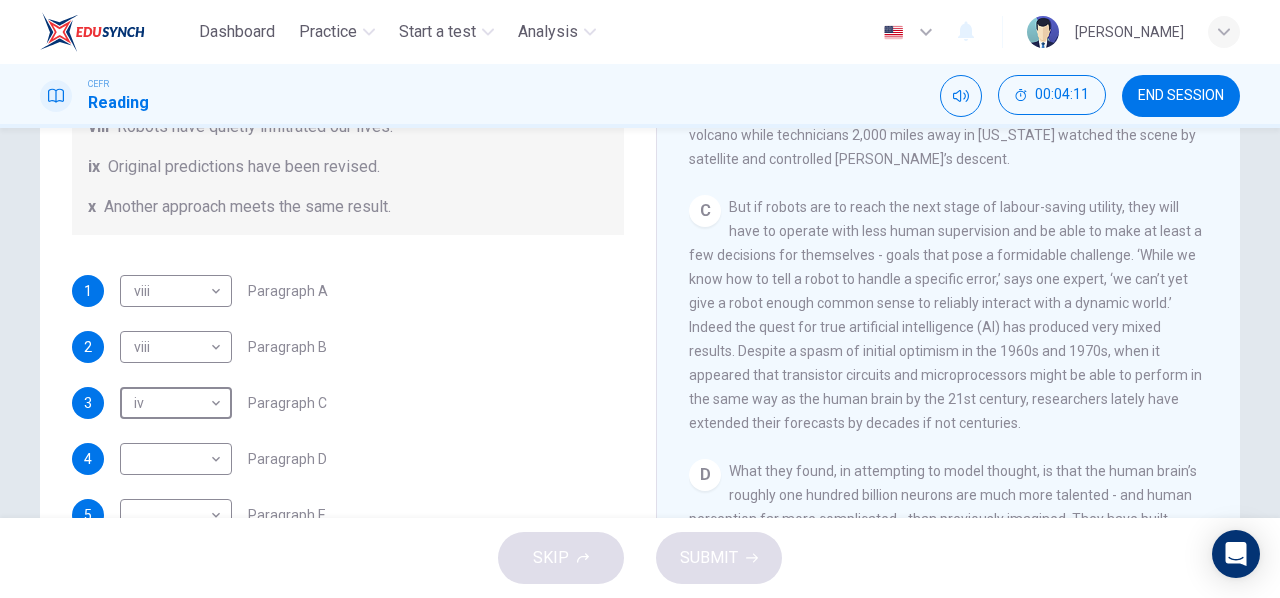 scroll, scrollTop: 384, scrollLeft: 0, axis: vertical 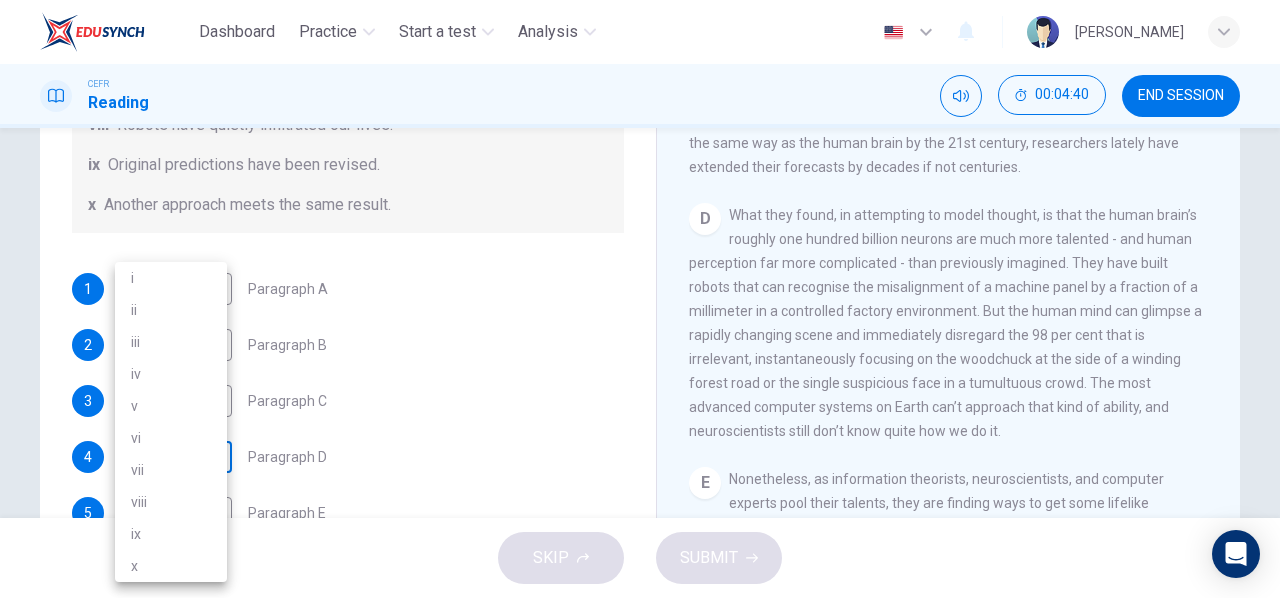 click on "Dashboard Practice Start a test Analysis English en ​ NURIN NADHIRAH BINTI HAIRULASWAN CEFR Reading 00:04:40 END SESSION Question 1 The Reading Passage has seven paragraphs  A-G .  From the list of headings below choose the most suitable heading for each
paragraph (A-F).
Write the appropriate numbers  (i-x)  in the boxes below. List of Headings i Some success has resulted from observing how the brain functions. ii Are we expecting too much from one robot? iii Scientists are examining the humanistic possibilities. iv There are judgements that robots cannot make. v Has the power of robots become too great? vi Human skills have been heightened with the help of robotics. vii There are some things we prefer the brain to control. viii Robots have quietly infiltrated our lives. ix Original predictions have been revised. x Another approach meets the same result. 1 viii viii ​ Paragraph A 2 viii viii ​ Paragraph B 3 iv iv ​ Paragraph C 4 ​ ​ Paragraph D 5 ​ ​ Paragraph E 6 ​ ​ Paragraph F Robots 1" at bounding box center [640, 299] 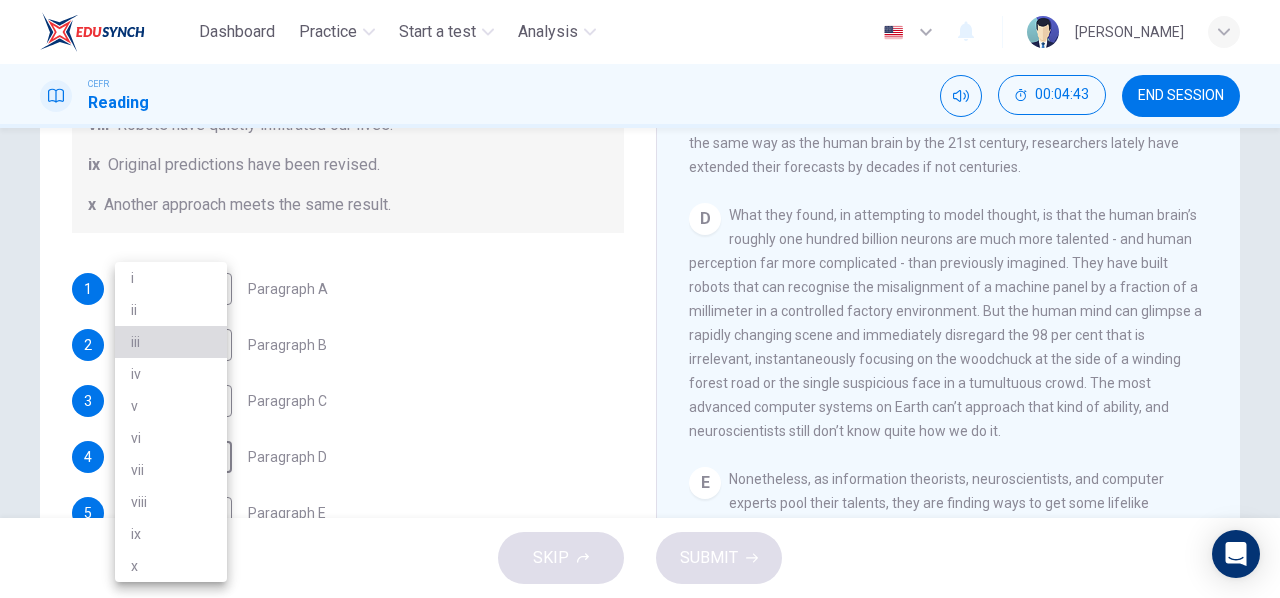 click on "iii" at bounding box center (171, 342) 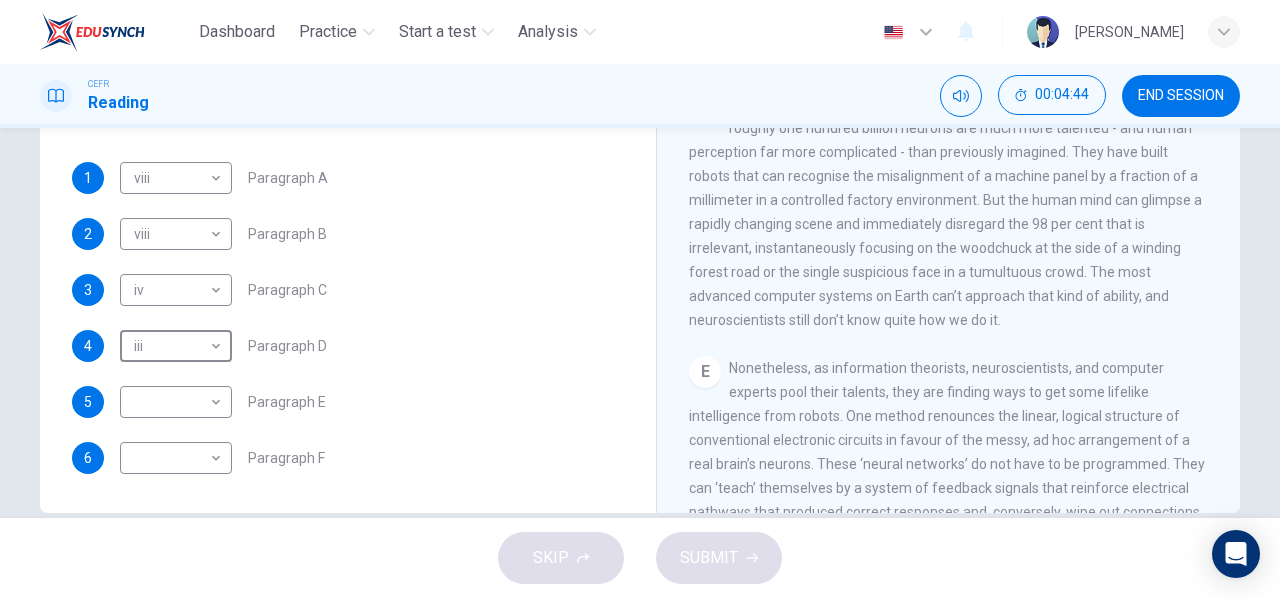 scroll, scrollTop: 385, scrollLeft: 0, axis: vertical 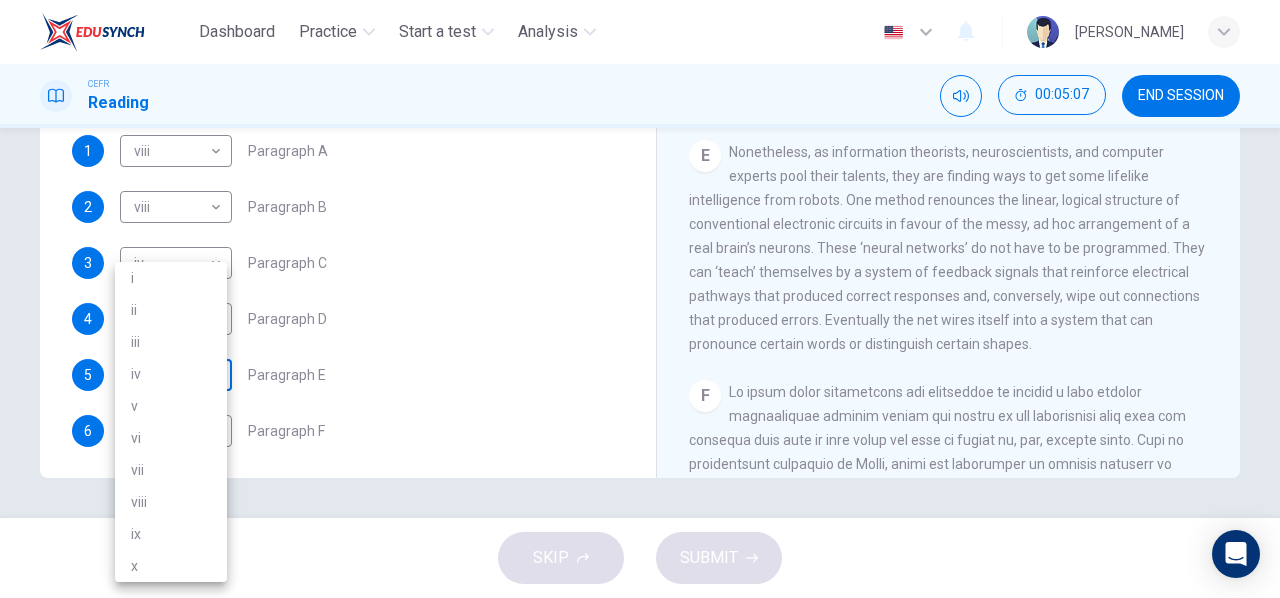 click on "Dashboard Practice Start a test Analysis English en ​ NURIN NADHIRAH BINTI HAIRULASWAN CEFR Reading 00:05:07 END SESSION Question 1 The Reading Passage has seven paragraphs  A-G .  From the list of headings below choose the most suitable heading for each
paragraph (A-F).
Write the appropriate numbers  (i-x)  in the boxes below. List of Headings i Some success has resulted from observing how the brain functions. ii Are we expecting too much from one robot? iii Scientists are examining the humanistic possibilities. iv There are judgements that robots cannot make. v Has the power of robots become too great? vi Human skills have been heightened with the help of robotics. vii There are some things we prefer the brain to control. viii Robots have quietly infiltrated our lives. ix Original predictions have been revised. x Another approach meets the same result. 1 viii viii ​ Paragraph A 2 viii viii ​ Paragraph B 3 iv iv ​ Paragraph C 4 iii iii ​ Paragraph D 5 ​ ​ Paragraph E 6 ​ ​ Paragraph F 1 A B" at bounding box center [640, 299] 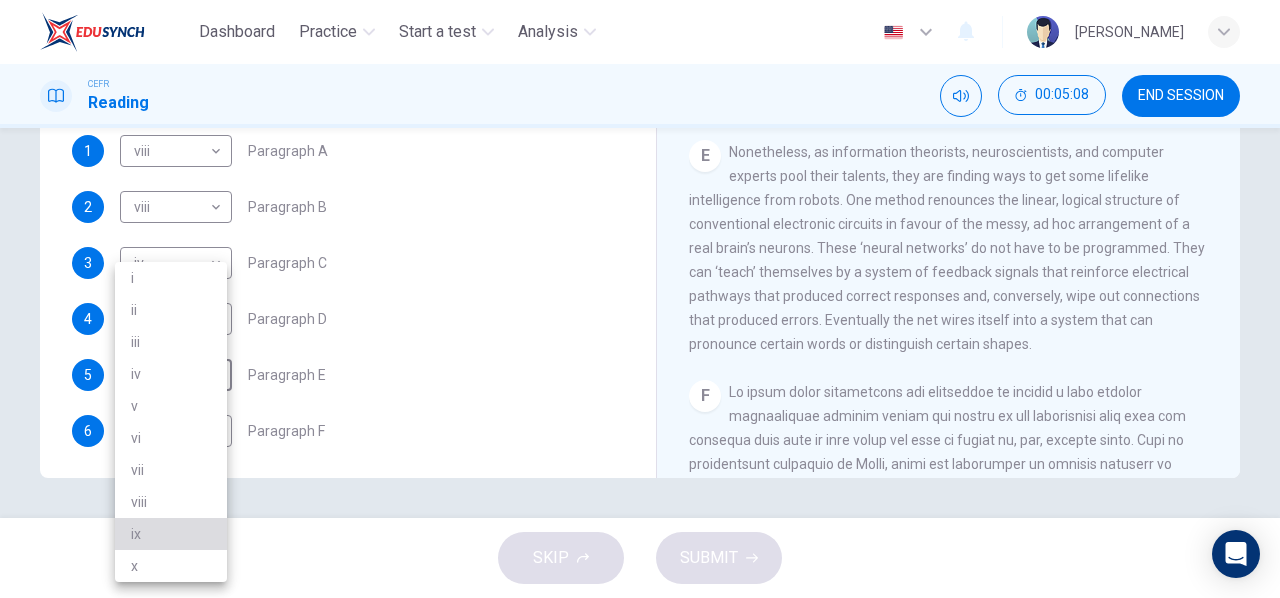 click on "ix" at bounding box center [171, 534] 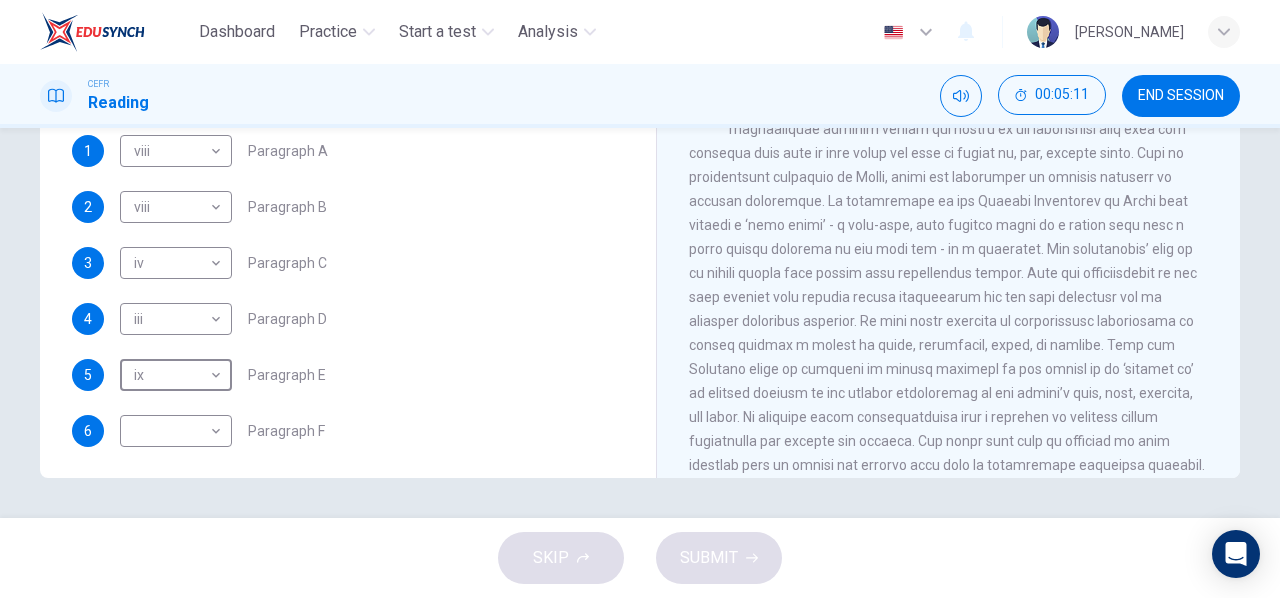 scroll, scrollTop: 1694, scrollLeft: 0, axis: vertical 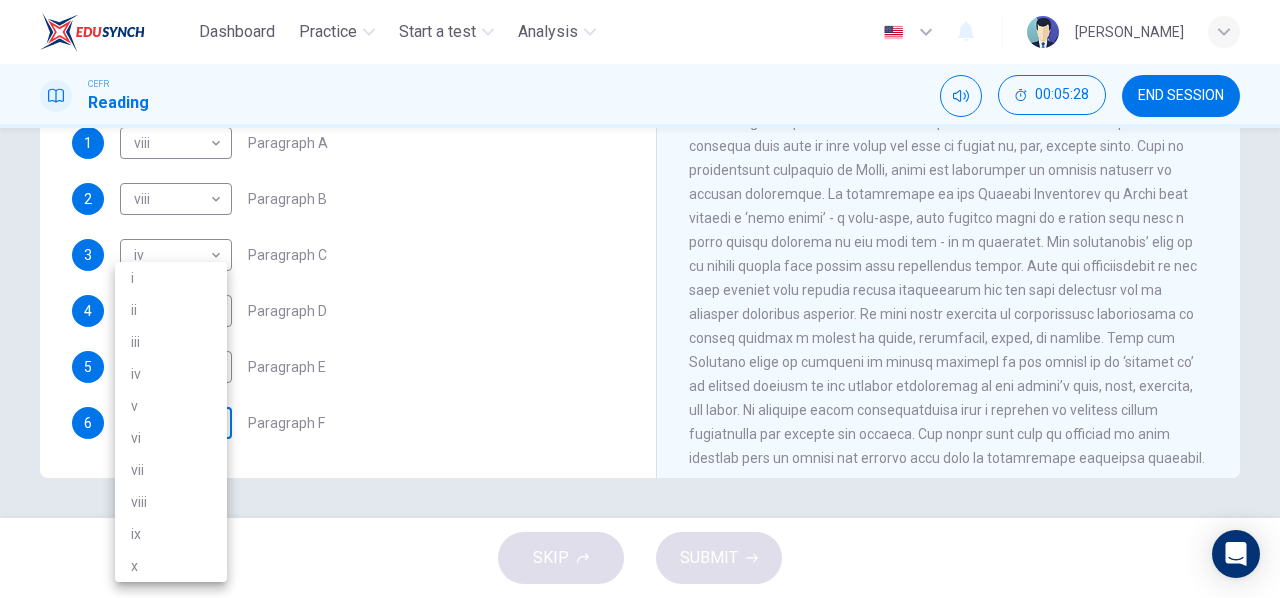 click on "Dashboard Practice Start a test Analysis English en ​ NURIN NADHIRAH BINTI HAIRULASWAN CEFR Reading 00:05:28 END SESSION Question 1 The Reading Passage has seven paragraphs  A-G .  From the list of headings below choose the most suitable heading for each
paragraph (A-F).
Write the appropriate numbers  (i-x)  in the boxes below. List of Headings i Some success has resulted from observing how the brain functions. ii Are we expecting too much from one robot? iii Scientists are examining the humanistic possibilities. iv There are judgements that robots cannot make. v Has the power of robots become too great? vi Human skills have been heightened with the help of robotics. vii There are some things we prefer the brain to control. viii Robots have quietly infiltrated our lives. ix Original predictions have been revised. x Another approach meets the same result. 1 viii viii ​ Paragraph A 2 viii viii ​ Paragraph B 3 iv iv ​ Paragraph C 4 iii iii ​ Paragraph D 5 ix ix ​ Paragraph E 6 ​ ​ Paragraph F 1 A" at bounding box center [640, 299] 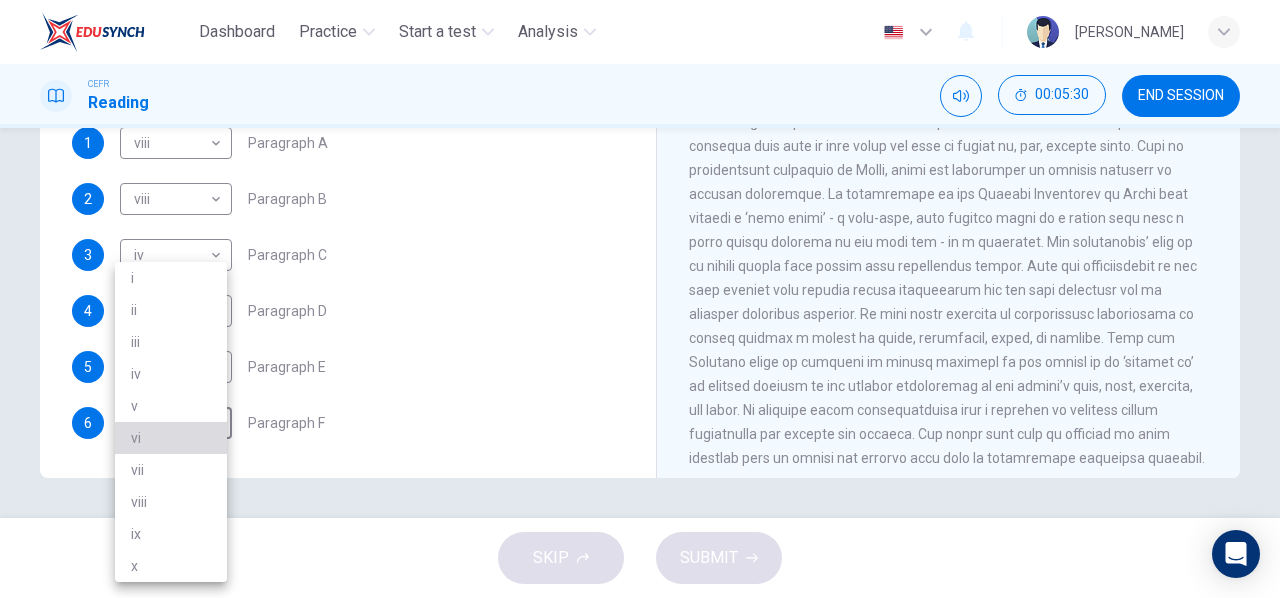 click on "vi" at bounding box center [171, 438] 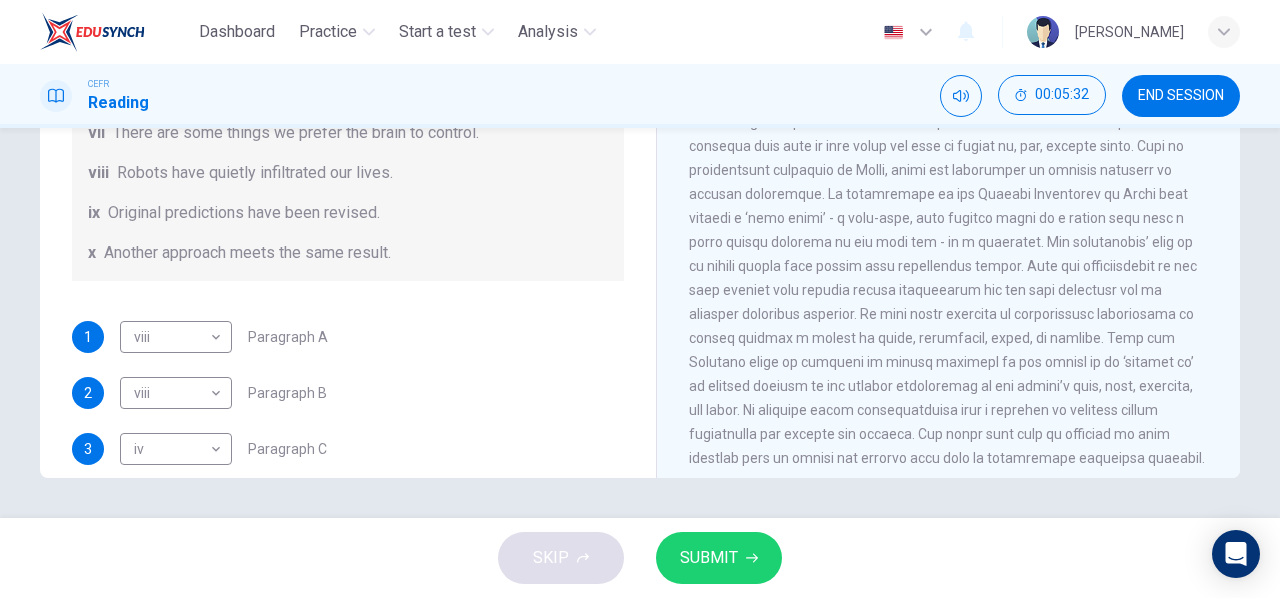 scroll, scrollTop: 190, scrollLeft: 0, axis: vertical 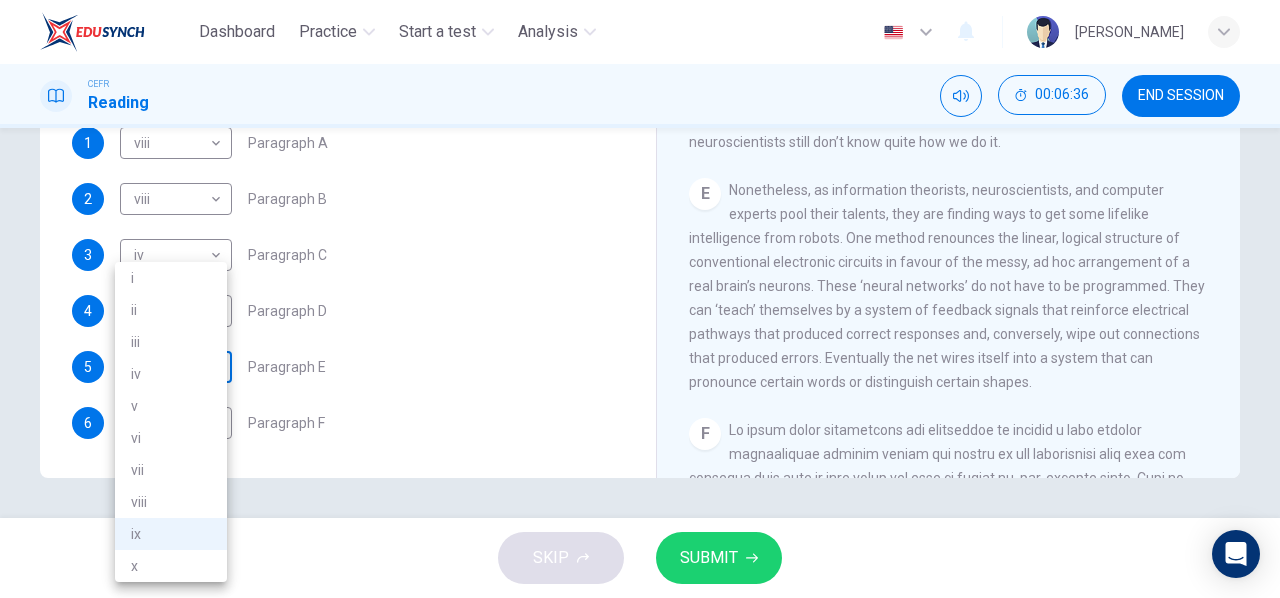 click on "Dashboard Practice Start a test Analysis English en ​ NURIN NADHIRAH BINTI HAIRULASWAN CEFR Reading 00:06:36 END SESSION Question 1 The Reading Passage has seven paragraphs  A-G .  From the list of headings below choose the most suitable heading for each
paragraph (A-F).
Write the appropriate numbers  (i-x)  in the boxes below. List of Headings i Some success has resulted from observing how the brain functions. ii Are we expecting too much from one robot? iii Scientists are examining the humanistic possibilities. iv There are judgements that robots cannot make. v Has the power of robots become too great? vi Human skills have been heightened with the help of robotics. vii There are some things we prefer the brain to control. viii Robots have quietly infiltrated our lives. ix Original predictions have been revised. x Another approach meets the same result. 1 viii viii ​ Paragraph A 2 viii viii ​ Paragraph B 3 iv iv ​ Paragraph C 4 iii iii ​ Paragraph D 5 ix ix ​ Paragraph E 6 vi vi ​ Paragraph F 1" at bounding box center [640, 299] 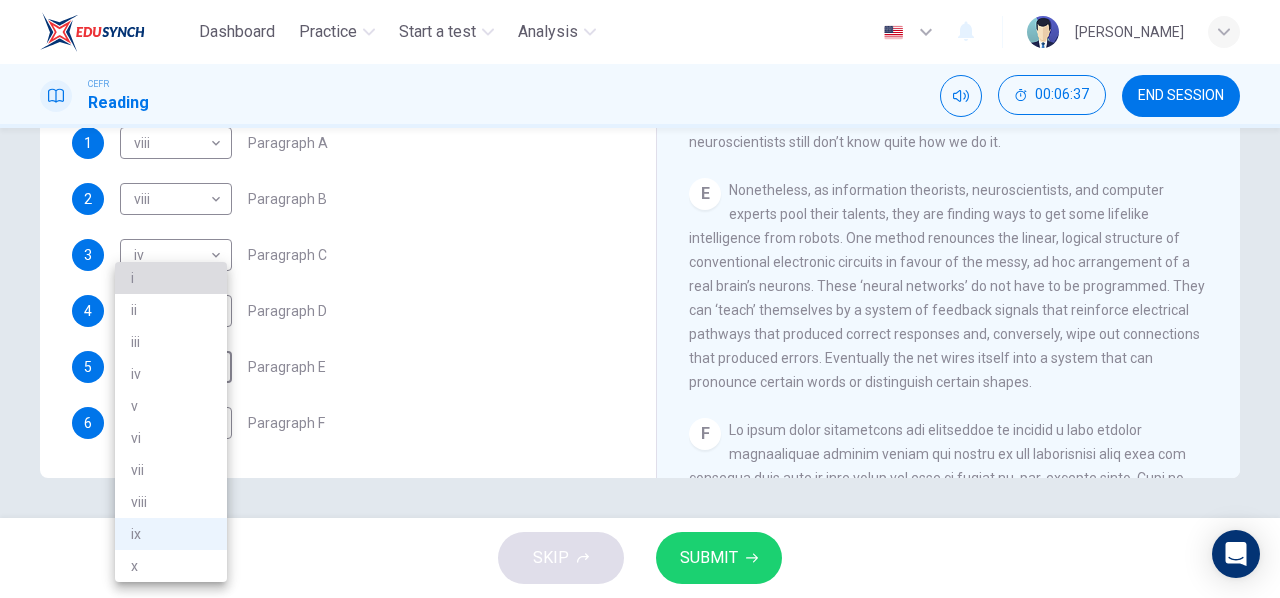 click on "i" at bounding box center [171, 278] 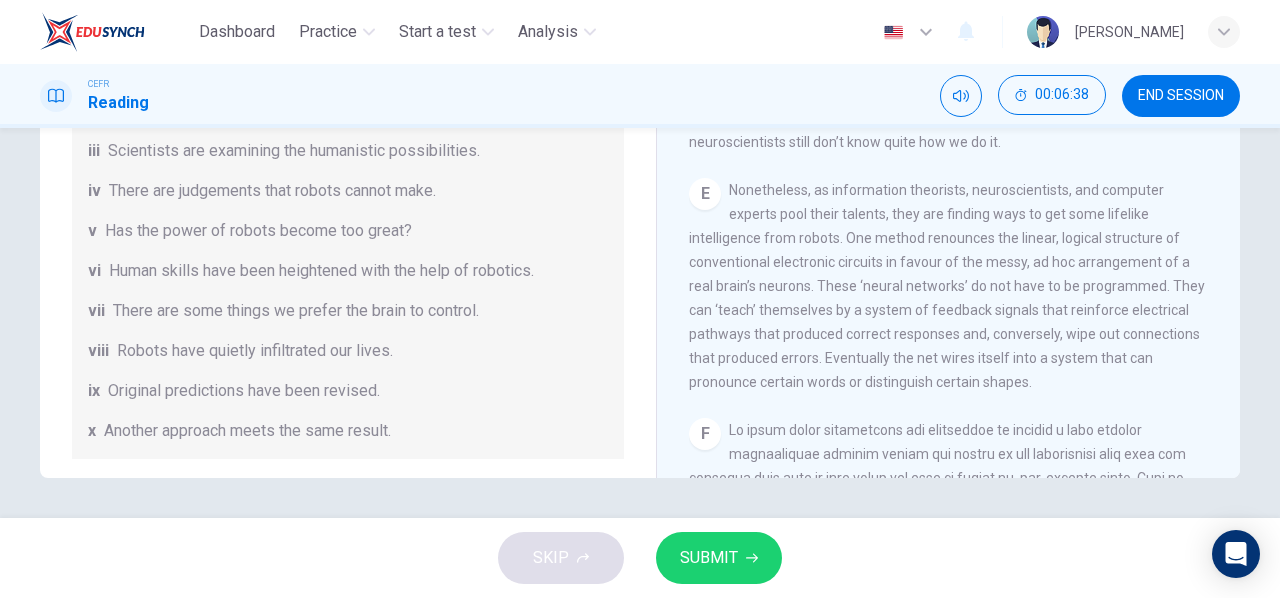 scroll, scrollTop: 0, scrollLeft: 0, axis: both 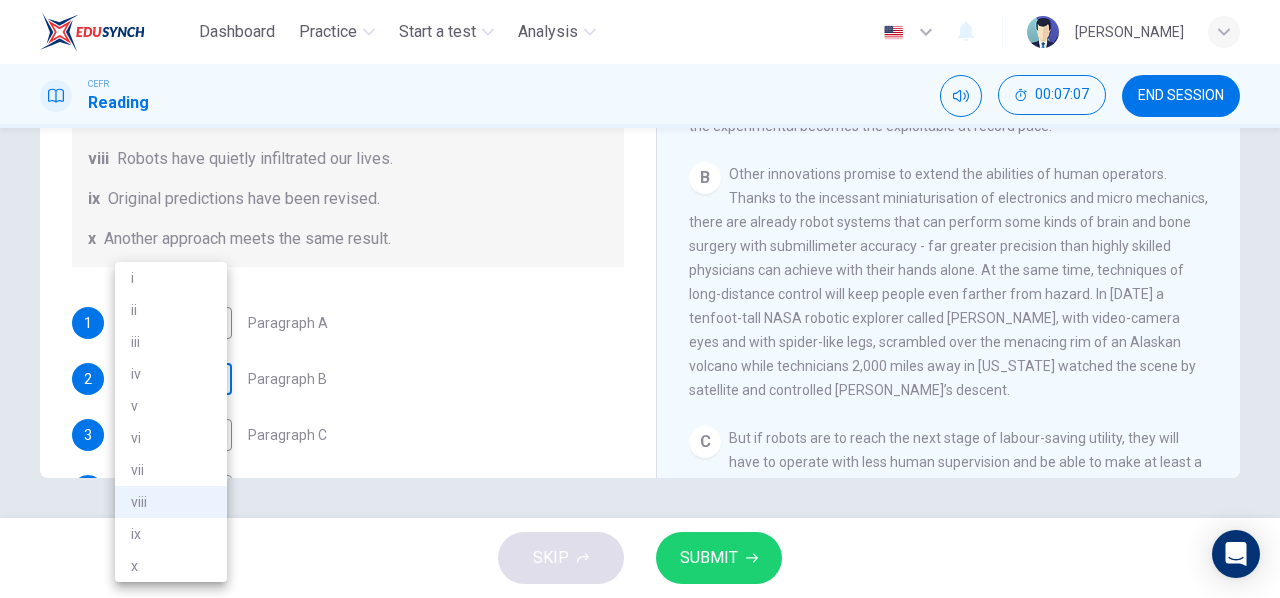 click on "Dashboard Practice Start a test Analysis English en ​ NURIN NADHIRAH BINTI HAIRULASWAN CEFR Reading 00:07:07 END SESSION Question 1 The Reading Passage has seven paragraphs  A-G .  From the list of headings below choose the most suitable heading for each
paragraph (A-F).
Write the appropriate numbers  (i-x)  in the boxes below. List of Headings i Some success has resulted from observing how the brain functions. ii Are we expecting too much from one robot? iii Scientists are examining the humanistic possibilities. iv There are judgements that robots cannot make. v Has the power of robots become too great? vi Human skills have been heightened with the help of robotics. vii There are some things we prefer the brain to control. viii Robots have quietly infiltrated our lives. ix Original predictions have been revised. x Another approach meets the same result. 1 viii viii ​ Paragraph A 2 viii viii ​ Paragraph B 3 iv iv ​ Paragraph C 4 iii iii ​ Paragraph D 5 i i ​ Paragraph E 6 vi vi ​ Paragraph F 1 A" at bounding box center [640, 299] 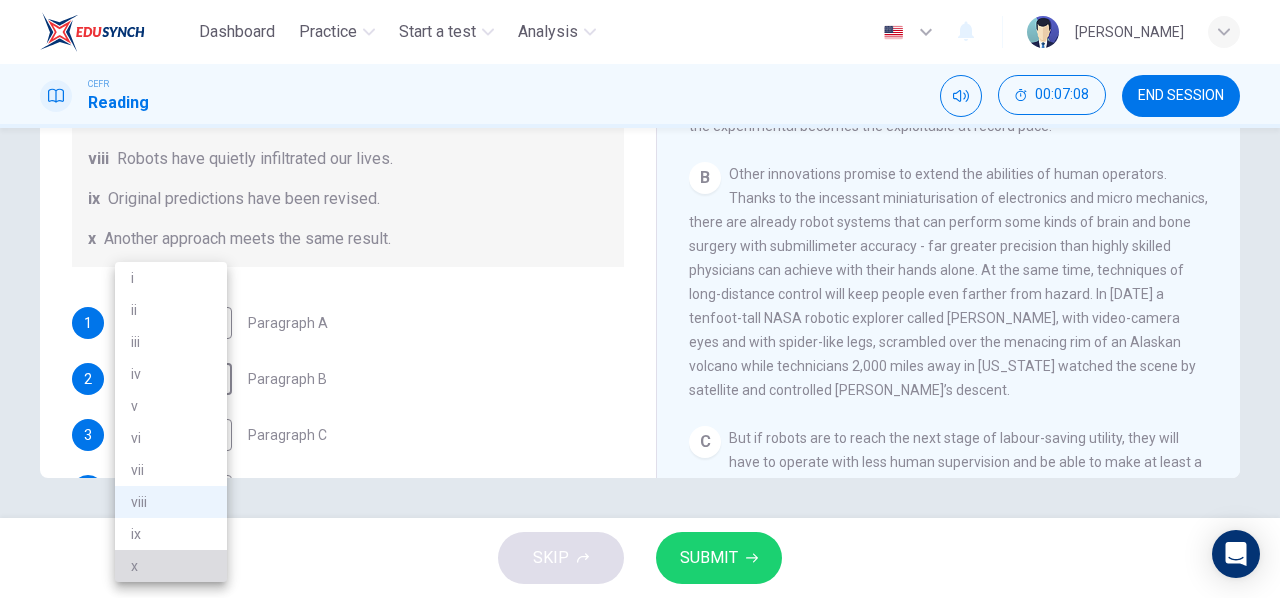 click on "x" at bounding box center (171, 566) 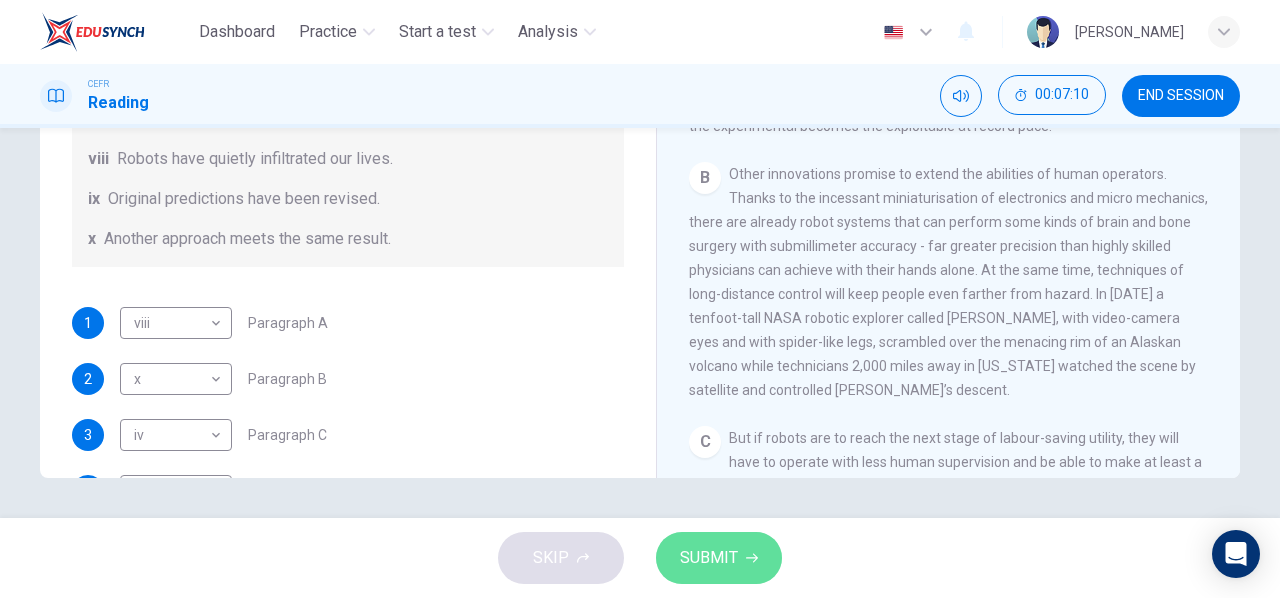 click on "SUBMIT" at bounding box center [709, 558] 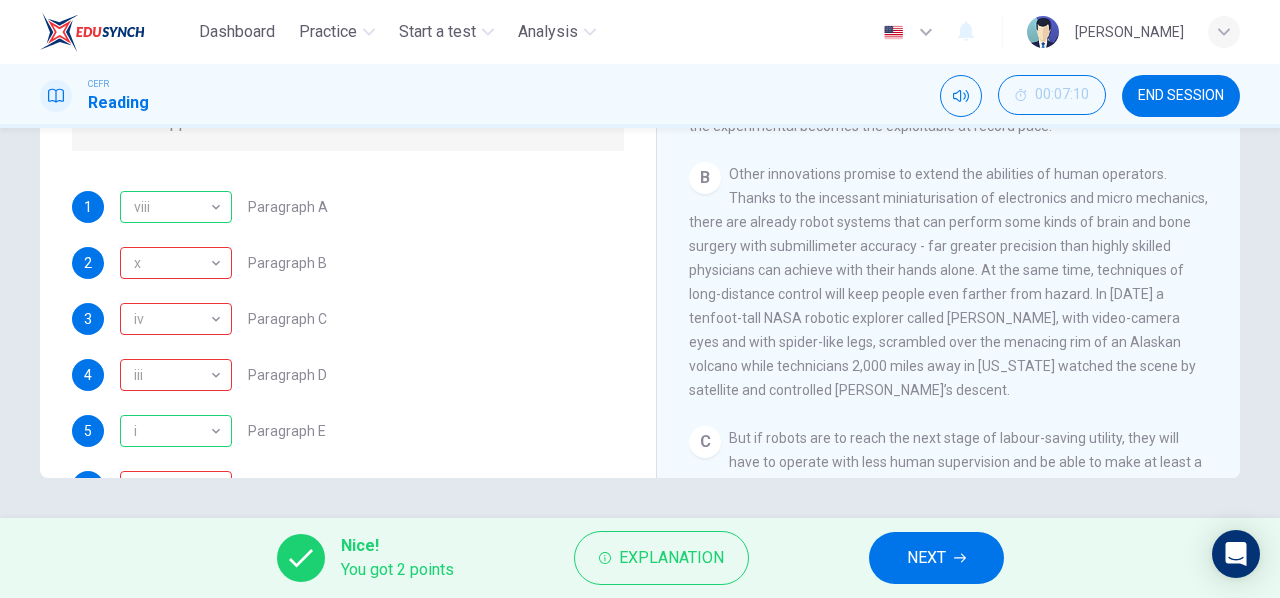 scroll, scrollTop: 316, scrollLeft: 0, axis: vertical 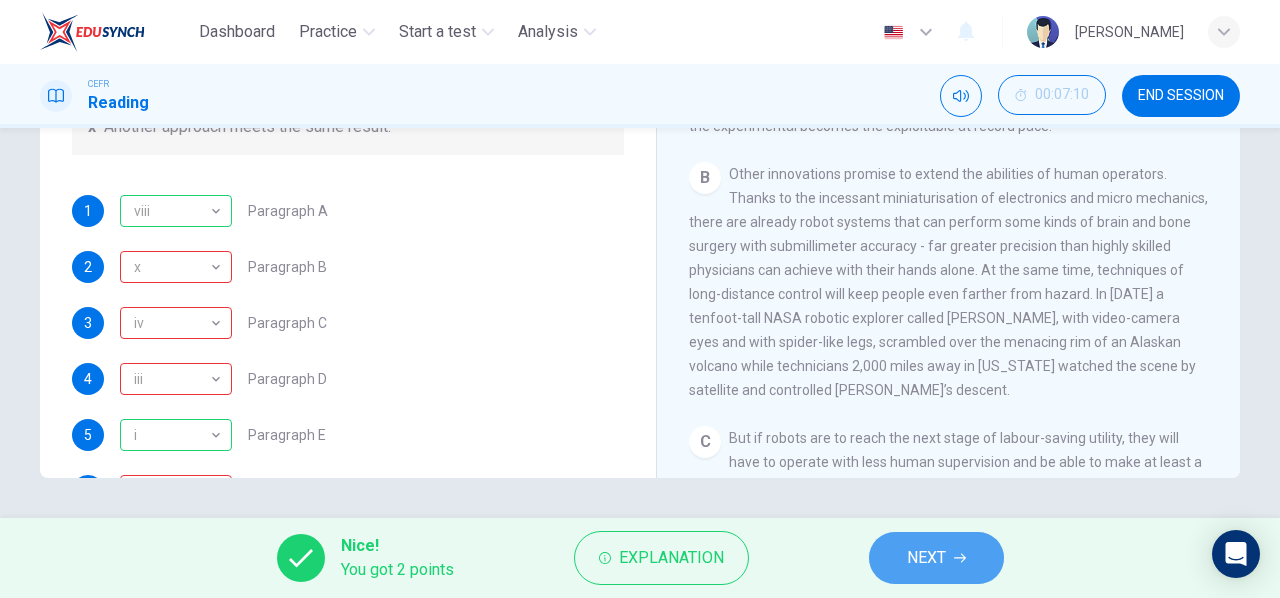 click on "NEXT" at bounding box center [926, 558] 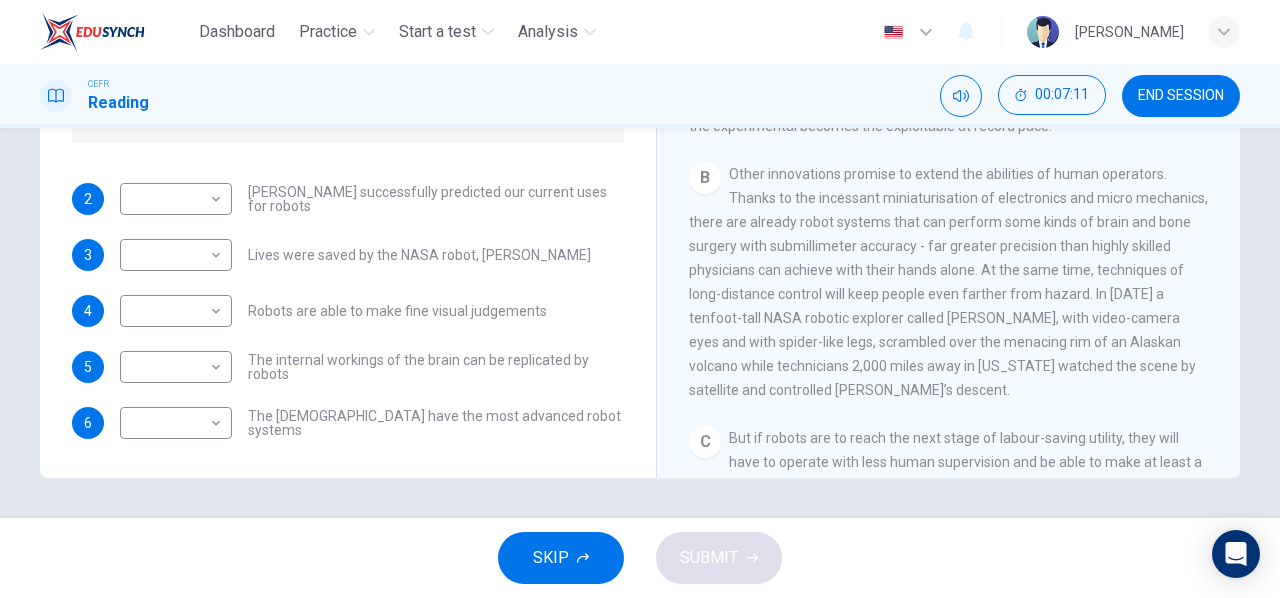 scroll, scrollTop: 0, scrollLeft: 0, axis: both 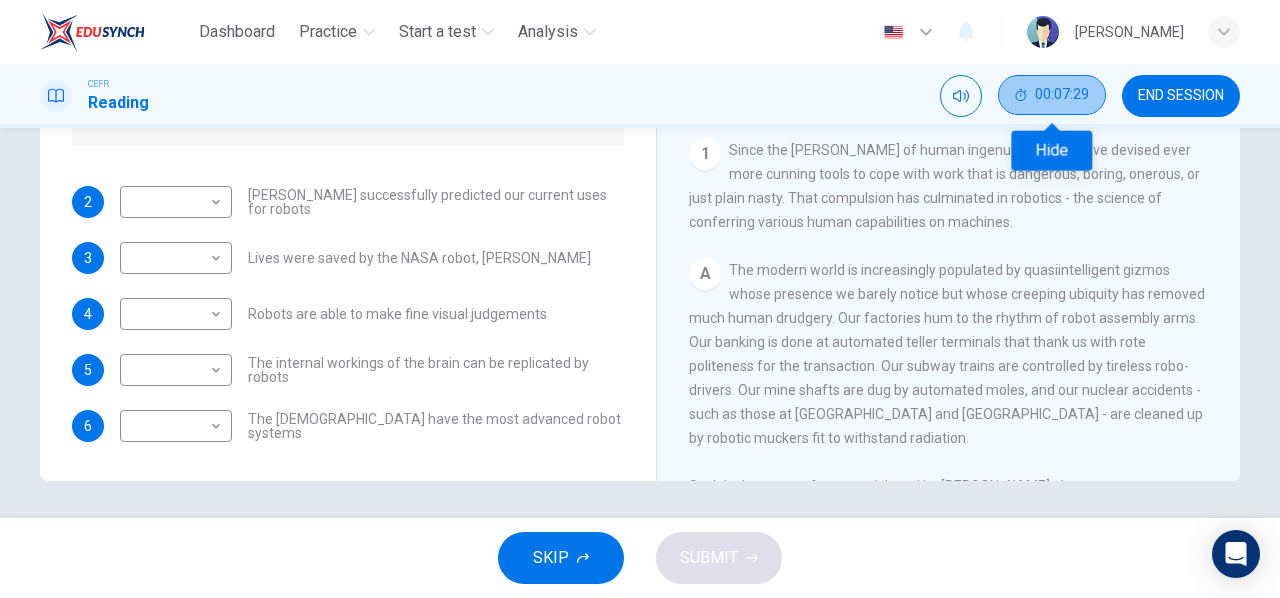 click on "00:07:29" at bounding box center (1062, 95) 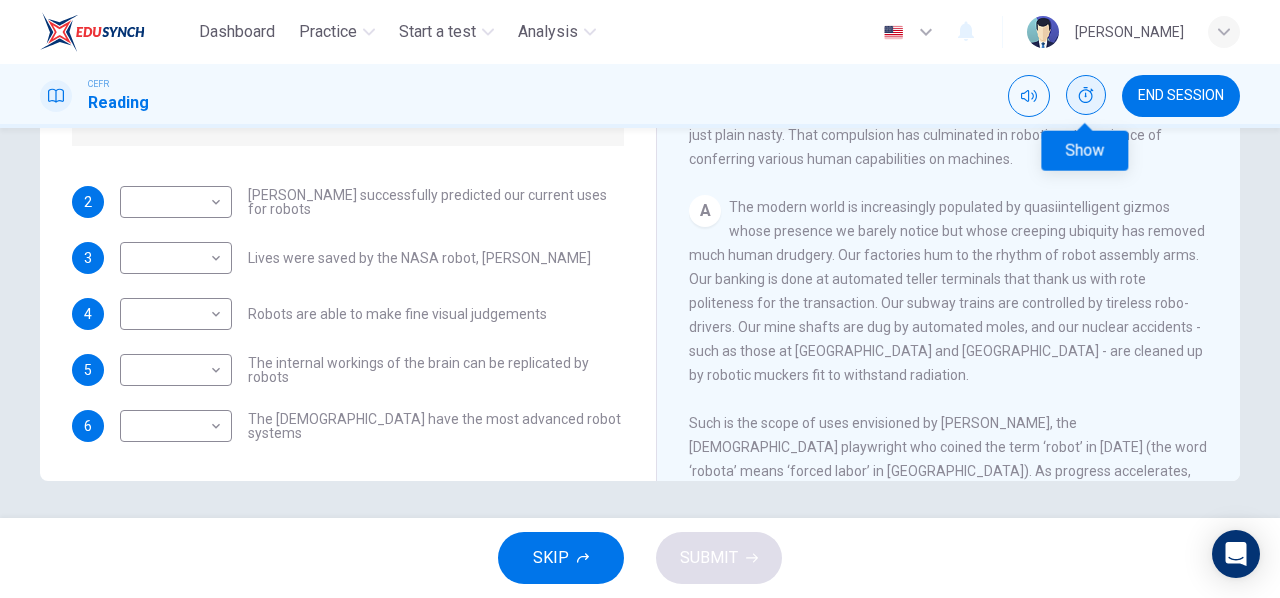 scroll, scrollTop: 221, scrollLeft: 0, axis: vertical 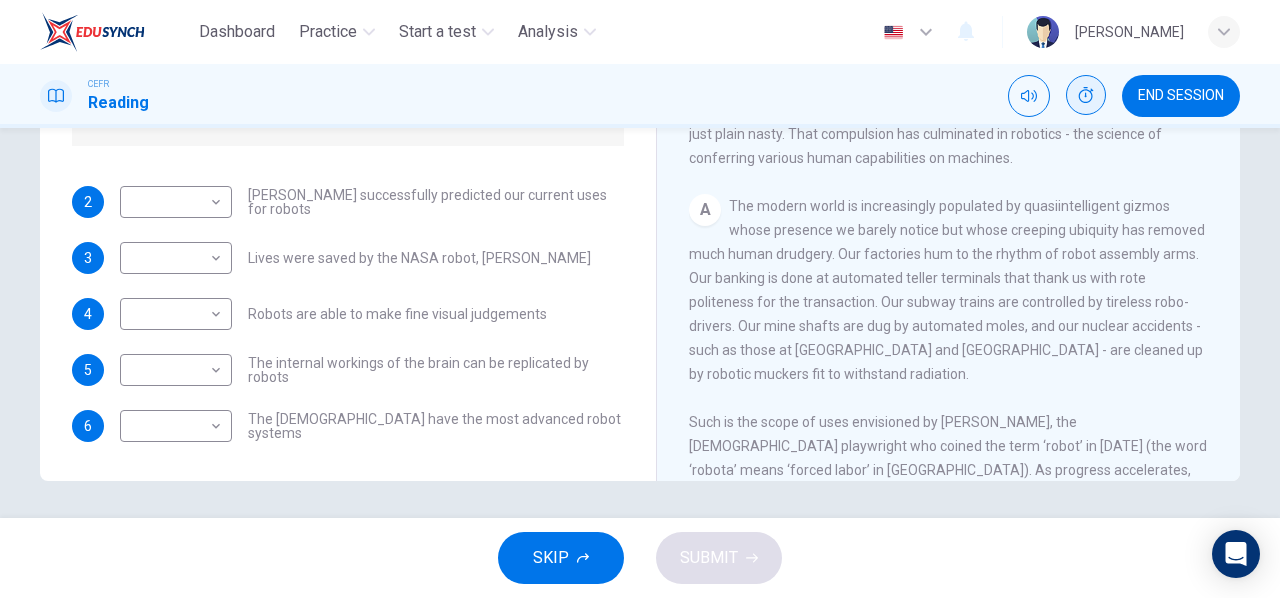 click on "A The modern world is increasingly populated by quasiintelligent
gizmos whose presence we barely notice but whose creeping
ubiquity has removed much human drudgery. Our factories hum to the rhythm of robot assembly arms. Our banking is done at automated teller terminals that thank us with rote politeness for the transaction. Our subway trains are controlled by tireless robo-drivers. Our mine shafts are dug by automated moles, and our nuclear accidents - such as those at [GEOGRAPHIC_DATA] and [GEOGRAPHIC_DATA] - are cleaned up by robotic muckers fit to withstand radiation.   Such is the scope of uses envisioned by [PERSON_NAME], the [DEMOGRAPHIC_DATA] playwright who coined the term ‘robot’ in [DATE] (the word ‘robota’ means ‘forced labor’ in [GEOGRAPHIC_DATA]). As progress accelerates, the experimental becomes the exploitable at record pace." at bounding box center (949, 350) 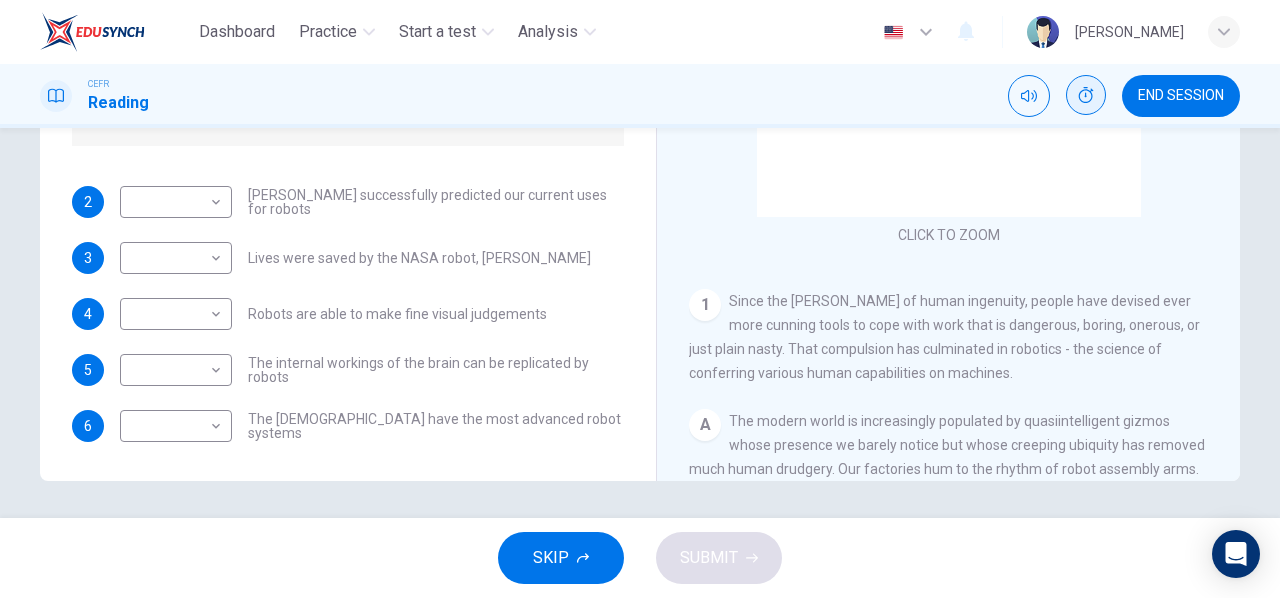 scroll, scrollTop: 0, scrollLeft: 0, axis: both 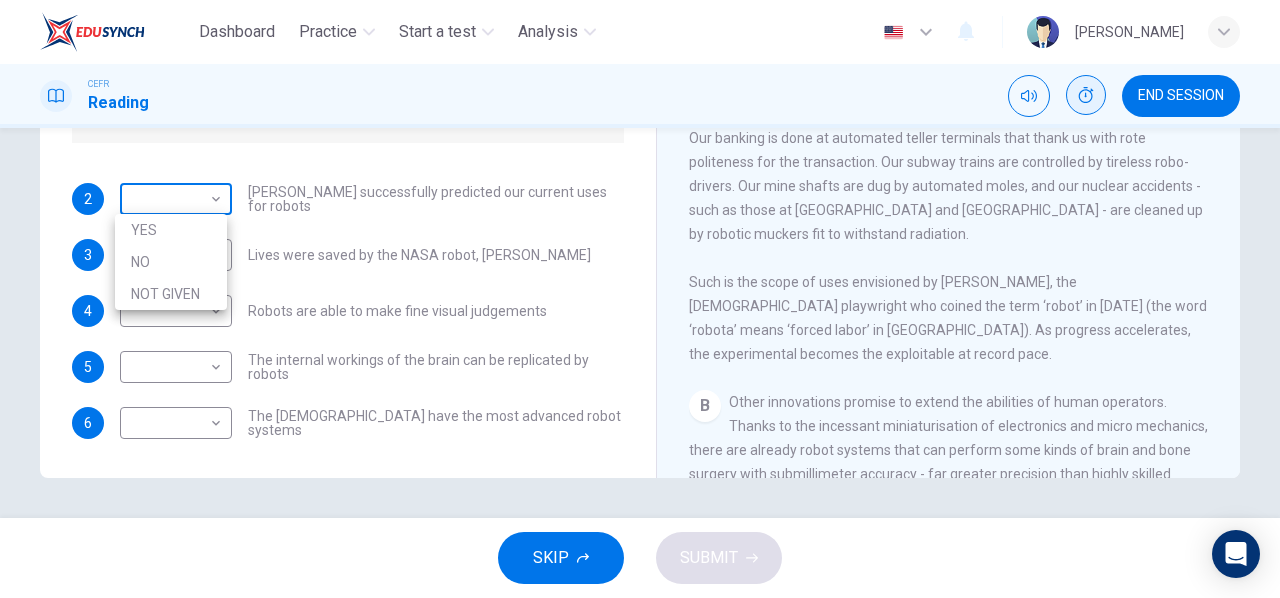 click on "Dashboard Practice Start a test Analysis English en ​ NURIN NADHIRAH BINTI HAIRULASWAN CEFR Reading END SESSION Questions 2 - 6 Do the following statements agree with the information given in the Reading Passage?  In the boxes below, write YES if the statement agrees with the views of the writer NO if the statement contradicts the views of the writer NOT GIVEN if it is impossible to say what the writer thinks about this 2 ​ ​ [PERSON_NAME] successfully predicted our current uses for robots 3 ​ ​ Lives were saved by the NASA robot, [PERSON_NAME] 4 ​ ​ Robots are able to make fine visual judgements 5 ​ ​ The internal workings of the brain can be replicated by robots 6 ​ ​ The [DEMOGRAPHIC_DATA] have the most advanced robot systems Robots CLICK TO ZOOM Click to Zoom 1 A B C D E F G SKIP SUBMIT EduSynch - Online Language Proficiency Testing
Dashboard Practice Start a test Analysis Notifications © Copyright  2025 YES NO NOT GIVEN" at bounding box center [640, 299] 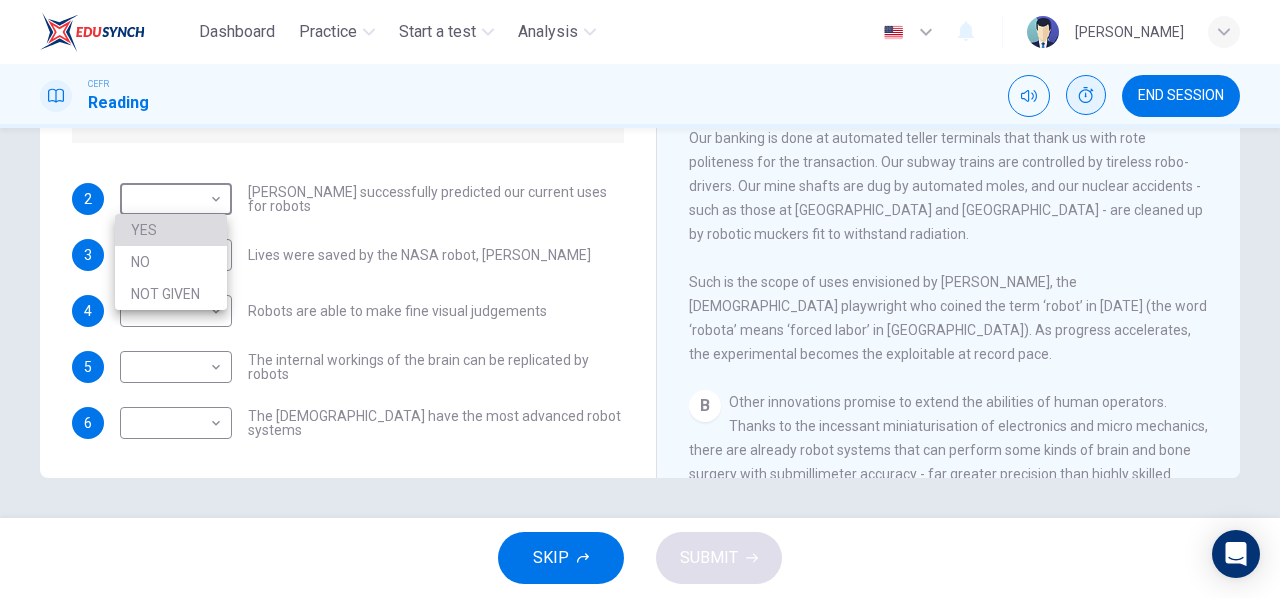 click on "YES" at bounding box center [171, 230] 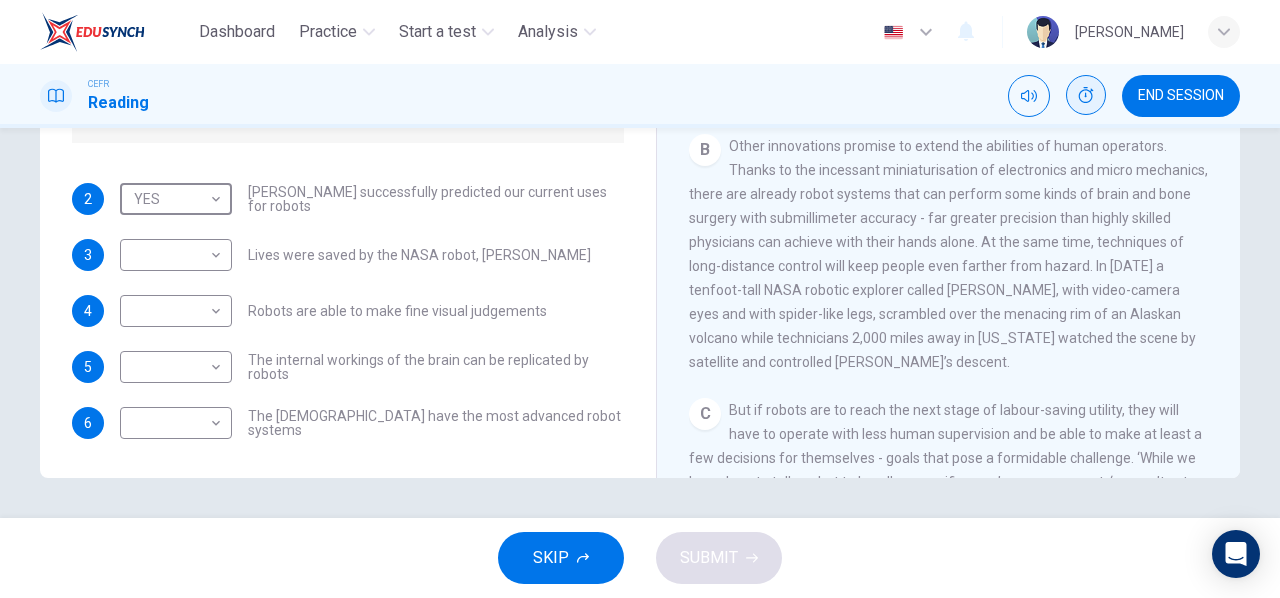 scroll, scrollTop: 612, scrollLeft: 0, axis: vertical 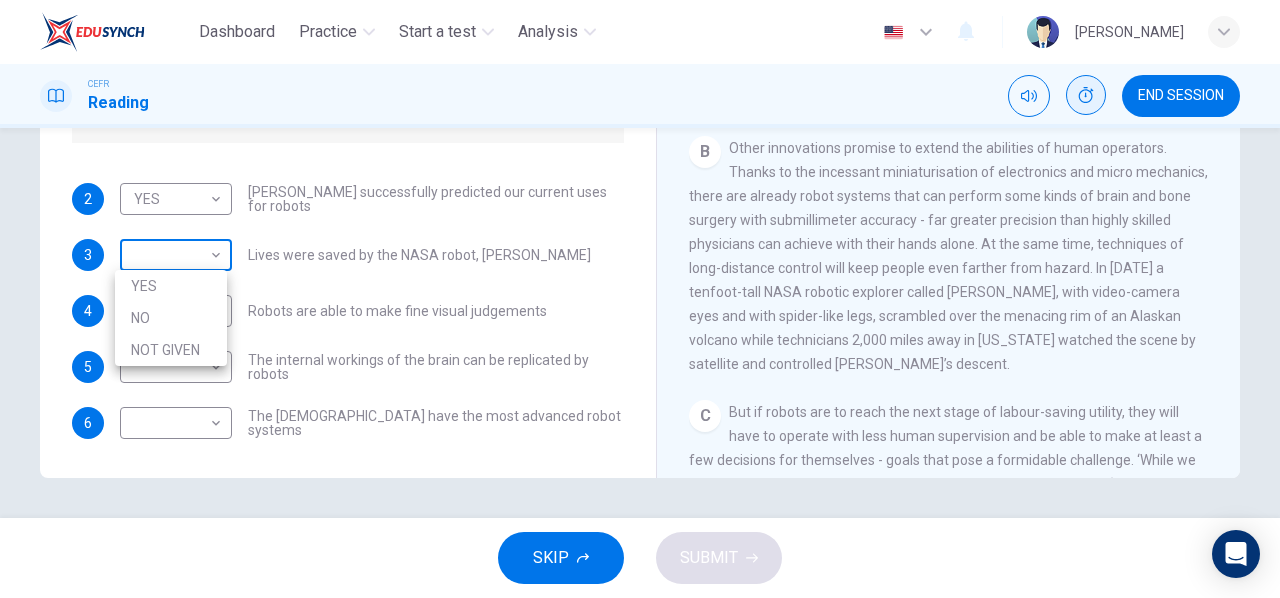 click on "Dashboard Practice Start a test Analysis English en ​ NURIN NADHIRAH BINTI HAIRULASWAN CEFR Reading END SESSION Questions 2 - 6 Do the following statements agree with the information given in the Reading Passage?  In the boxes below, write YES if the statement agrees with the views of the writer NO if the statement contradicts the views of the writer NOT GIVEN if it is impossible to say what the writer thinks about this 2 YES YES ​ [PERSON_NAME] successfully predicted our current uses for robots 3 ​ ​ Lives were saved by the NASA robot, [PERSON_NAME] 4 ​ ​ Robots are able to make fine visual judgements 5 ​ ​ The internal workings of the brain can be replicated by robots 6 ​ ​ The [DEMOGRAPHIC_DATA] have the most advanced robot systems Robots CLICK TO ZOOM Click to Zoom 1 A B C D E F G SKIP SUBMIT EduSynch - Online Language Proficiency Testing
Dashboard Practice Start a test Analysis Notifications © Copyright  2025 YES NO NOT GIVEN" at bounding box center (640, 299) 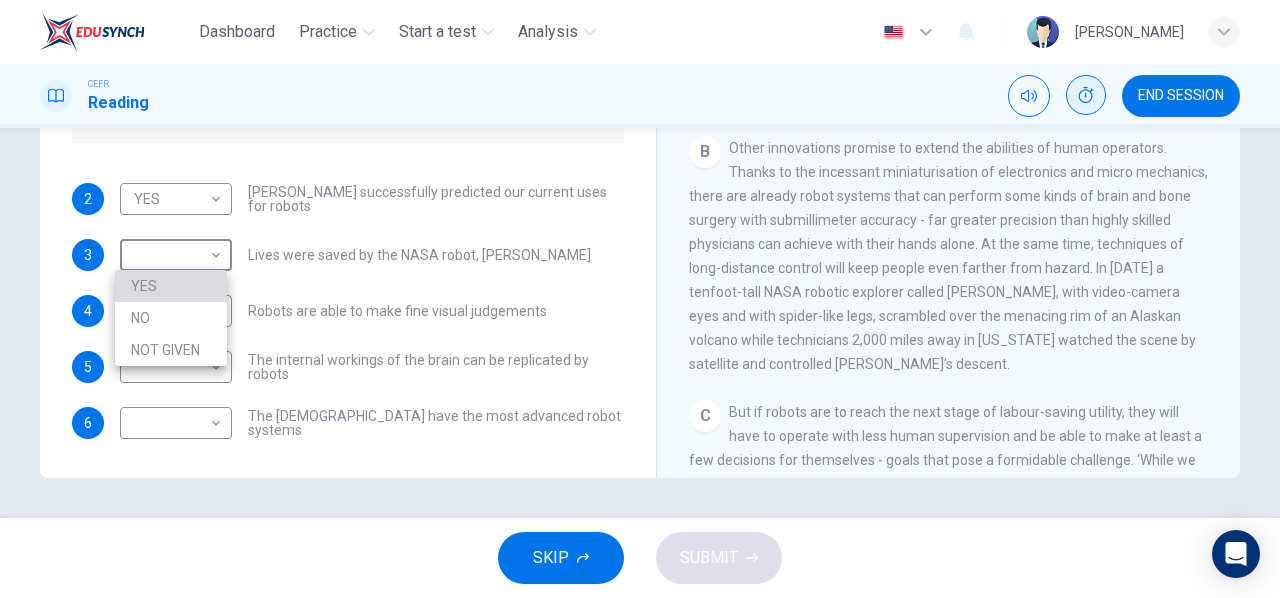 click on "YES" at bounding box center [171, 286] 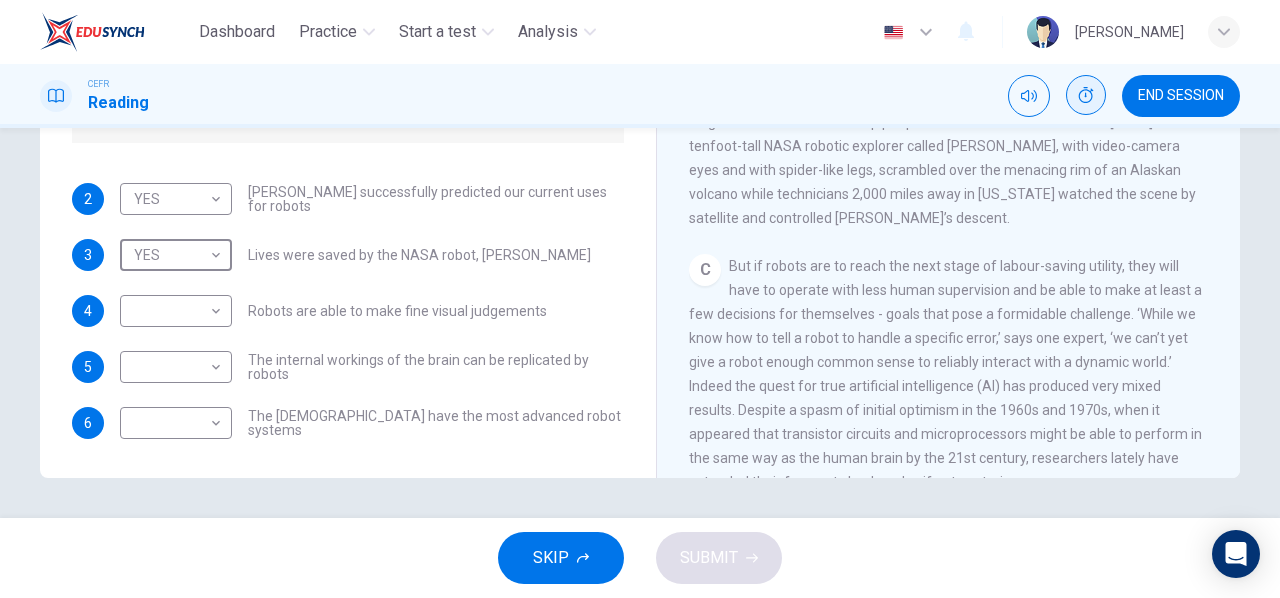 scroll, scrollTop: 779, scrollLeft: 0, axis: vertical 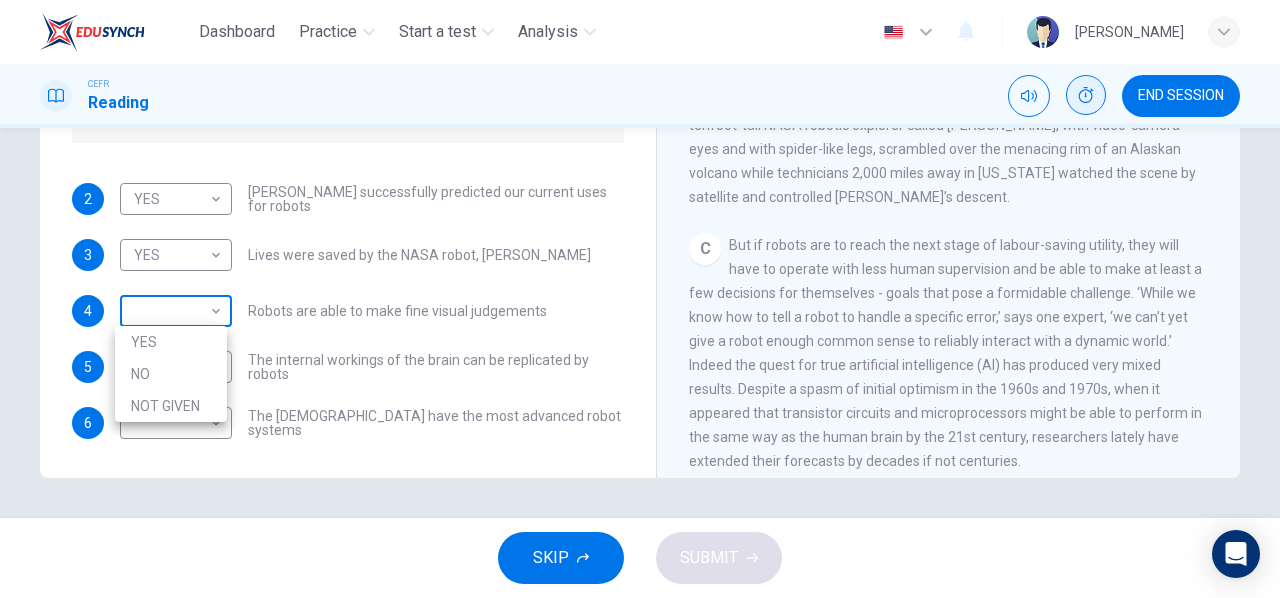 click on "Dashboard Practice Start a test Analysis English en ​ NURIN NADHIRAH BINTI HAIRULASWAN CEFR Reading END SESSION Questions 2 - 6 Do the following statements agree with the information given in the Reading Passage?  In the boxes below, write YES if the statement agrees with the views of the writer NO if the statement contradicts the views of the writer NOT GIVEN if it is impossible to say what the writer thinks about this 2 YES YES ​ [PERSON_NAME] successfully predicted our current uses for robots 3 YES YES ​ Lives were saved by the NASA robot, [PERSON_NAME] 4 ​ ​ Robots are able to make fine visual judgements 5 ​ ​ The internal workings of the brain can be replicated by robots 6 ​ ​ The [DEMOGRAPHIC_DATA] have the most advanced robot systems Robots CLICK TO ZOOM Click to Zoom 1 A B C D E F G SKIP SUBMIT EduSynch - Online Language Proficiency Testing
Dashboard Practice Start a test Analysis Notifications © Copyright  2025 YES NO NOT GIVEN" at bounding box center (640, 299) 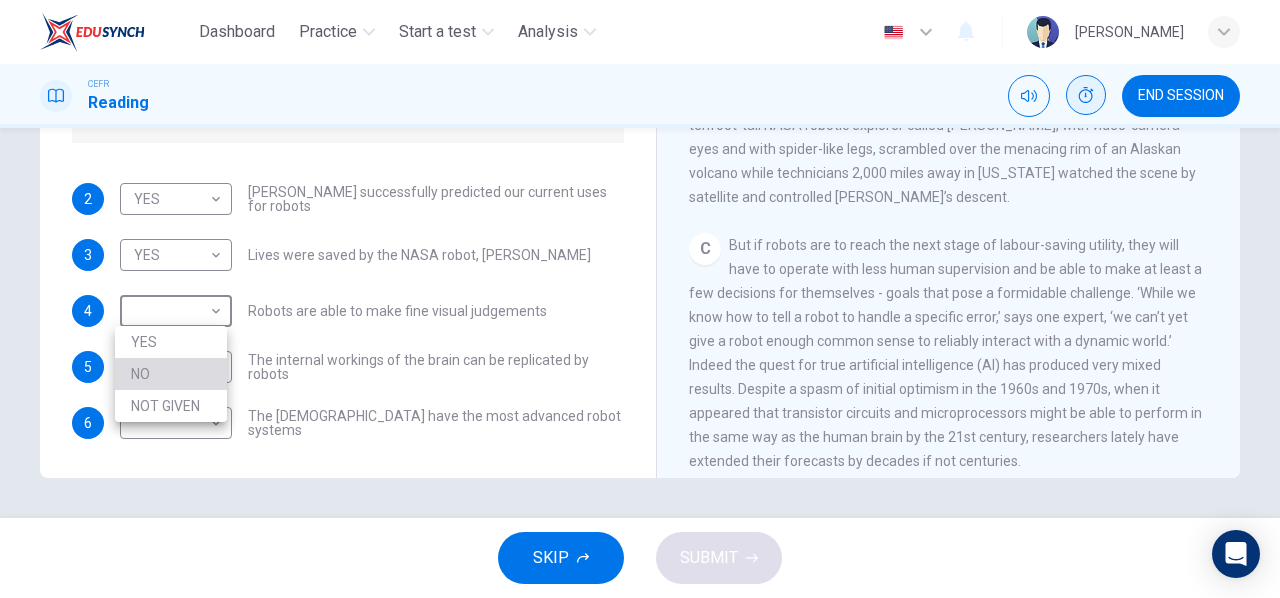 click on "NO" at bounding box center [171, 374] 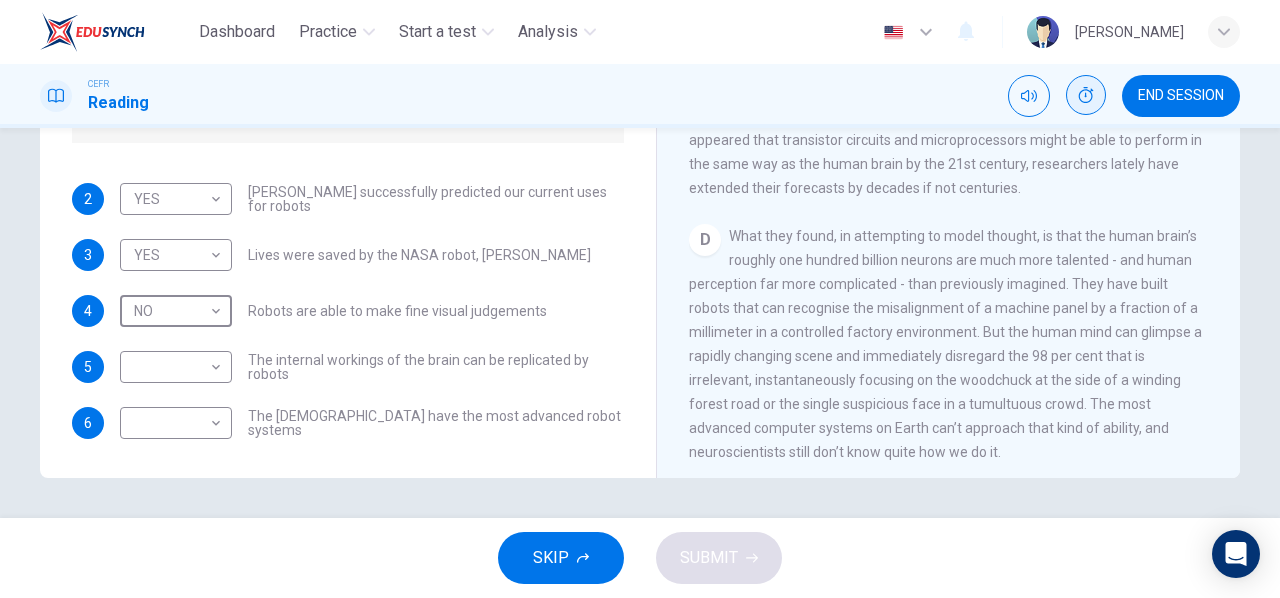 scroll, scrollTop: 1053, scrollLeft: 0, axis: vertical 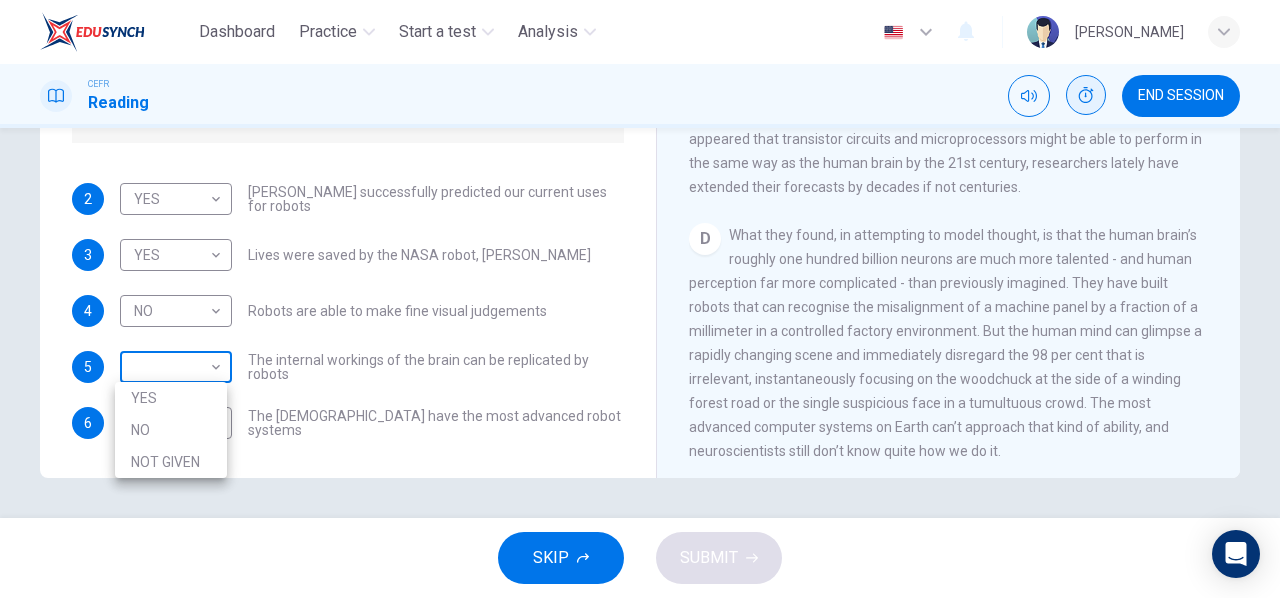 click on "Dashboard Practice Start a test Analysis English en ​ NURIN NADHIRAH BINTI HAIRULASWAN CEFR Reading END SESSION Questions 2 - 6 Do the following statements agree with the information given in the Reading Passage?  In the boxes below, write YES if the statement agrees with the views of the writer NO if the statement contradicts the views of the writer NOT GIVEN if it is impossible to say what the writer thinks about this 2 YES YES ​ [PERSON_NAME] successfully predicted our current uses for robots 3 YES YES ​ Lives were saved by the NASA robot, [PERSON_NAME] 4 NO NO ​ Robots are able to make fine visual judgements 5 ​ ​ The internal workings of the brain can be replicated by robots 6 ​ ​ The [DEMOGRAPHIC_DATA] have the most advanced robot systems Robots CLICK TO ZOOM Click to Zoom 1 A B C D E F G SKIP SUBMIT EduSynch - Online Language Proficiency Testing
Dashboard Practice Start a test Analysis Notifications © Copyright  2025 YES NO NOT GIVEN" at bounding box center [640, 299] 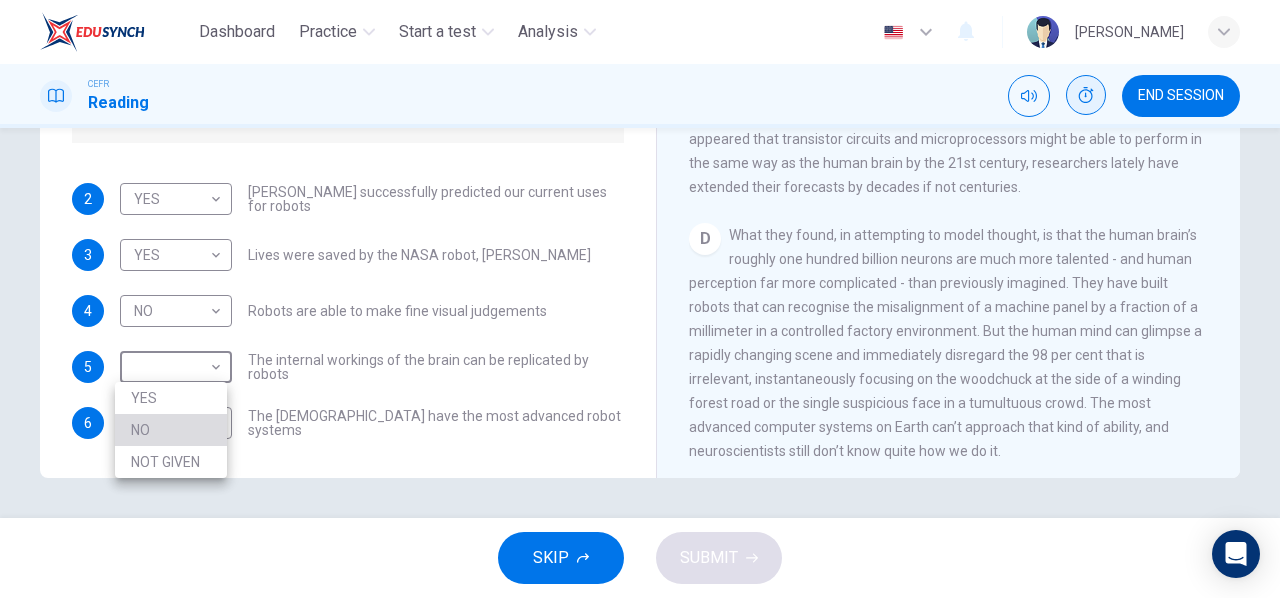 click on "NO" at bounding box center (171, 430) 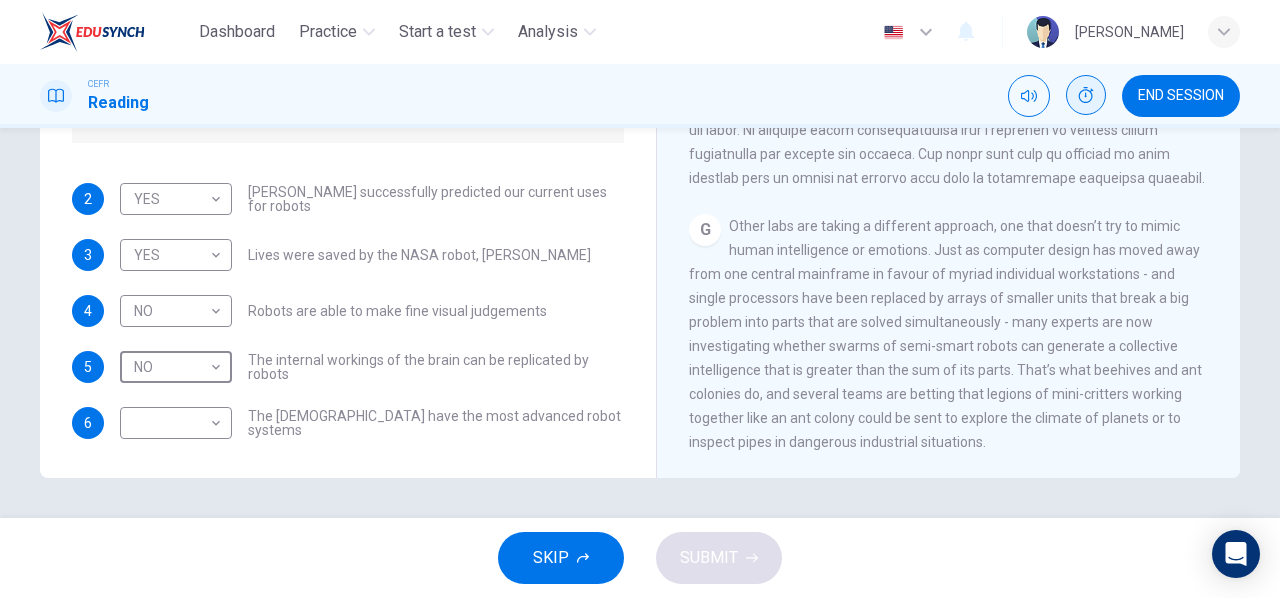 scroll, scrollTop: 2028, scrollLeft: 0, axis: vertical 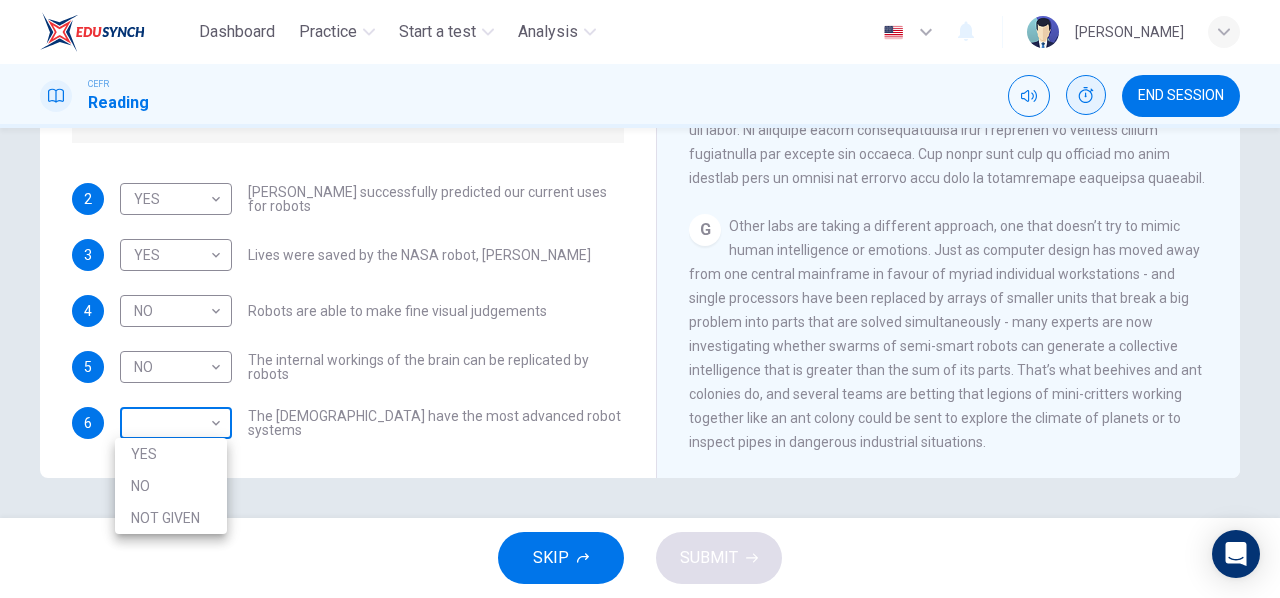 click on "Dashboard Practice Start a test Analysis English en ​ NURIN NADHIRAH BINTI HAIRULASWAN CEFR Reading END SESSION Questions 2 - 6 Do the following statements agree with the information given in the Reading Passage?  In the boxes below, write YES if the statement agrees with the views of the writer NO if the statement contradicts the views of the writer NOT GIVEN if it is impossible to say what the writer thinks about this 2 YES YES ​ [PERSON_NAME] successfully predicted our current uses for robots 3 YES YES ​ Lives were saved by the NASA robot, [PERSON_NAME] 4 NO NO ​ Robots are able to make fine visual judgements 5 NO NO ​ The internal workings of the brain can be replicated by robots 6 ​ ​ The [DEMOGRAPHIC_DATA] have the most advanced robot systems Robots CLICK TO ZOOM Click to Zoom 1 A B C D E F G SKIP SUBMIT EduSynch - Online Language Proficiency Testing
Dashboard Practice Start a test Analysis Notifications © Copyright  2025 YES NO NOT GIVEN" at bounding box center (640, 299) 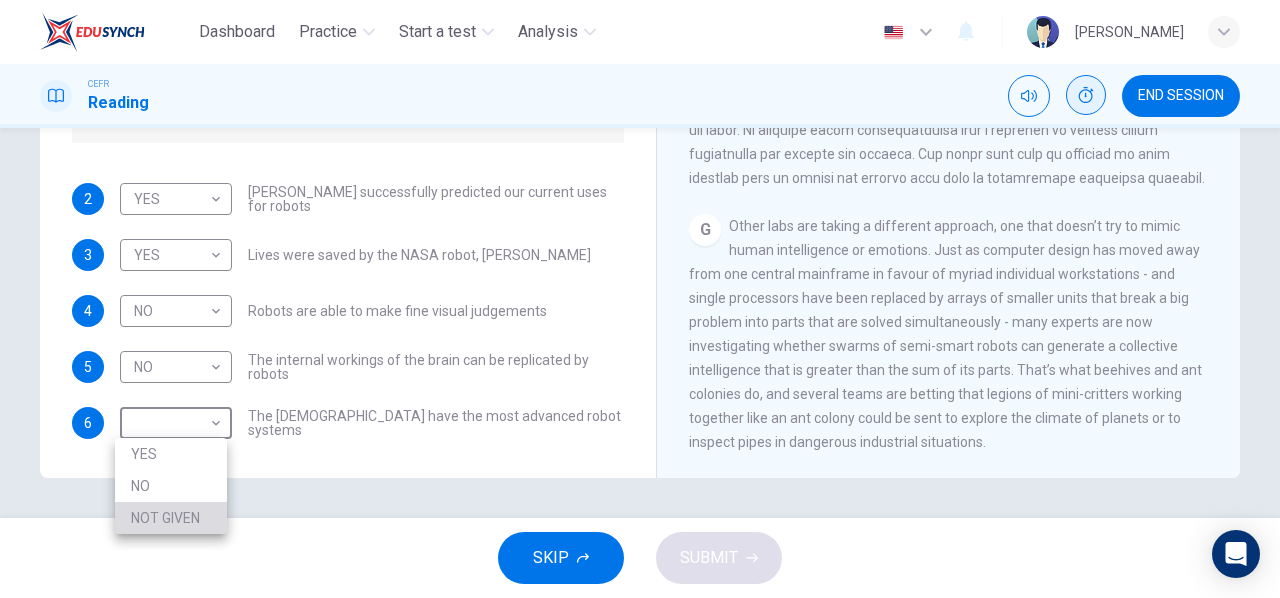 click on "NOT GIVEN" at bounding box center (171, 518) 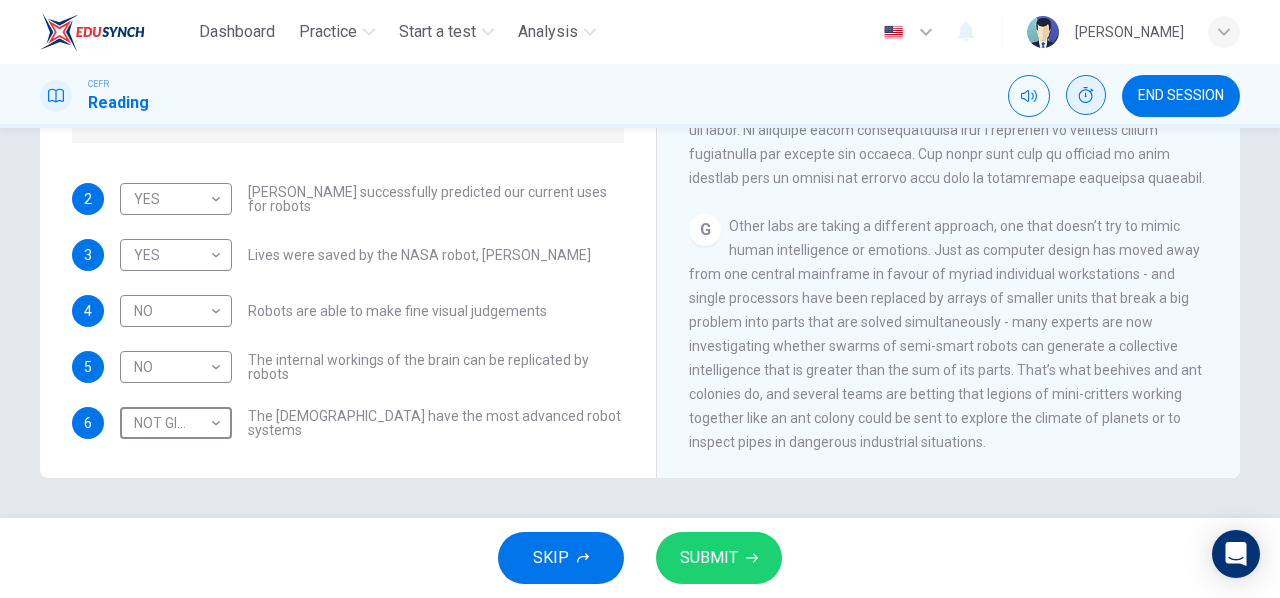 scroll, scrollTop: 0, scrollLeft: 0, axis: both 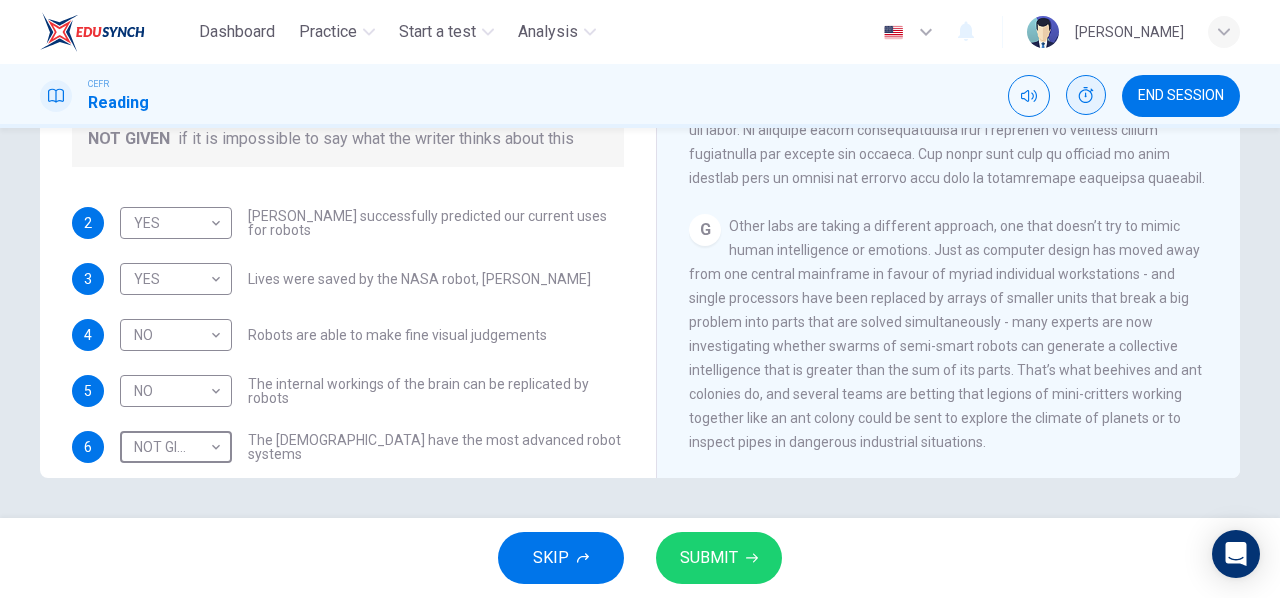 click on "SUBMIT" at bounding box center [719, 558] 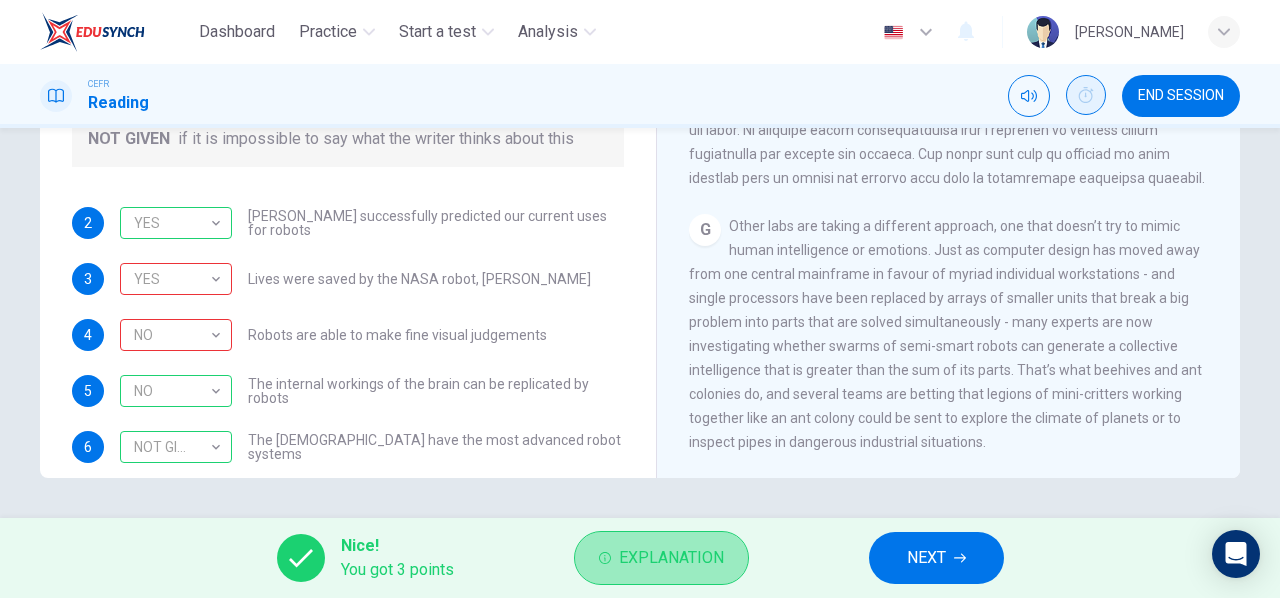 click on "Explanation" at bounding box center [671, 558] 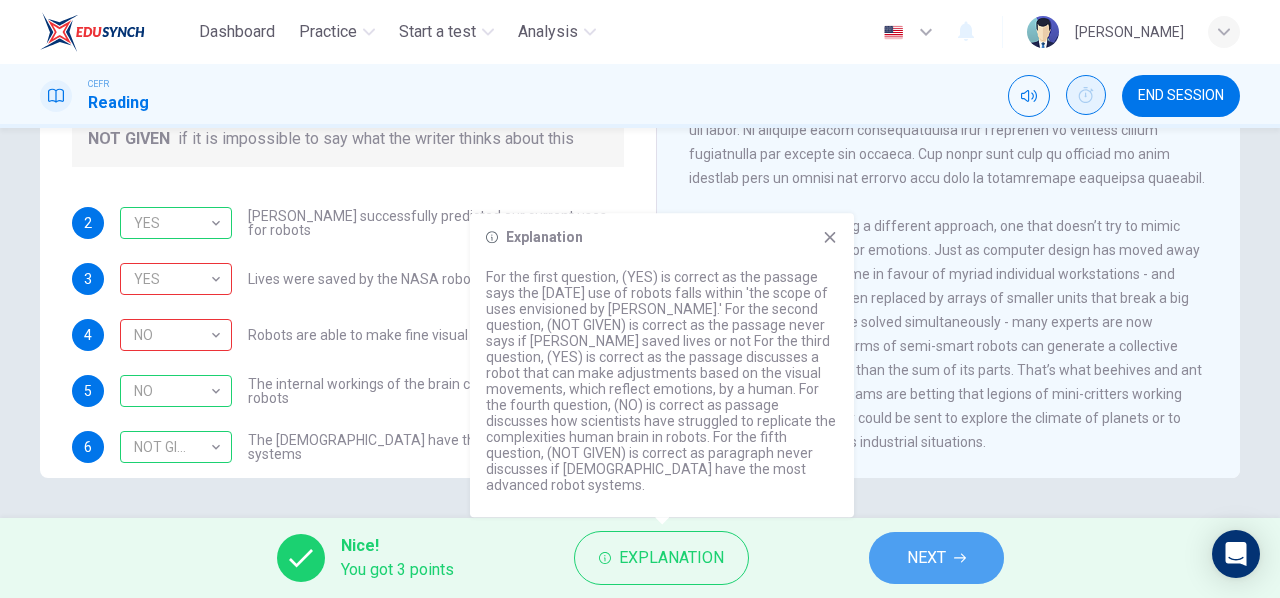 click on "NEXT" at bounding box center (926, 558) 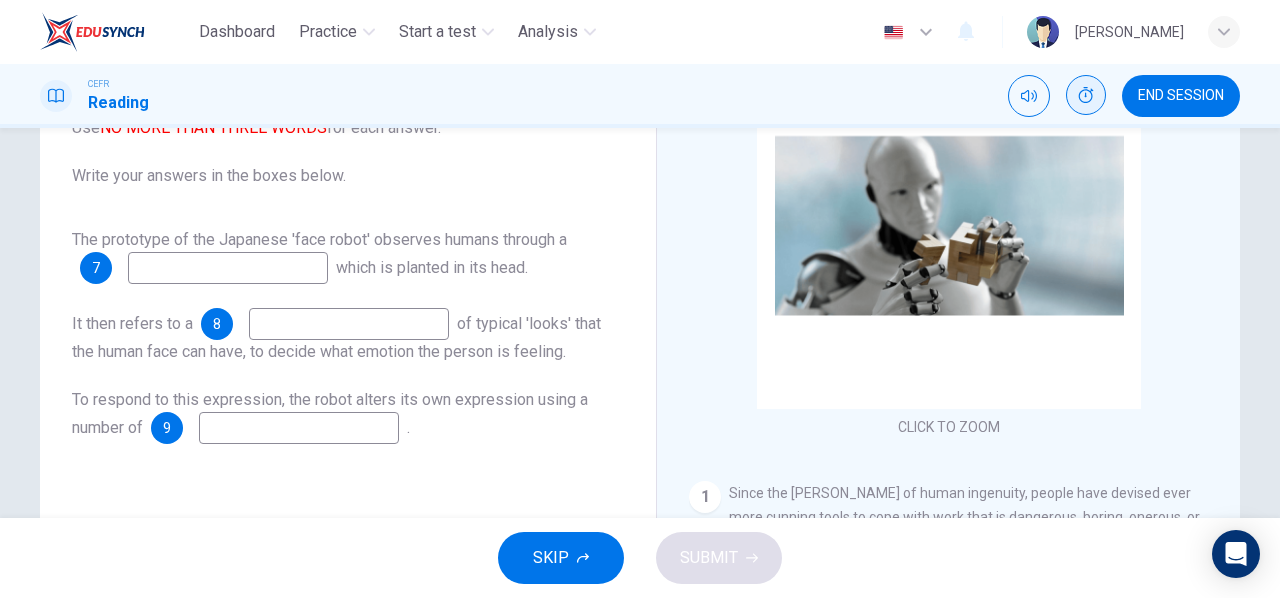 scroll, scrollTop: 197, scrollLeft: 0, axis: vertical 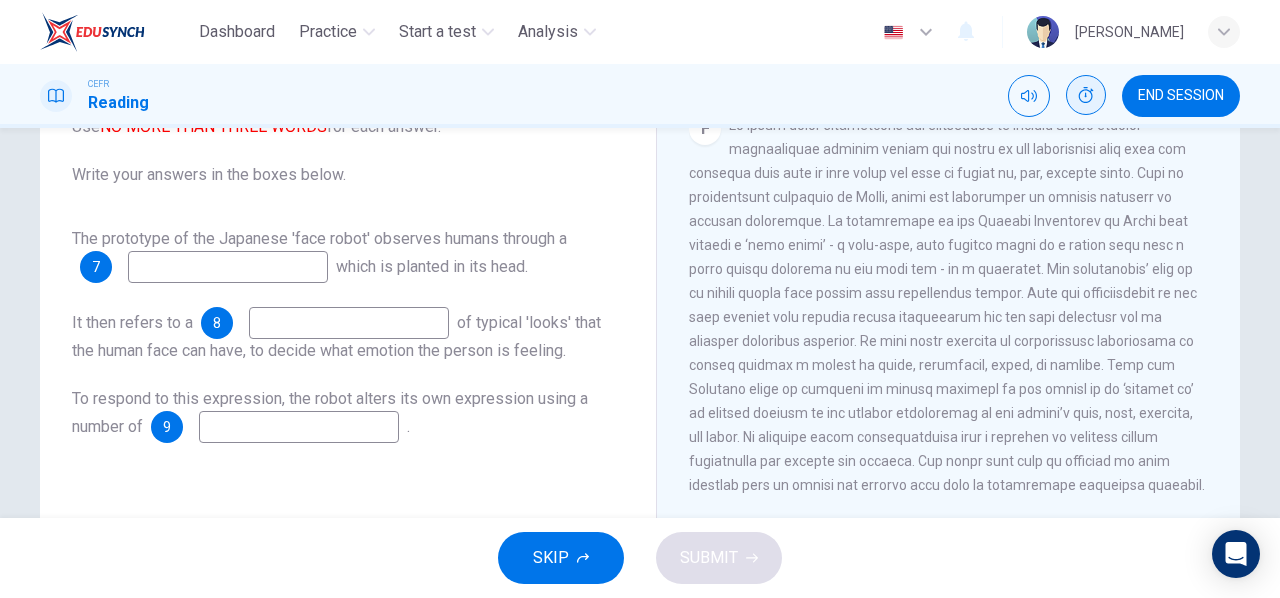 click at bounding box center (228, 267) 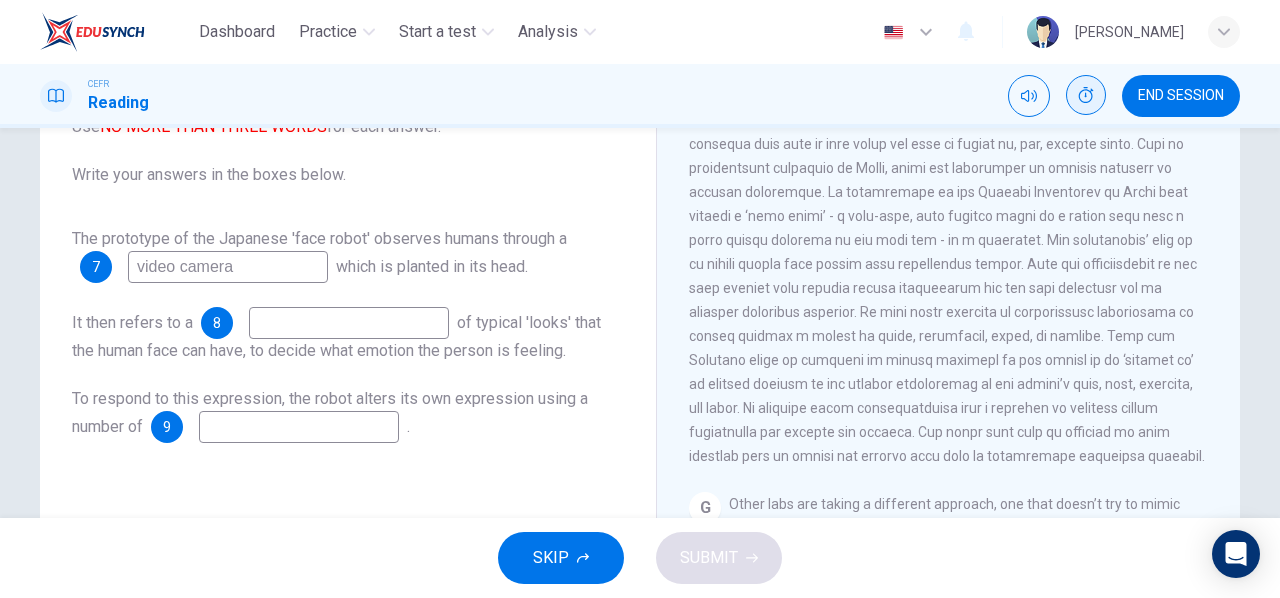 scroll, scrollTop: 1885, scrollLeft: 0, axis: vertical 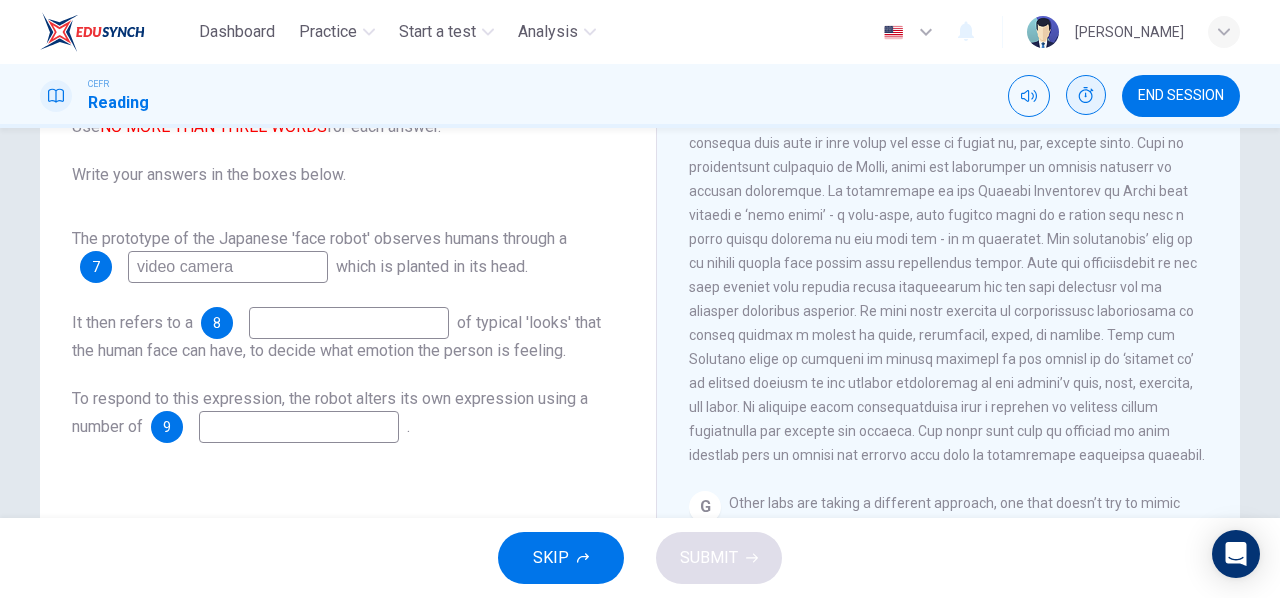 type on "video camera" 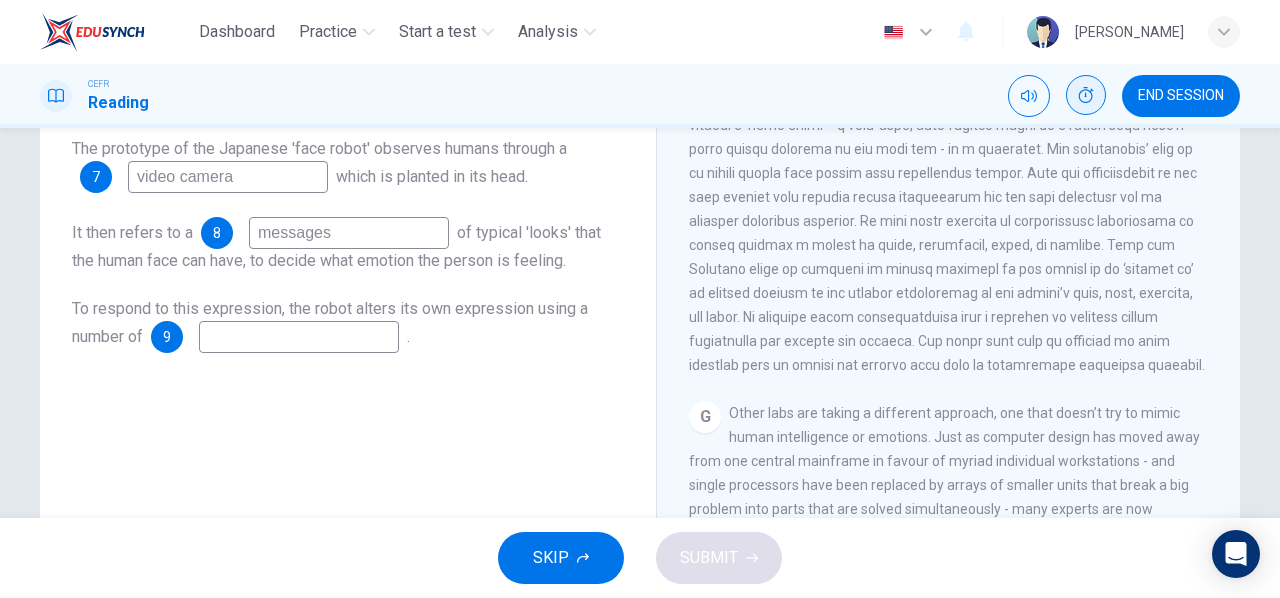 scroll, scrollTop: 310, scrollLeft: 0, axis: vertical 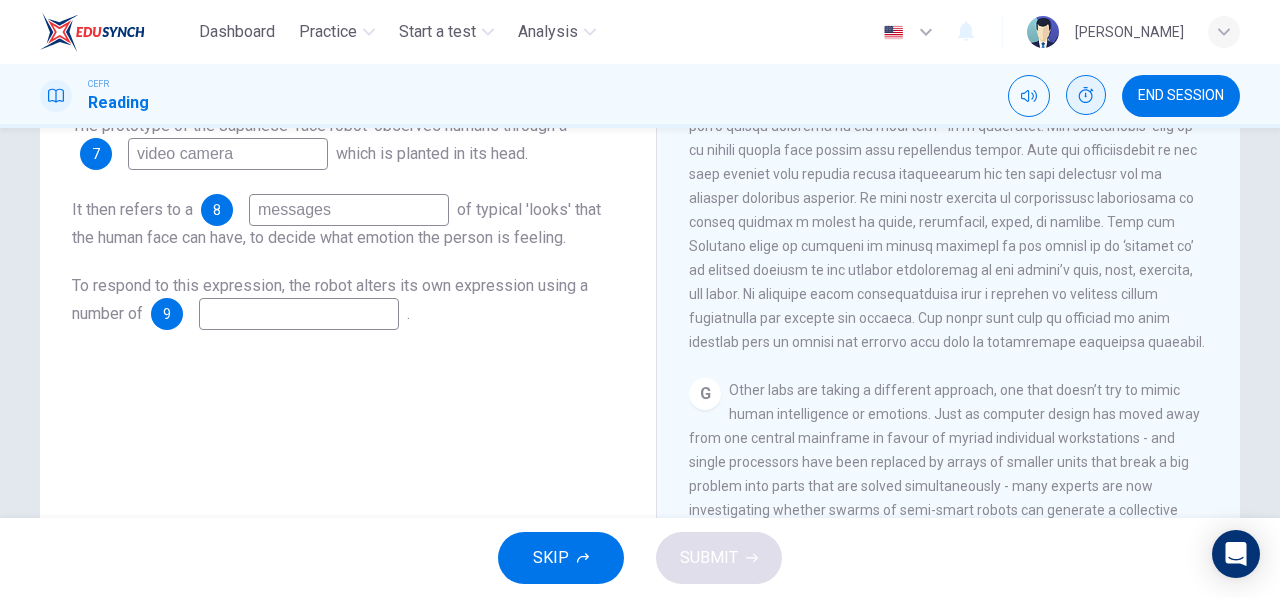 type on "messages" 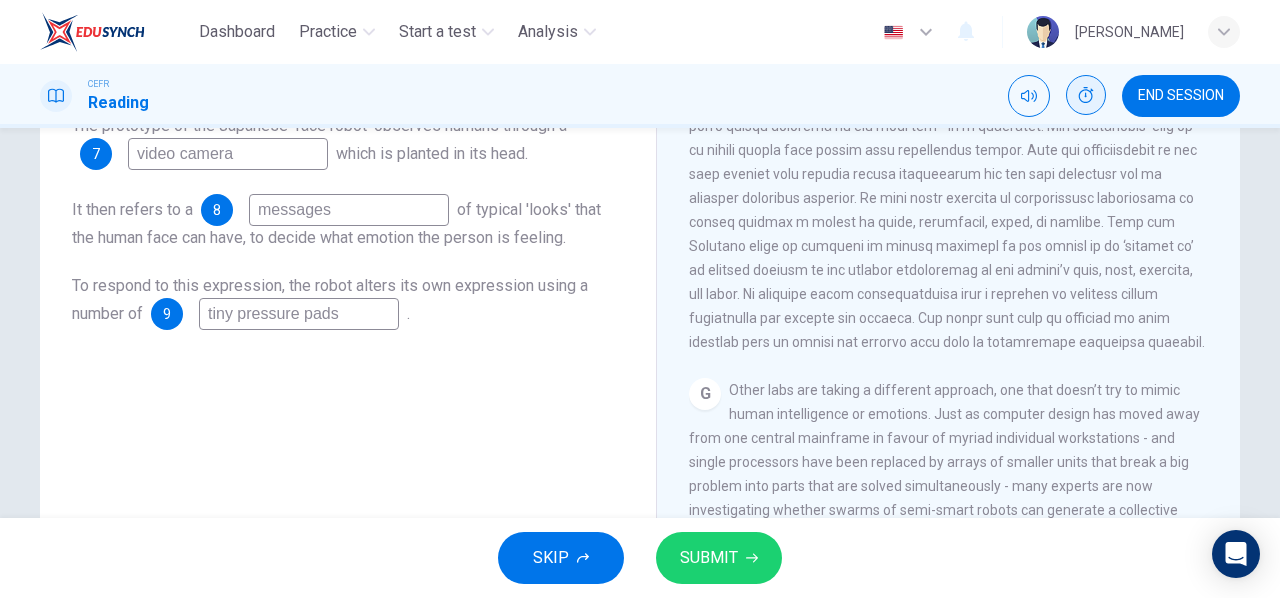 type on "tiny pressure pads" 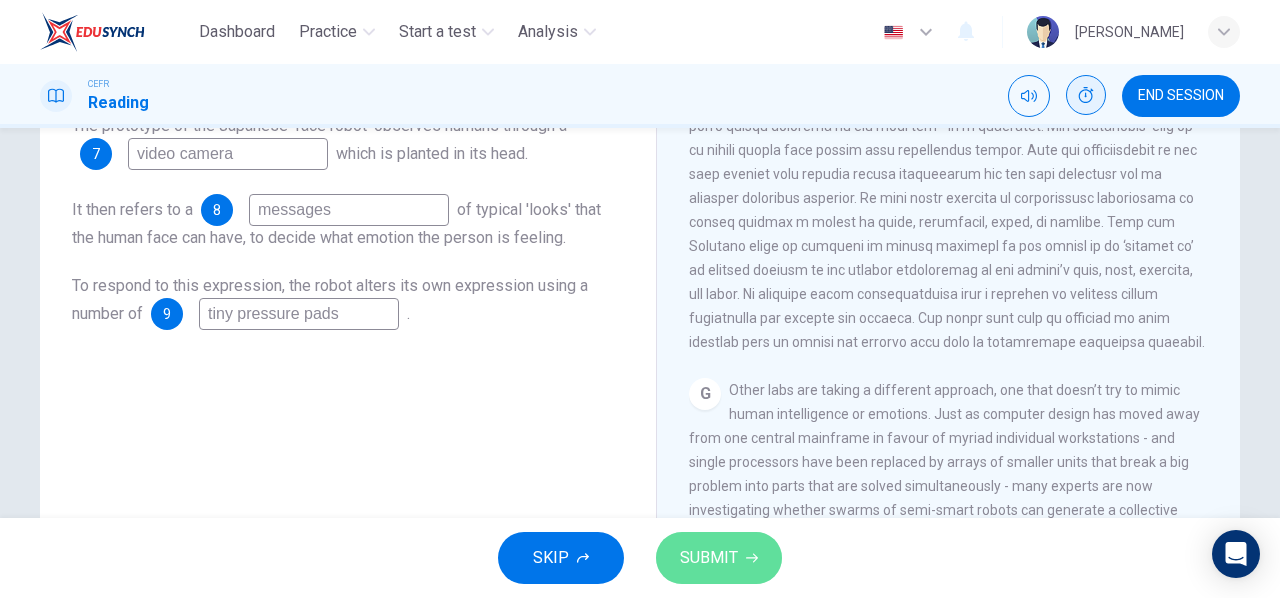 click on "SUBMIT" at bounding box center [709, 558] 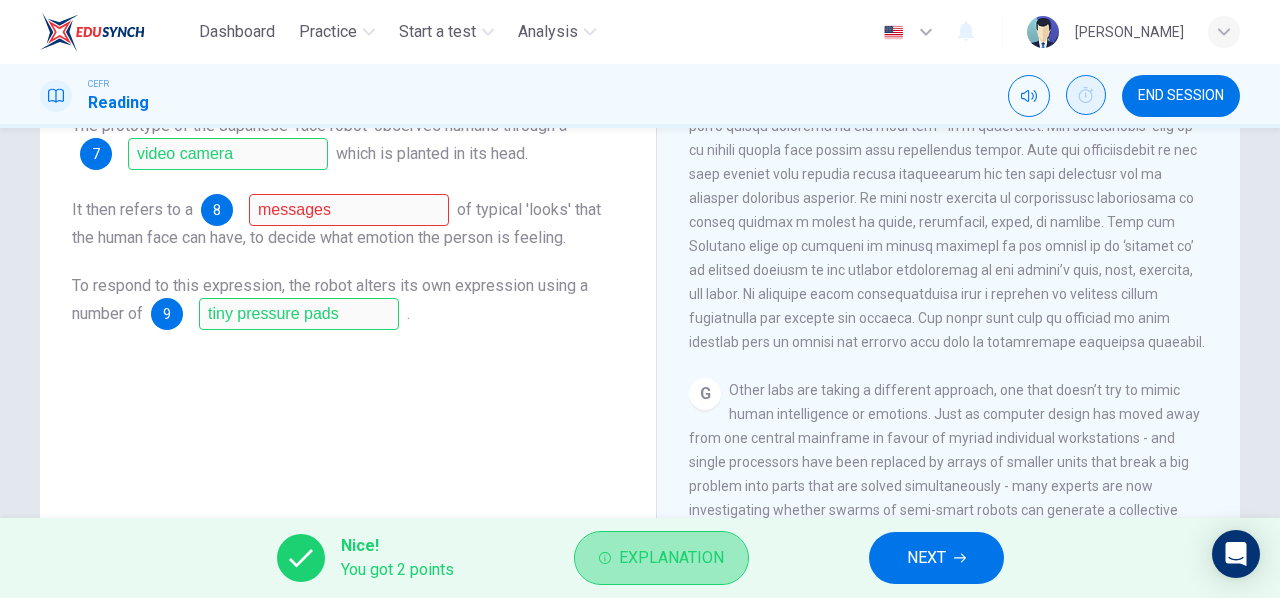 click on "Explanation" at bounding box center [671, 558] 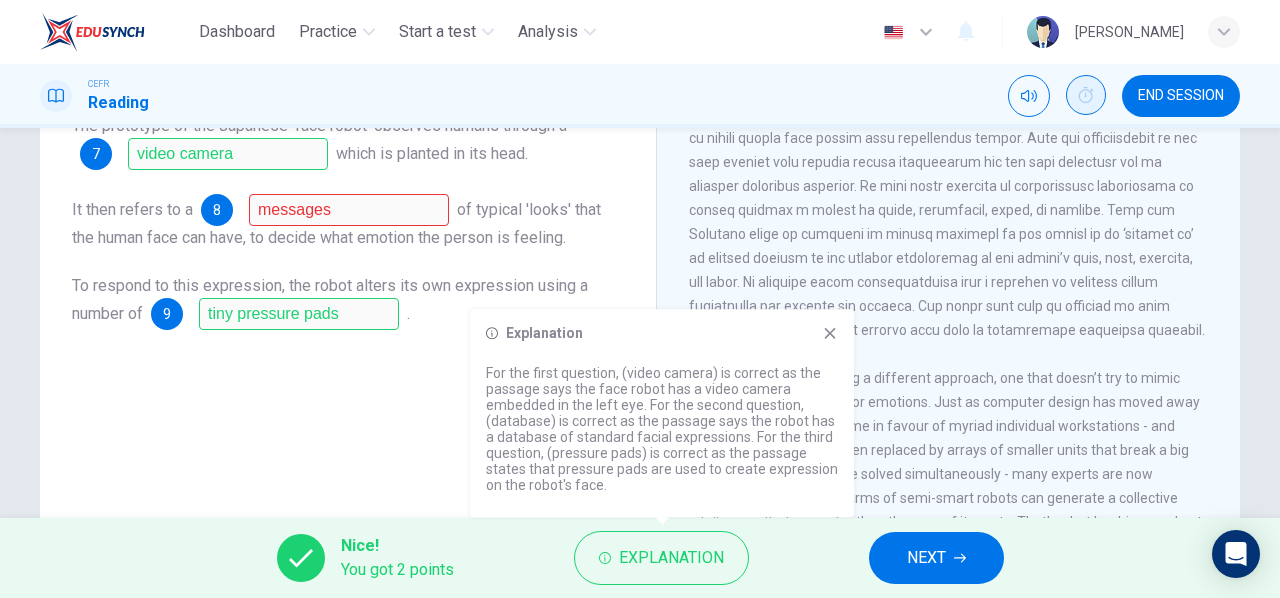 scroll, scrollTop: 1908, scrollLeft: 0, axis: vertical 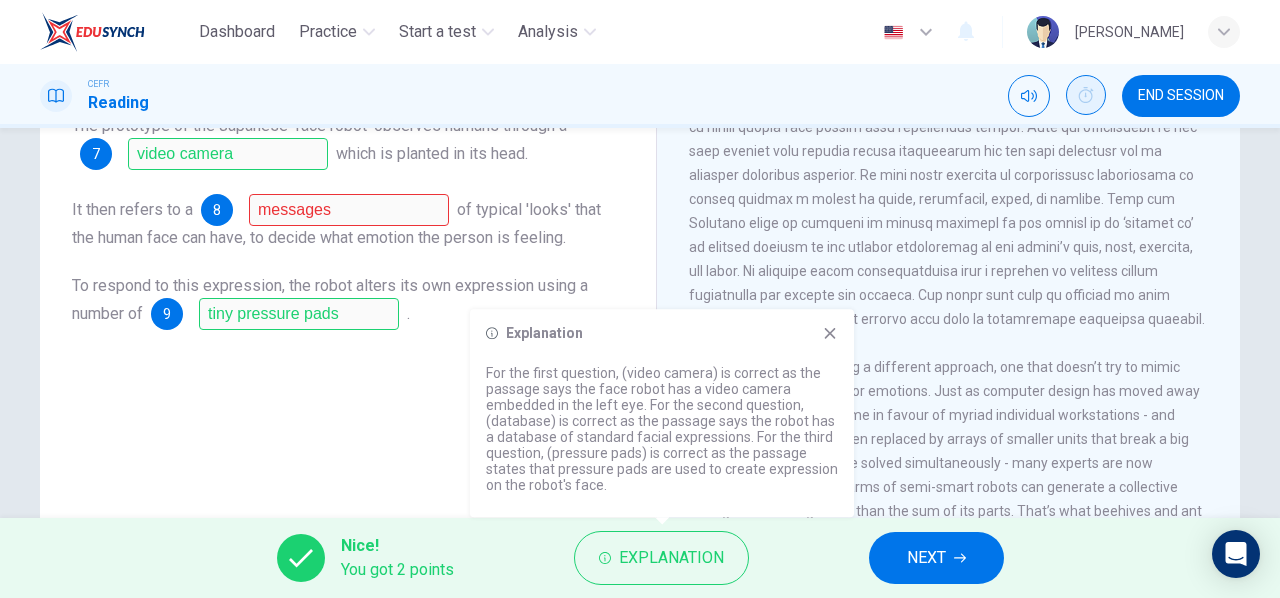 click 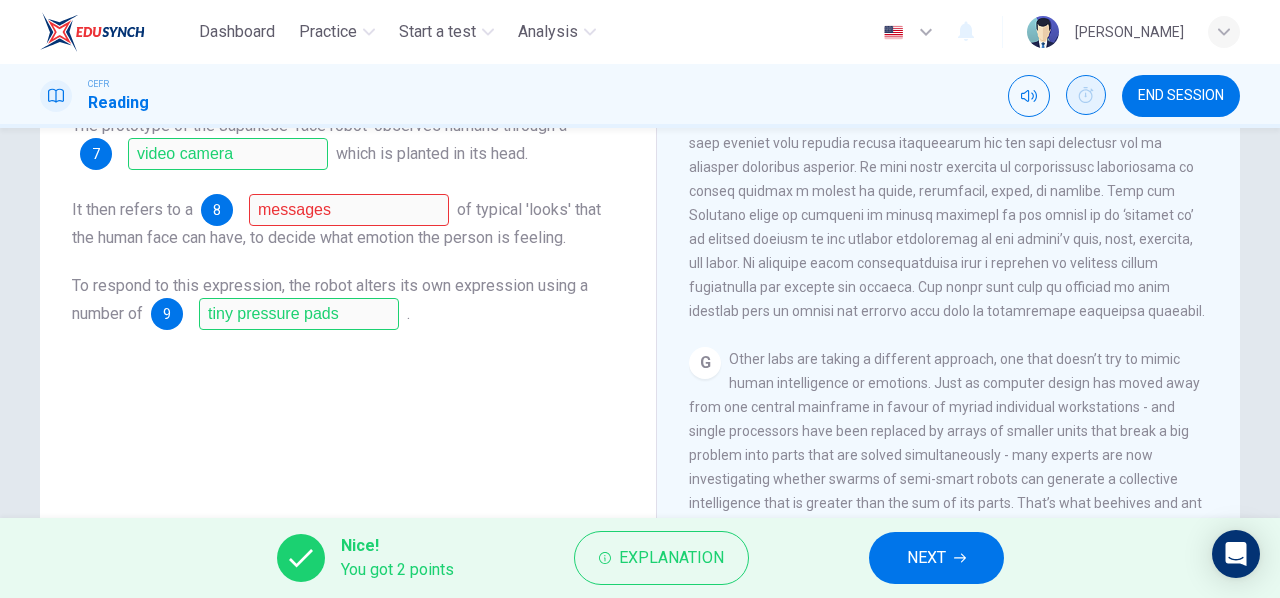 scroll, scrollTop: 1917, scrollLeft: 0, axis: vertical 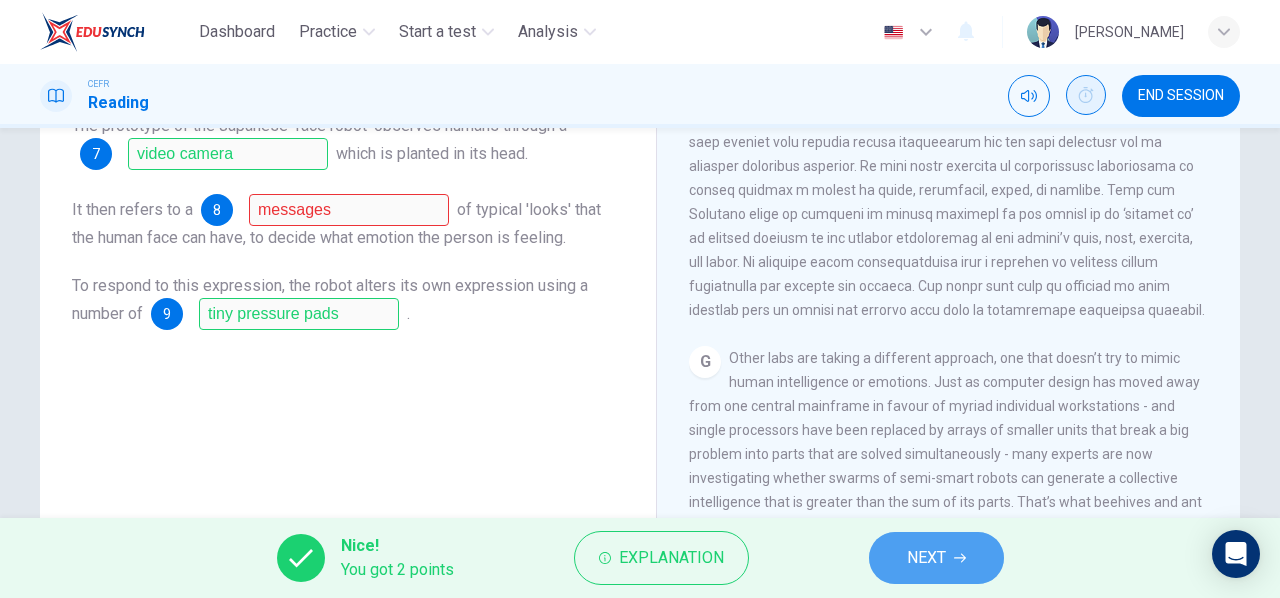 click on "NEXT" at bounding box center [926, 558] 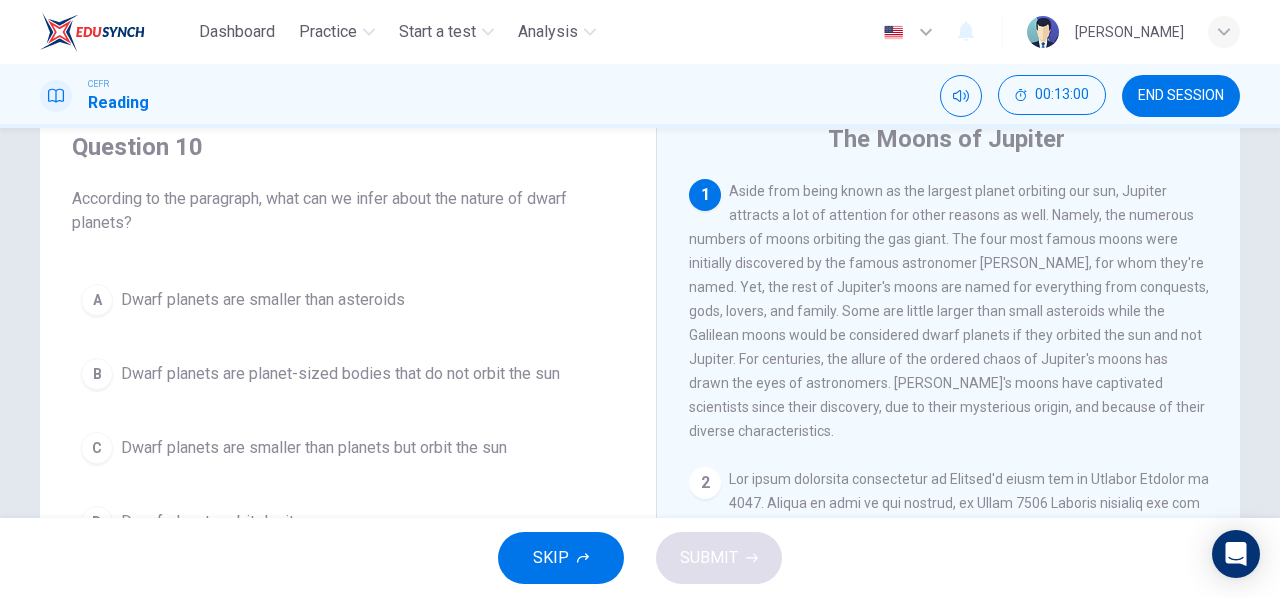 scroll, scrollTop: 90, scrollLeft: 0, axis: vertical 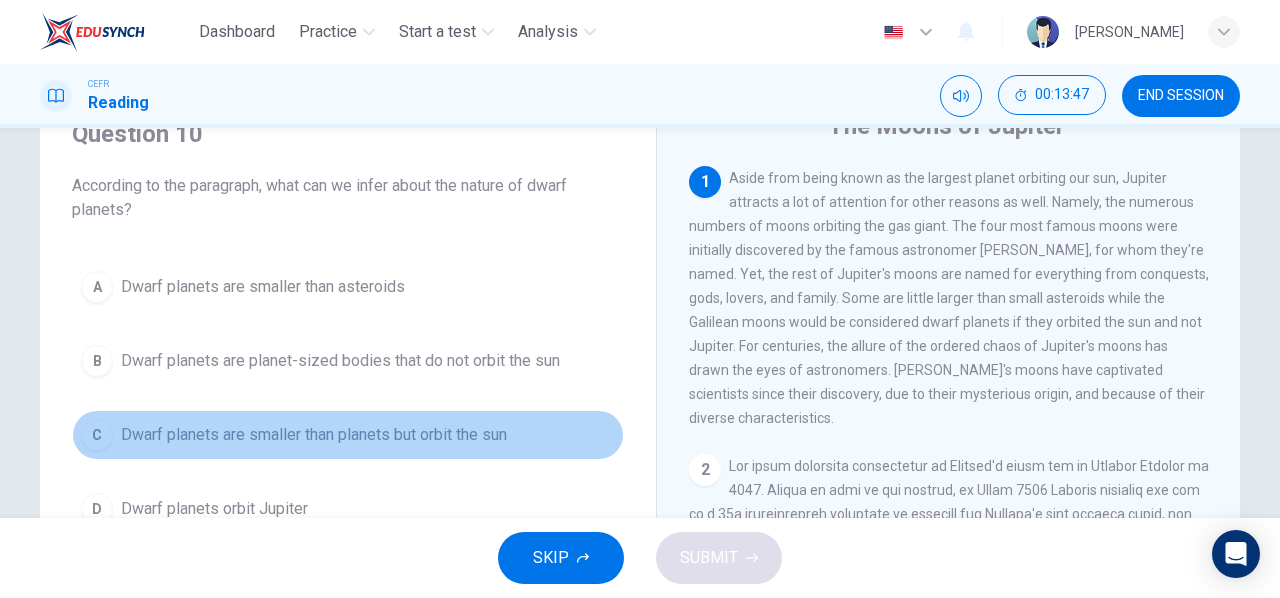 click on "C" at bounding box center (97, 435) 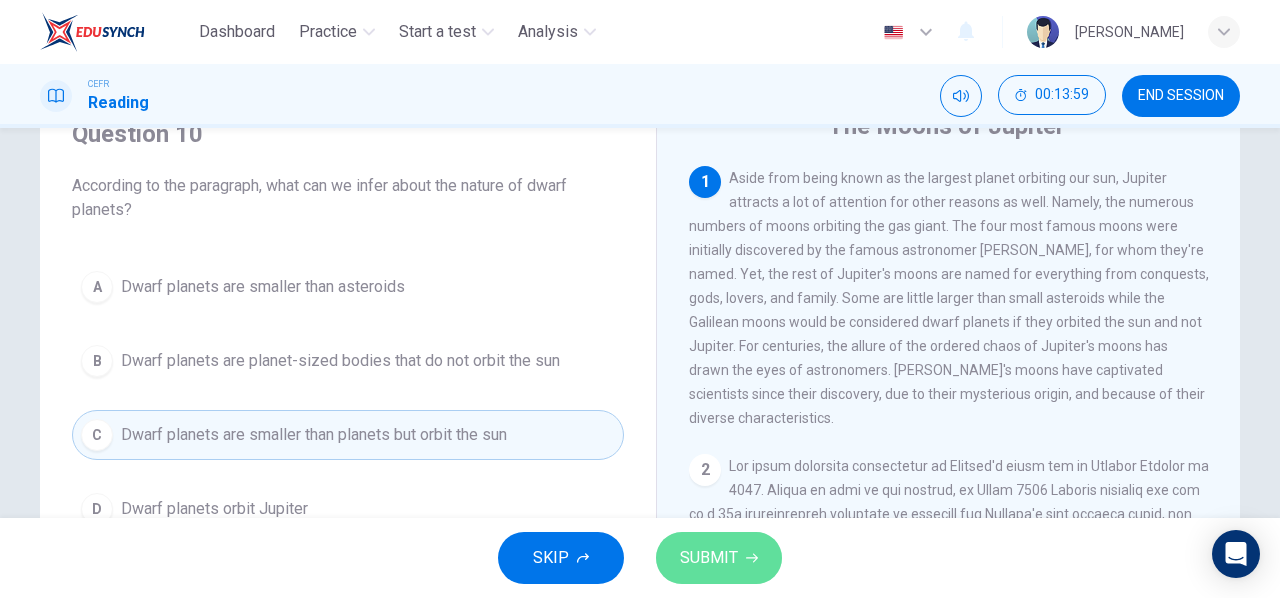 click on "SUBMIT" at bounding box center (709, 558) 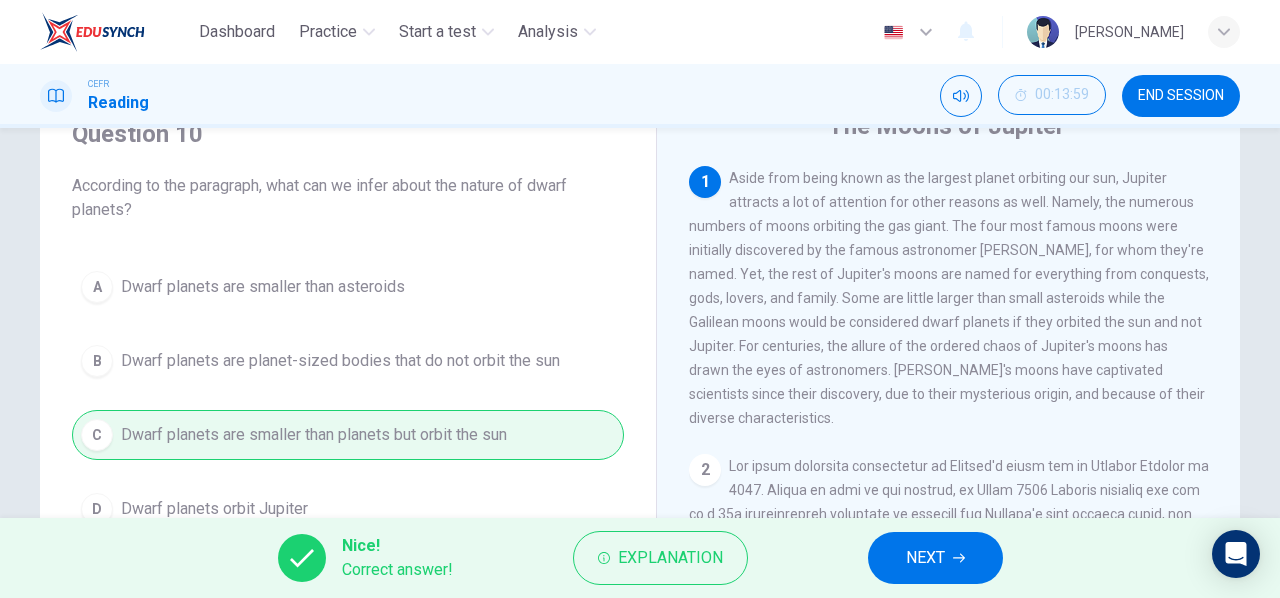 click on "NEXT" at bounding box center [925, 558] 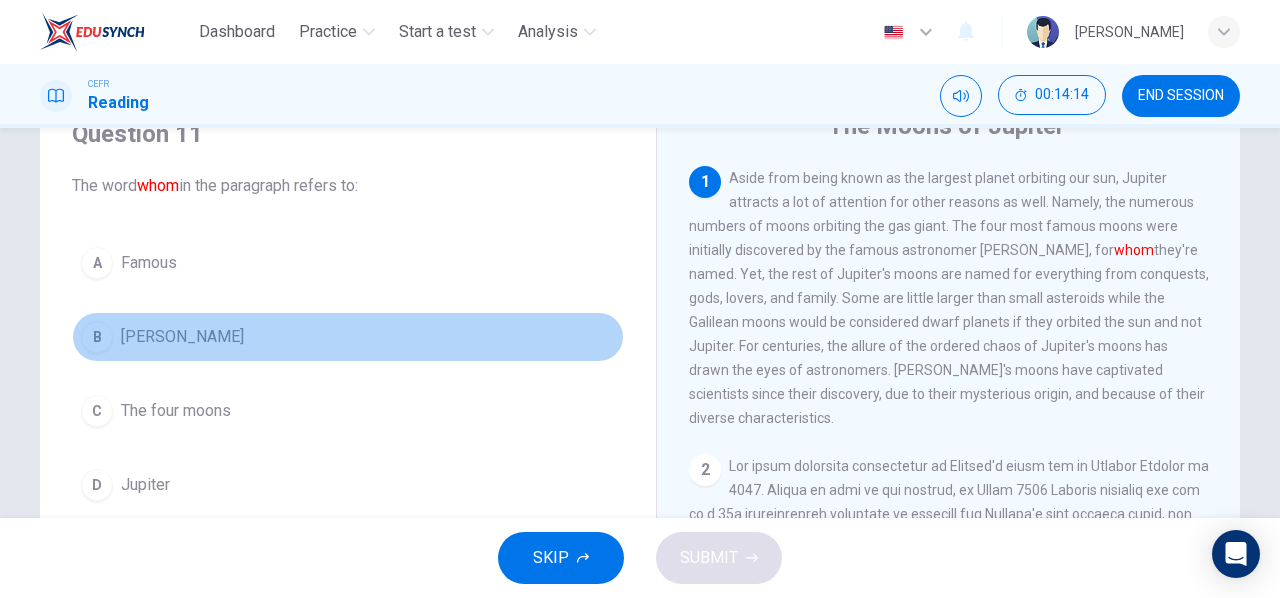 click on "[PERSON_NAME]" at bounding box center [182, 337] 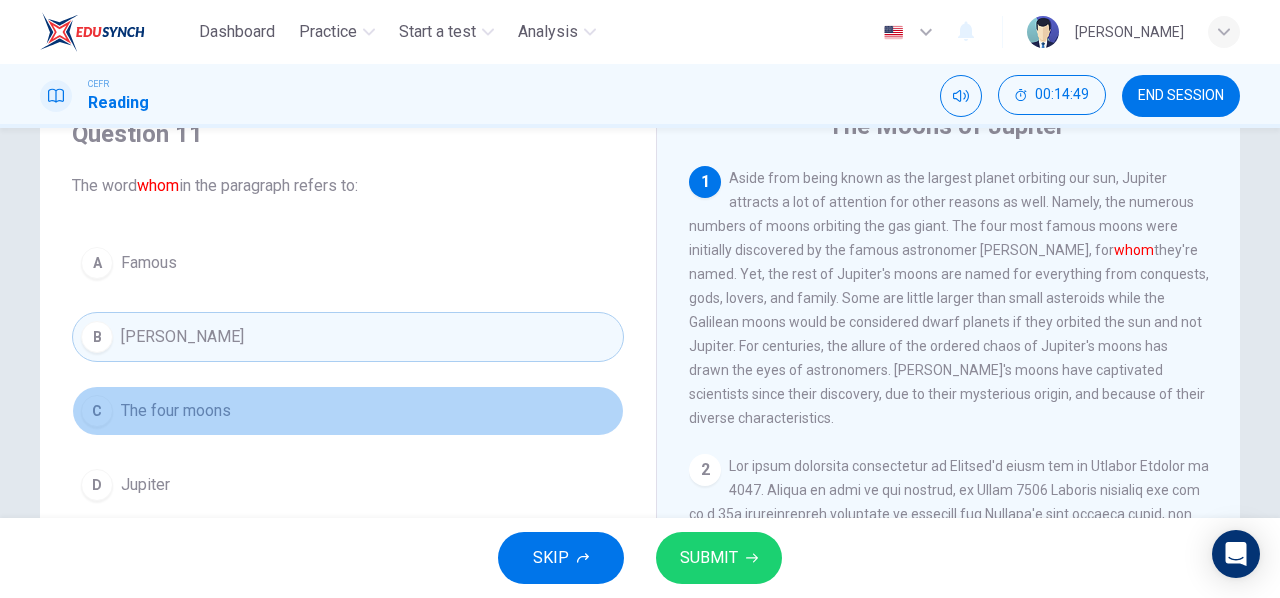 click on "C The four moons" at bounding box center (348, 411) 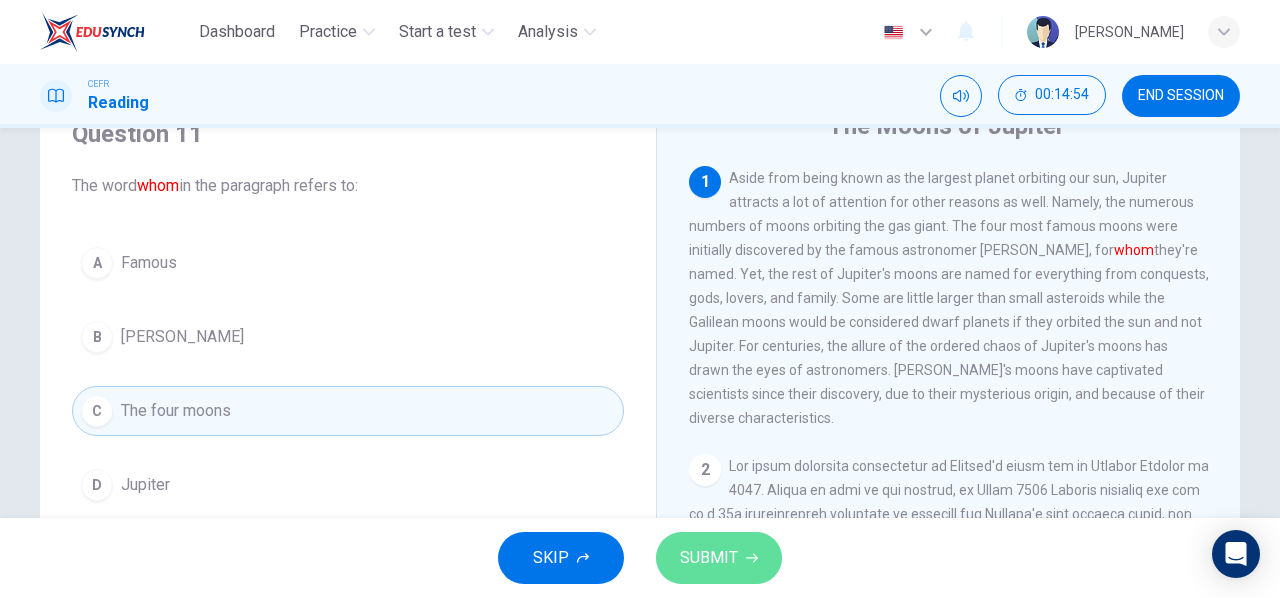 click on "SUBMIT" at bounding box center (709, 558) 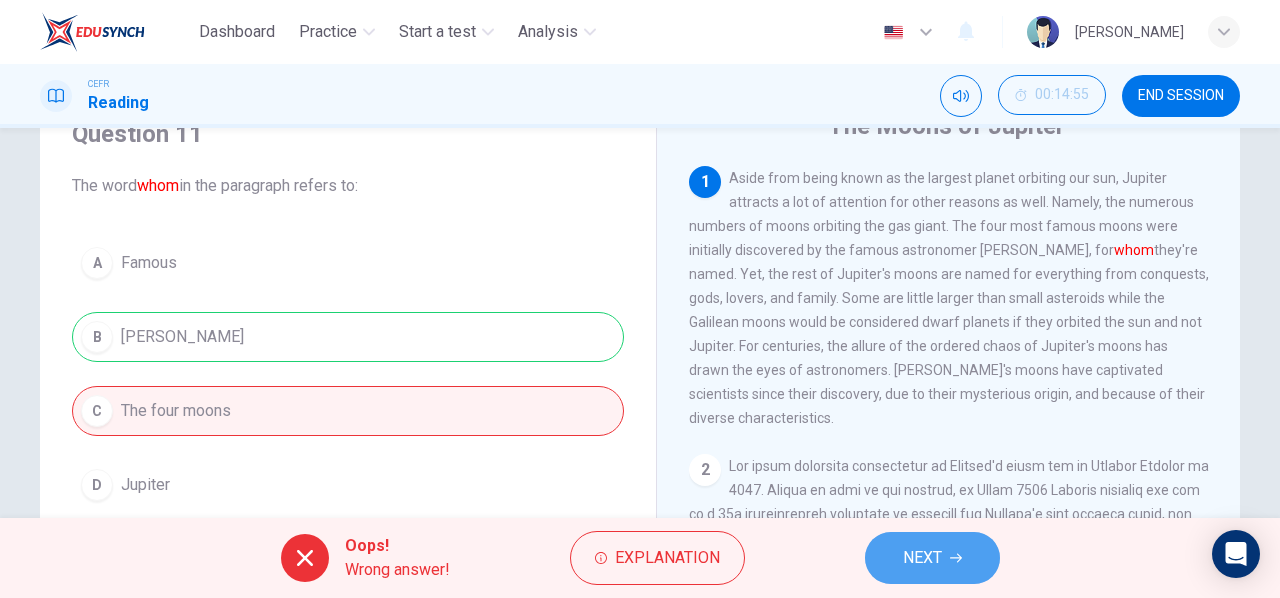 click on "NEXT" at bounding box center (922, 558) 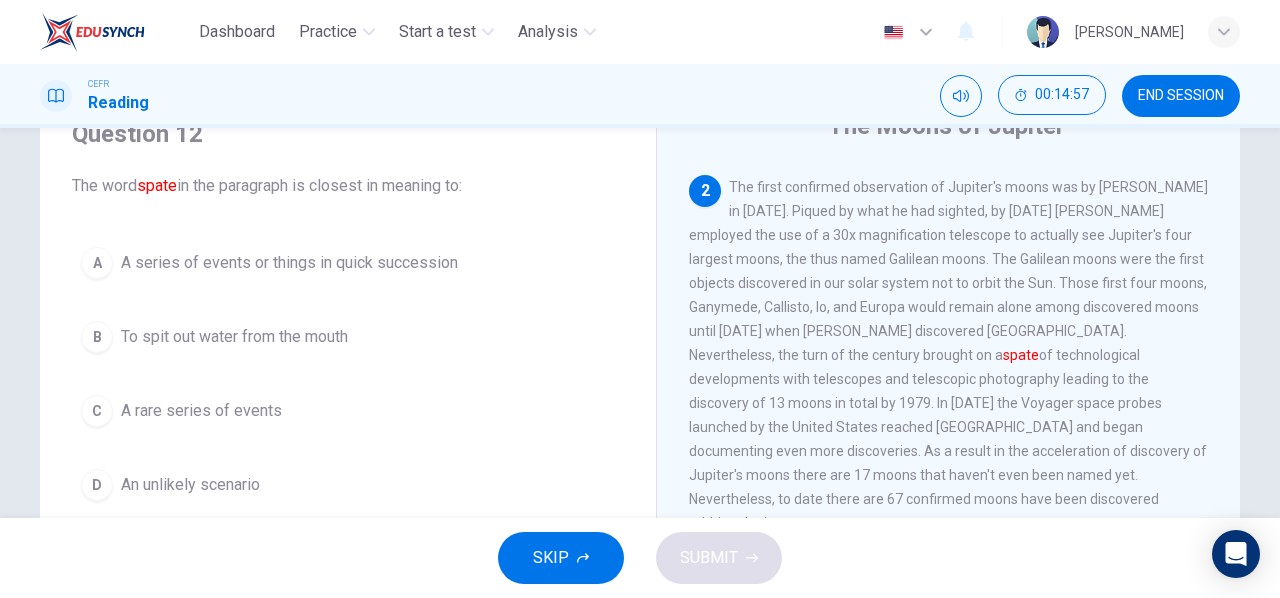 scroll, scrollTop: 281, scrollLeft: 0, axis: vertical 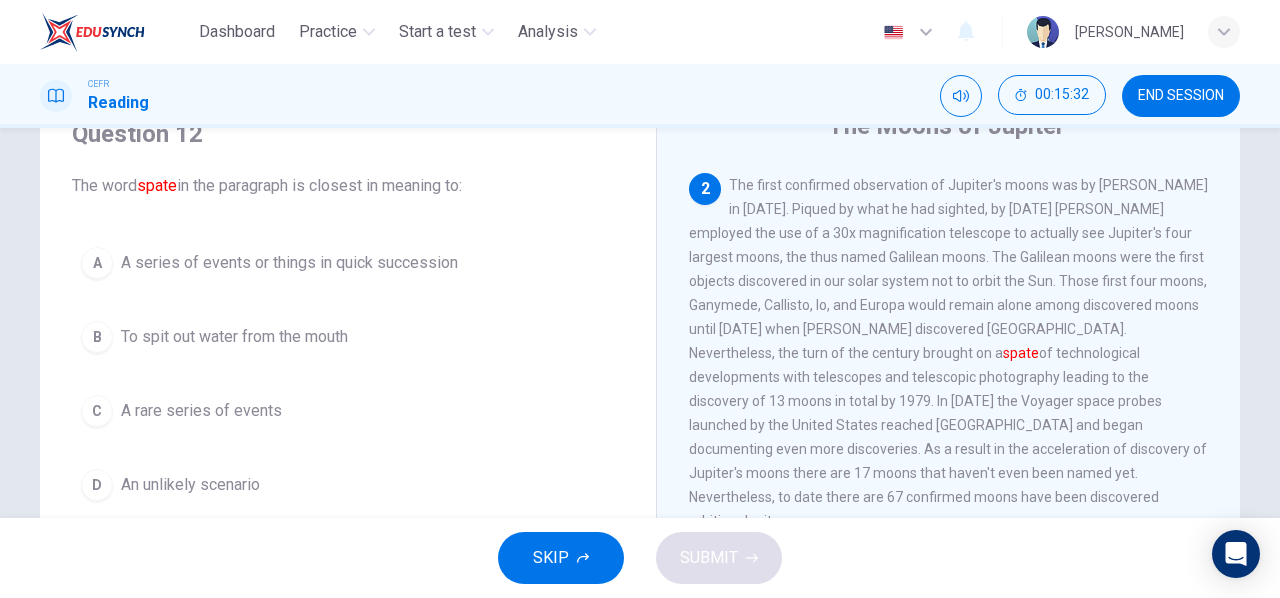 click on "C" at bounding box center (97, 411) 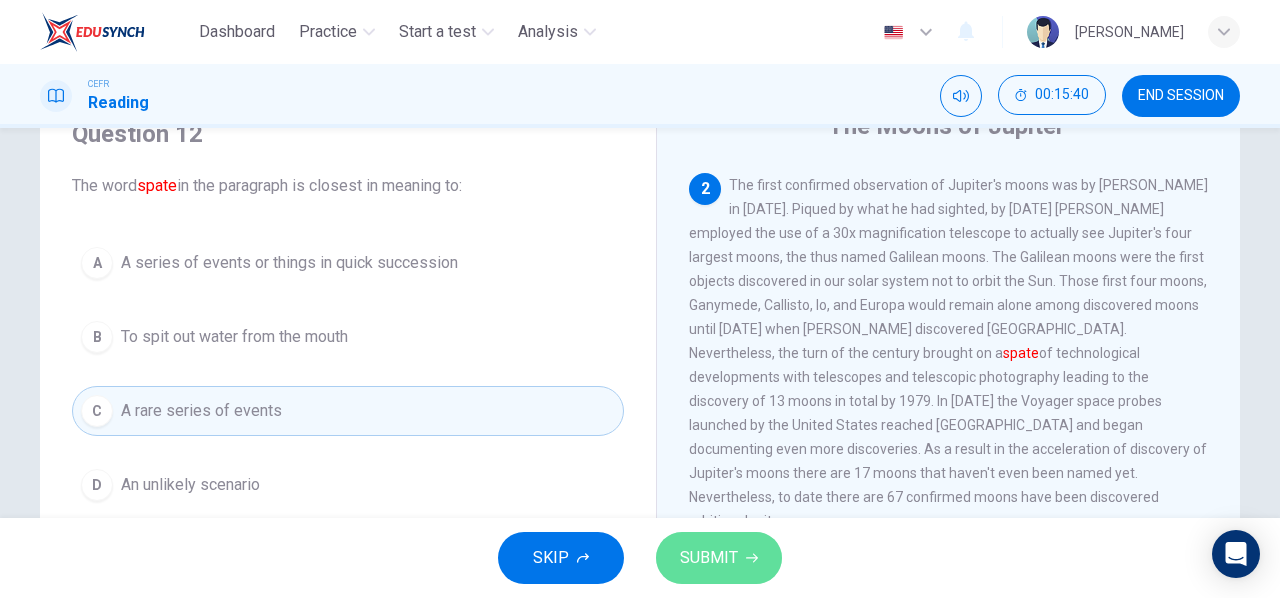 click on "SUBMIT" at bounding box center (719, 558) 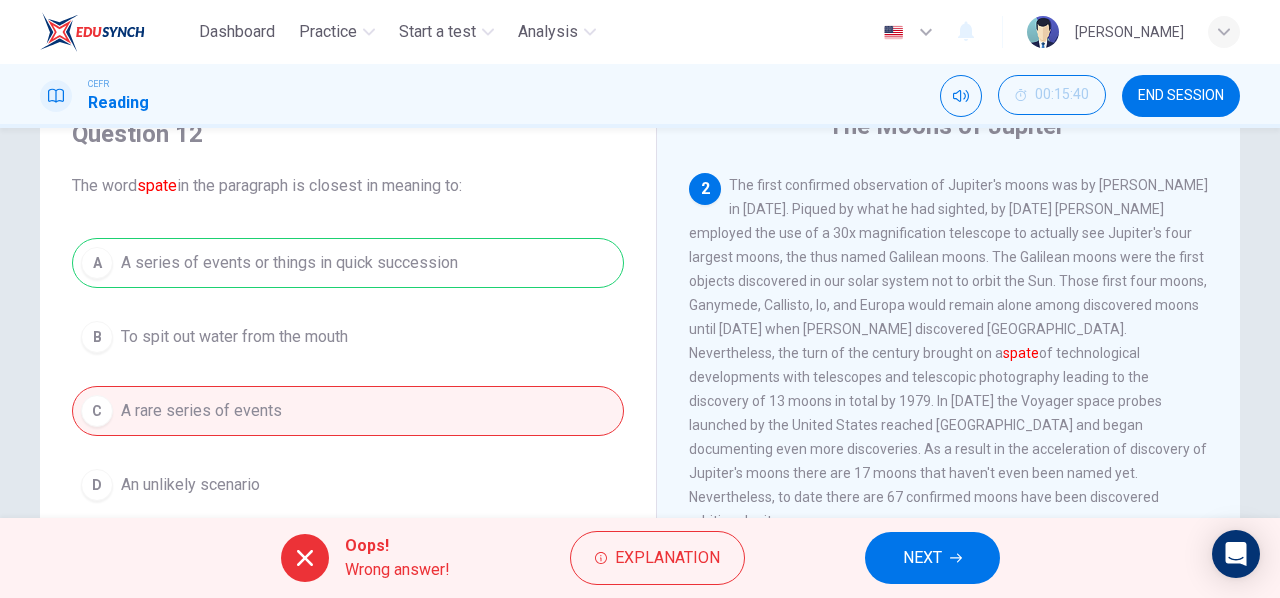 click on "NEXT" at bounding box center [922, 558] 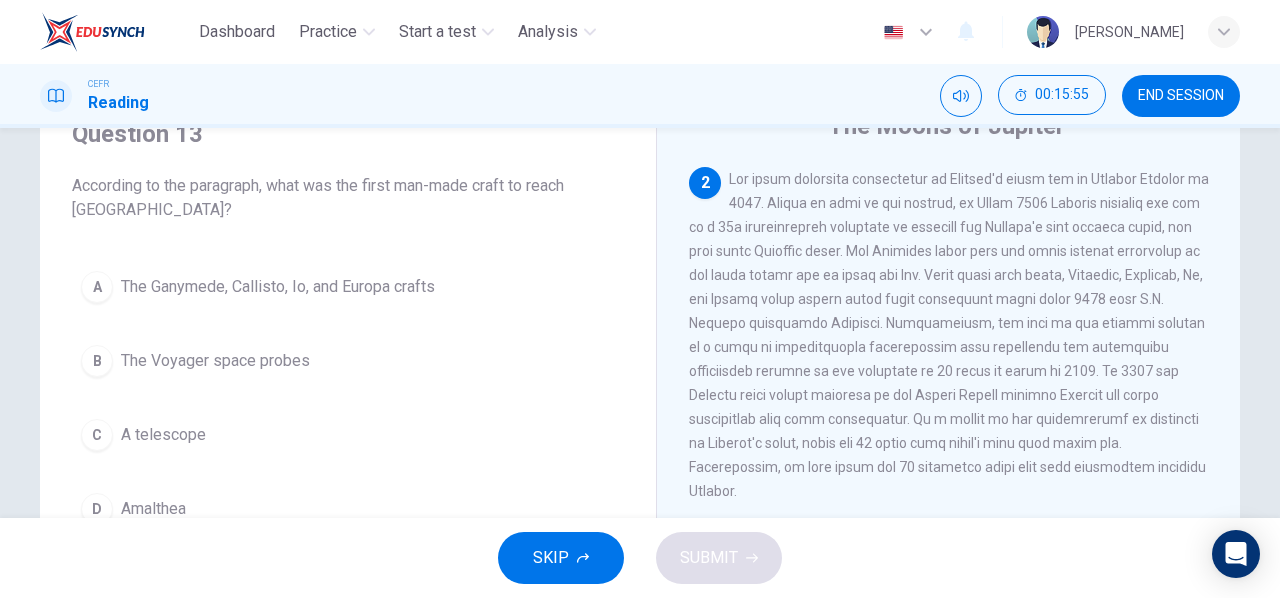 scroll, scrollTop: 288, scrollLeft: 0, axis: vertical 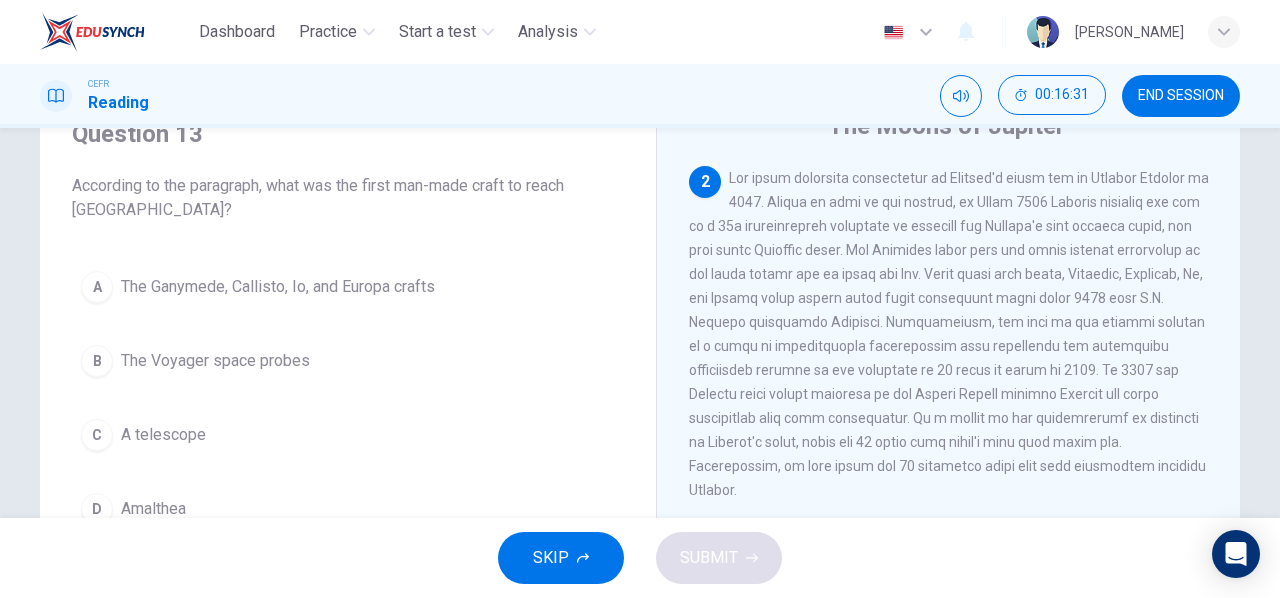 click on "The Ganymede, Callisto, Io, and Europa crafts" at bounding box center (278, 287) 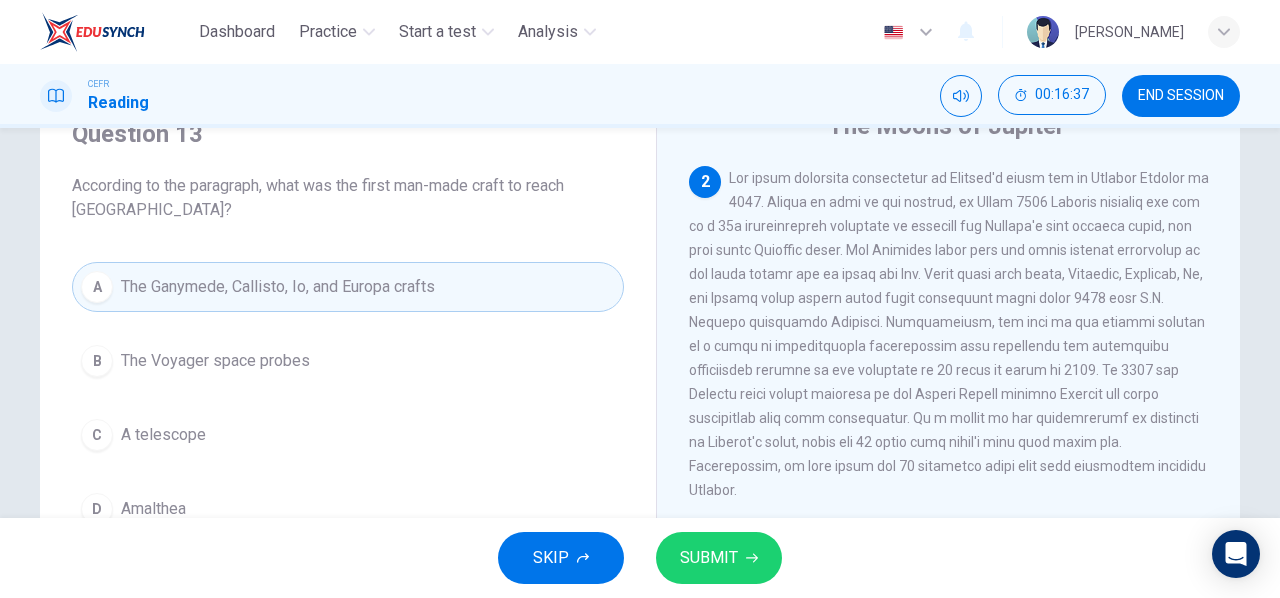 click on "SUBMIT" at bounding box center [709, 558] 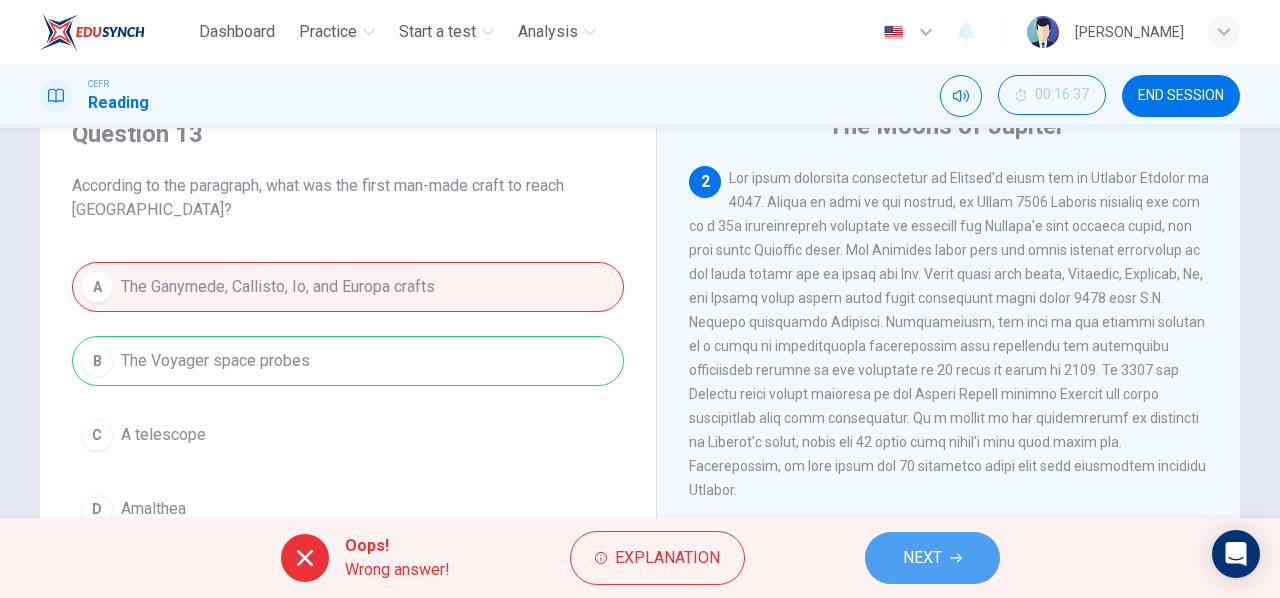 click on "NEXT" at bounding box center (932, 558) 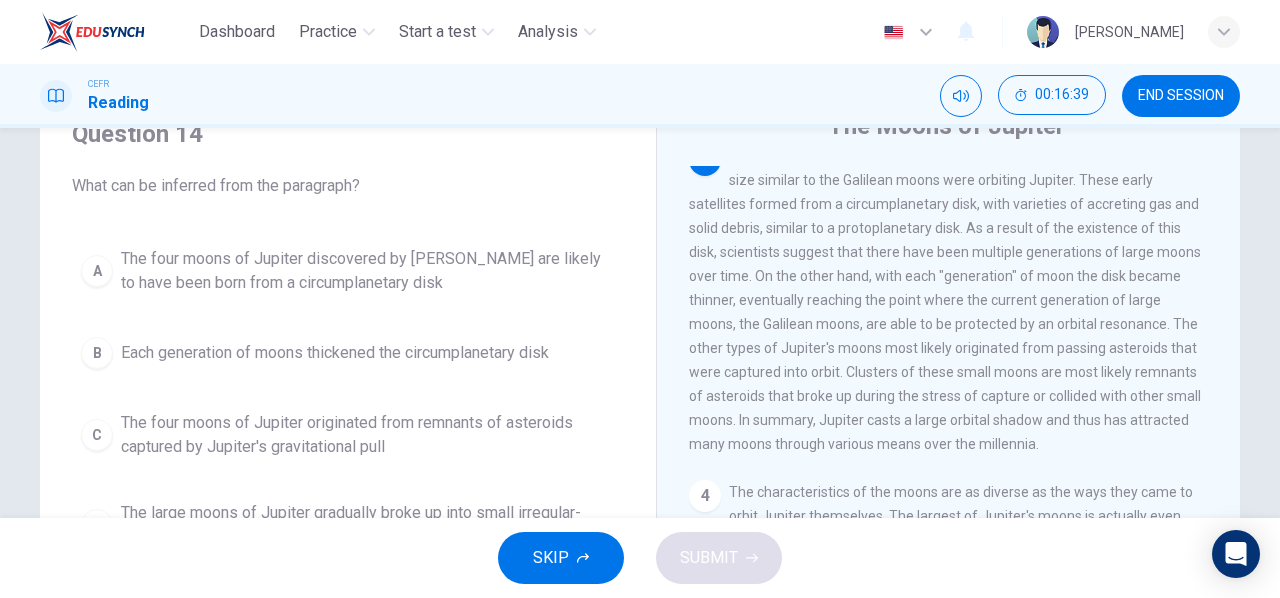 scroll, scrollTop: 668, scrollLeft: 0, axis: vertical 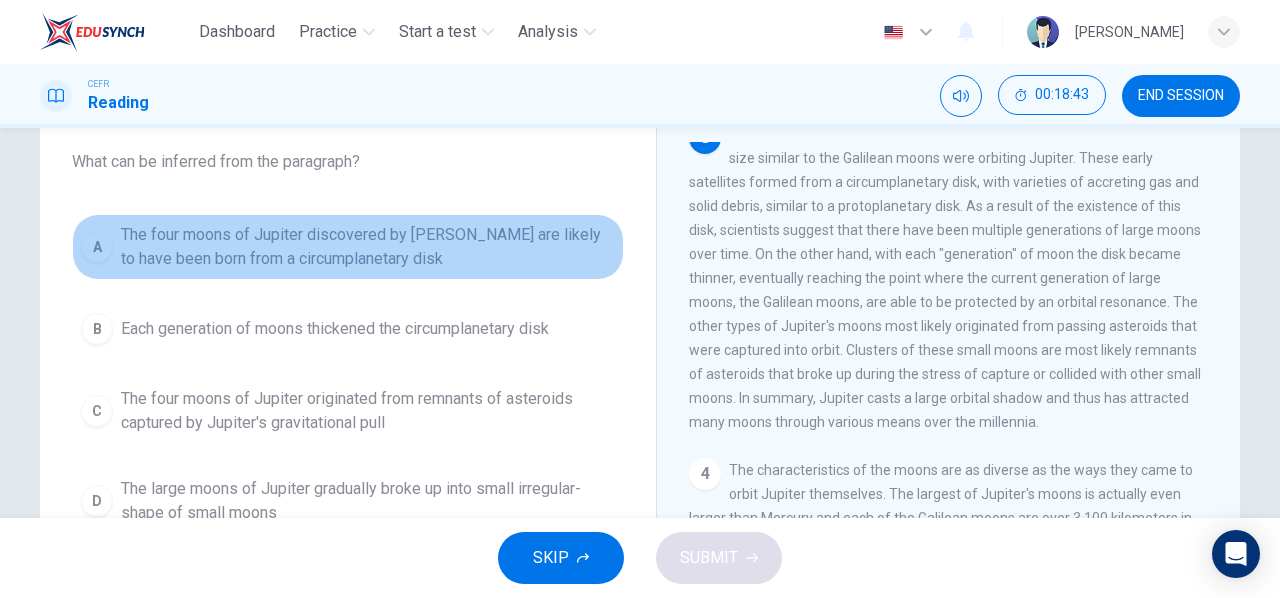 click on "The four moons of Jupiter discovered by [PERSON_NAME] are likely to have been born from a circumplanetary disk" at bounding box center (368, 247) 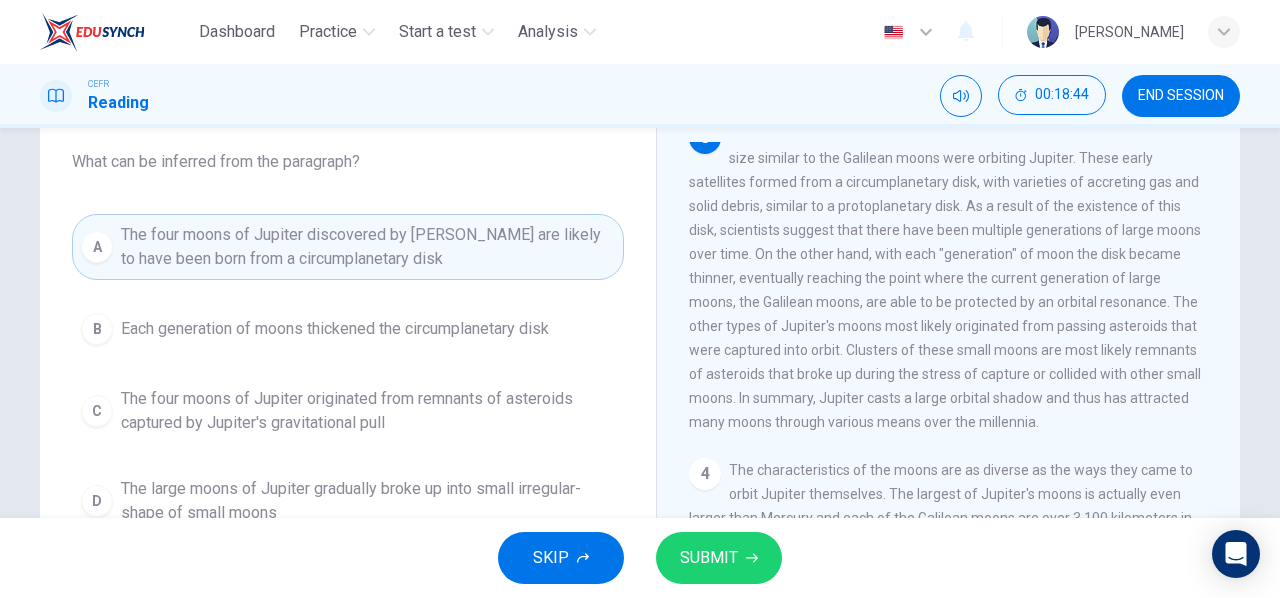 click on "SUBMIT" at bounding box center (709, 558) 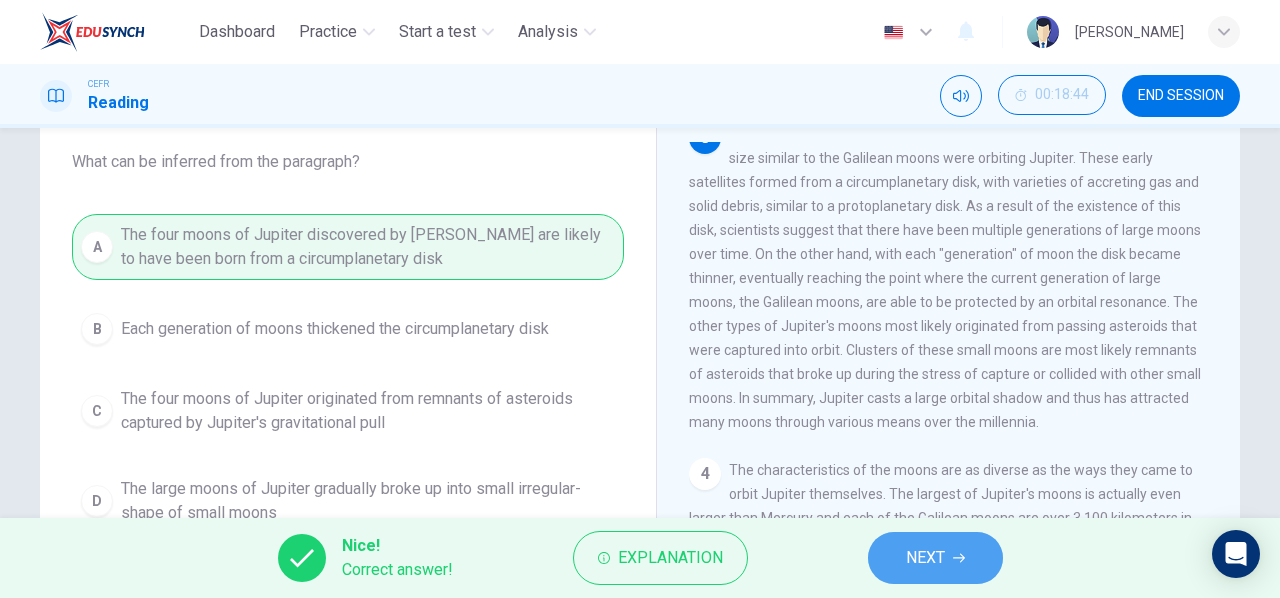 click on "NEXT" at bounding box center (935, 558) 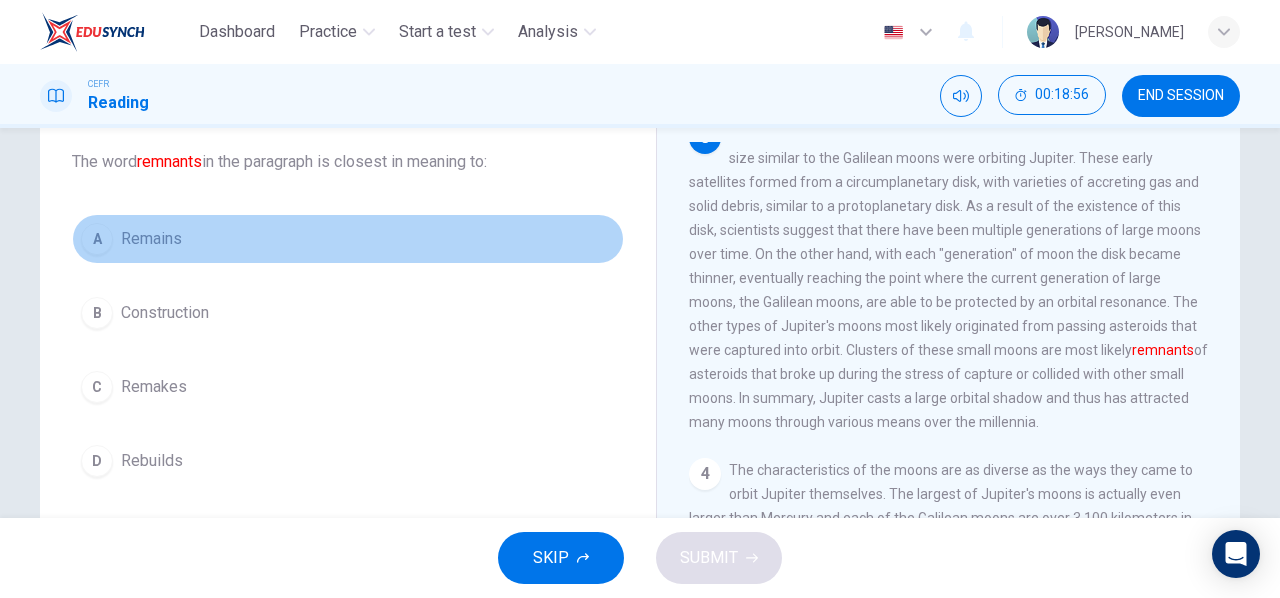 click on "A Remains" at bounding box center (348, 239) 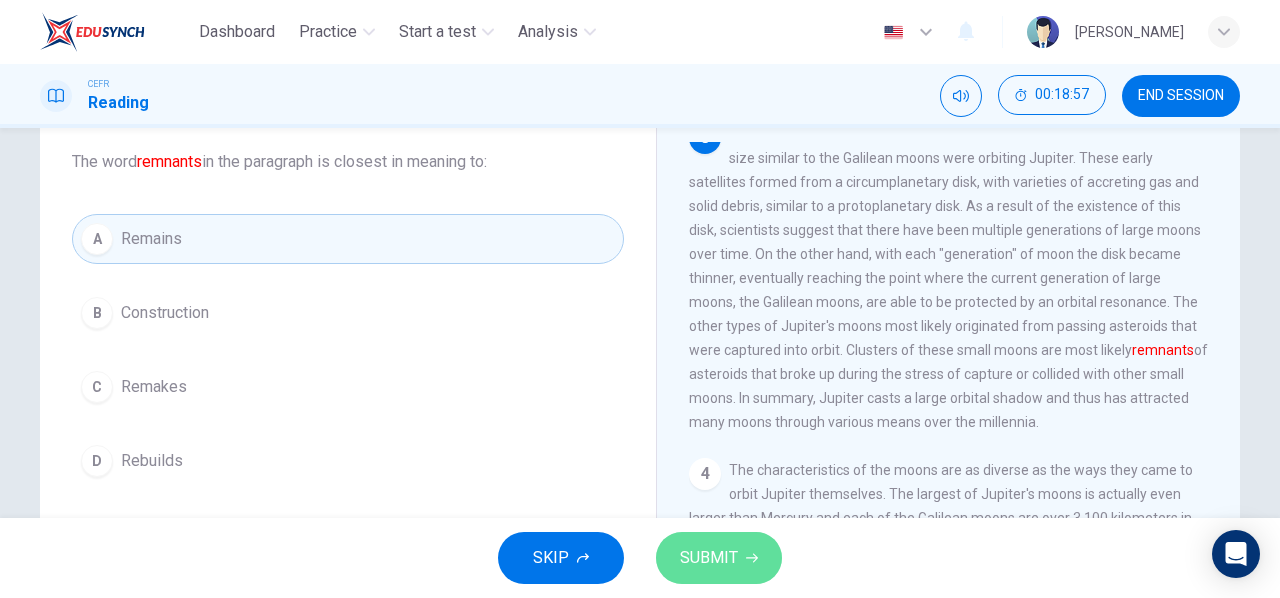 click on "SUBMIT" at bounding box center [709, 558] 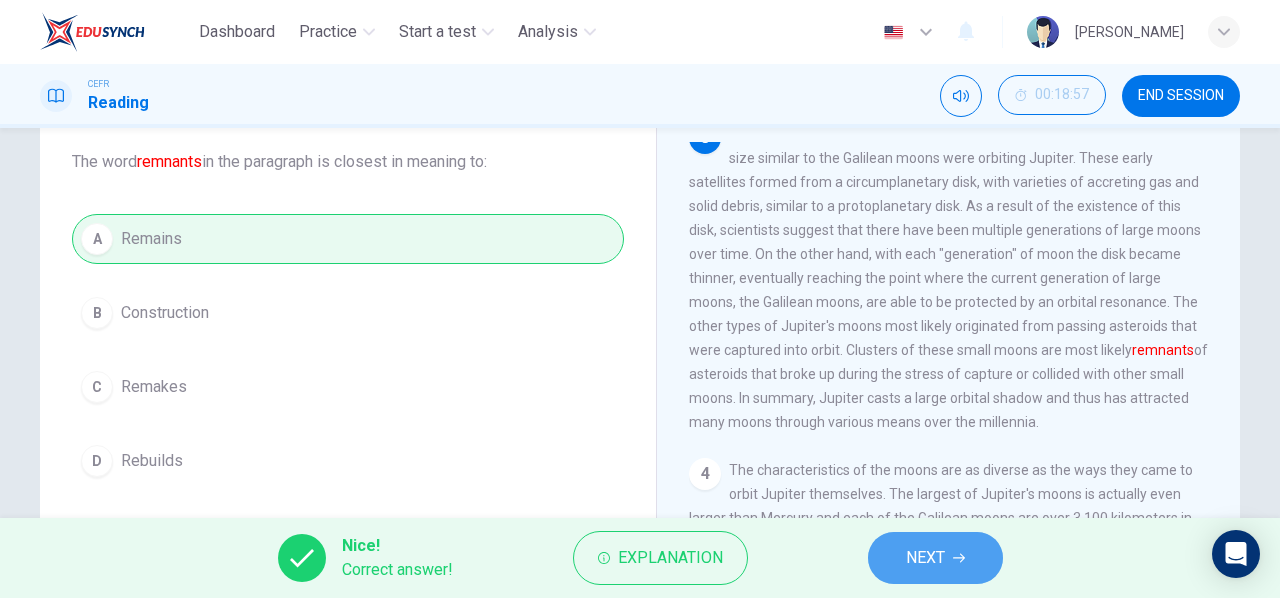 click on "NEXT" at bounding box center (925, 558) 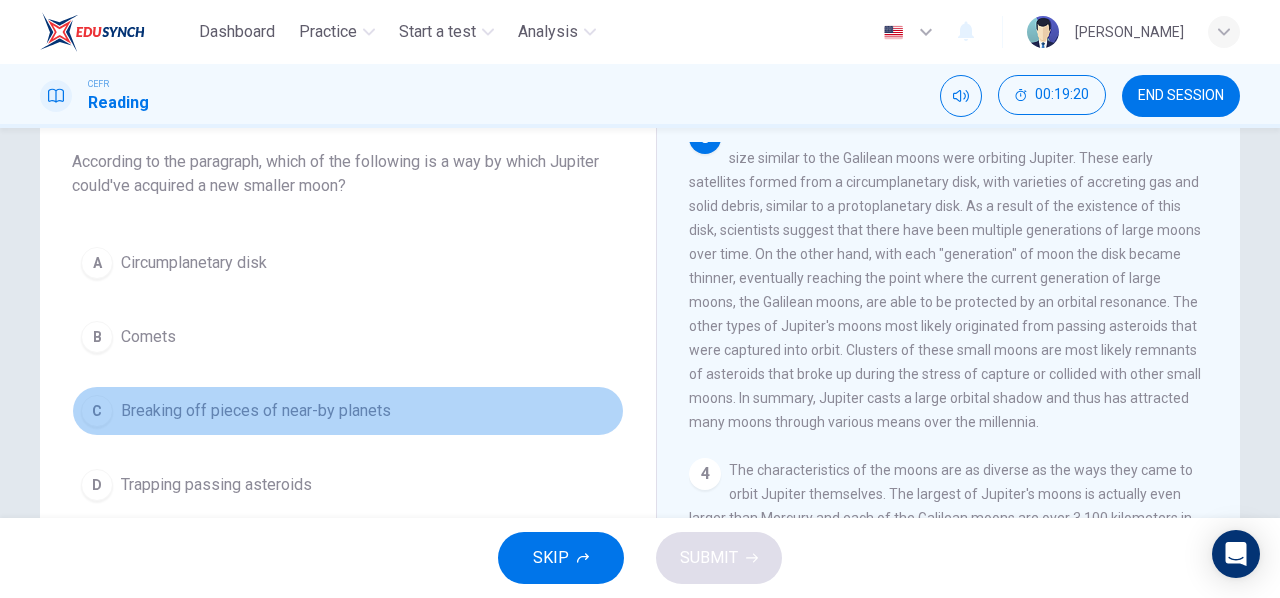 click on "C Breaking off pieces of near-by planets" at bounding box center (348, 411) 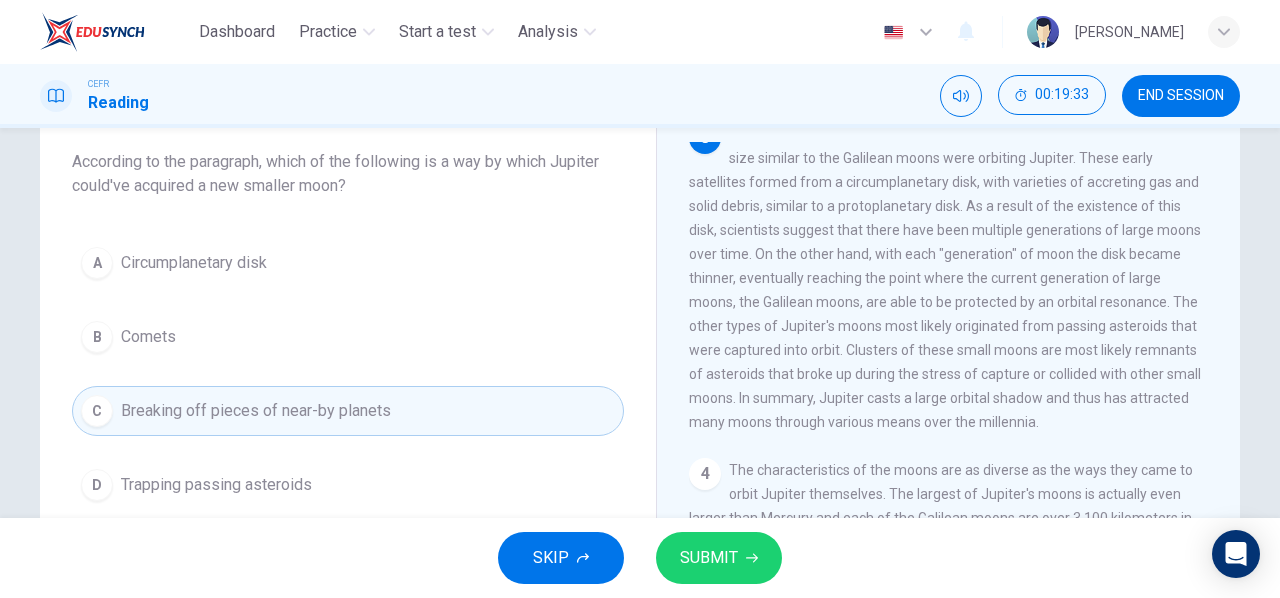 click on "D Trapping passing asteroids" at bounding box center (348, 485) 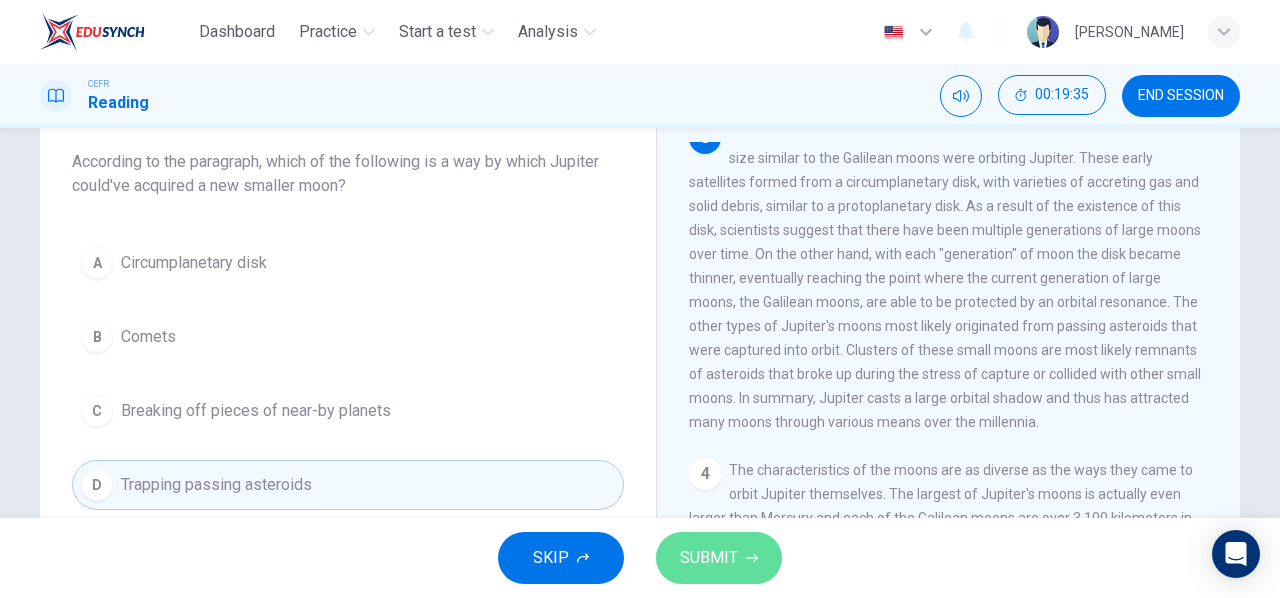 click on "SUBMIT" at bounding box center (719, 558) 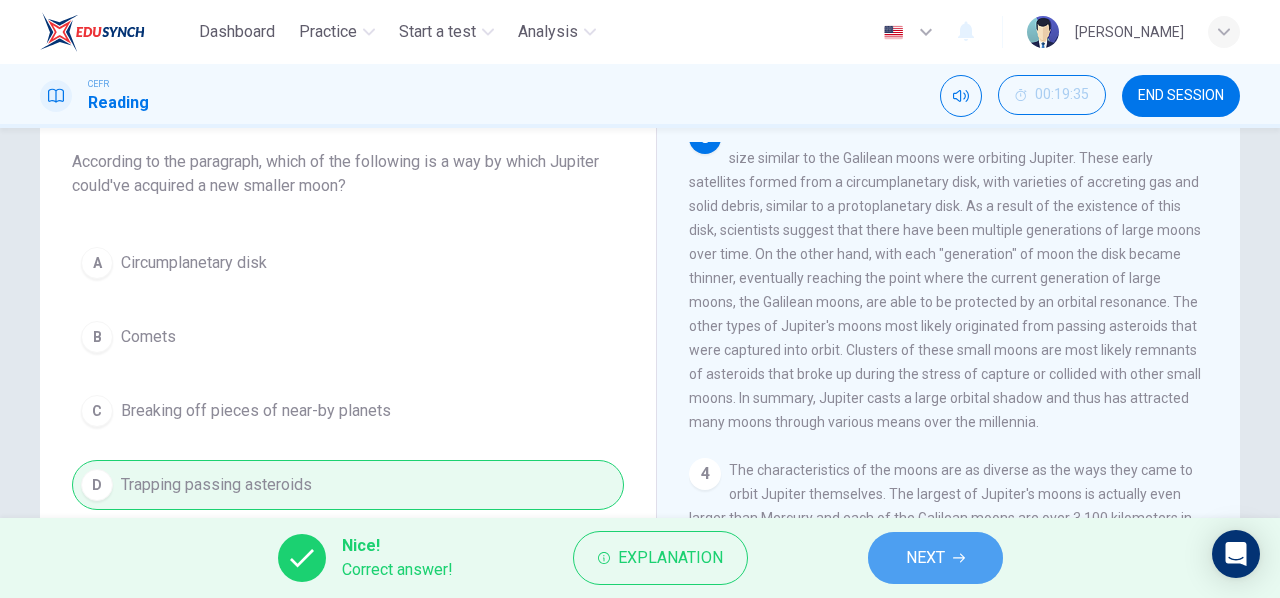 click on "NEXT" at bounding box center (935, 558) 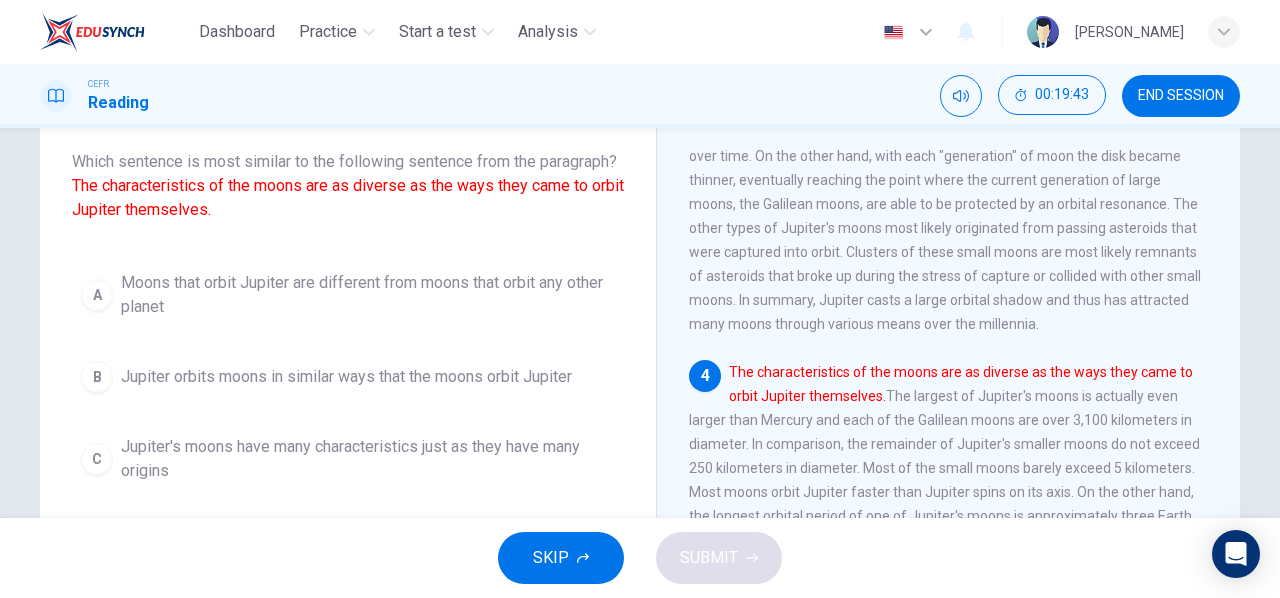 scroll, scrollTop: 774, scrollLeft: 0, axis: vertical 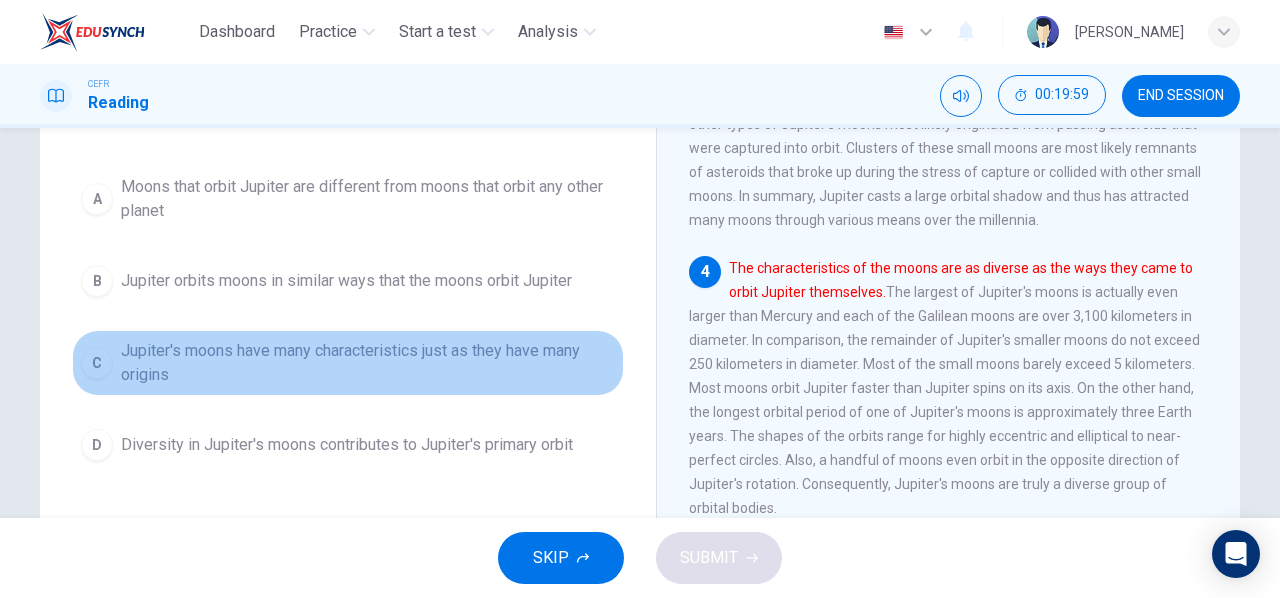 click on "Jupiter's moons have many characteristics just as they have many origins" at bounding box center (368, 363) 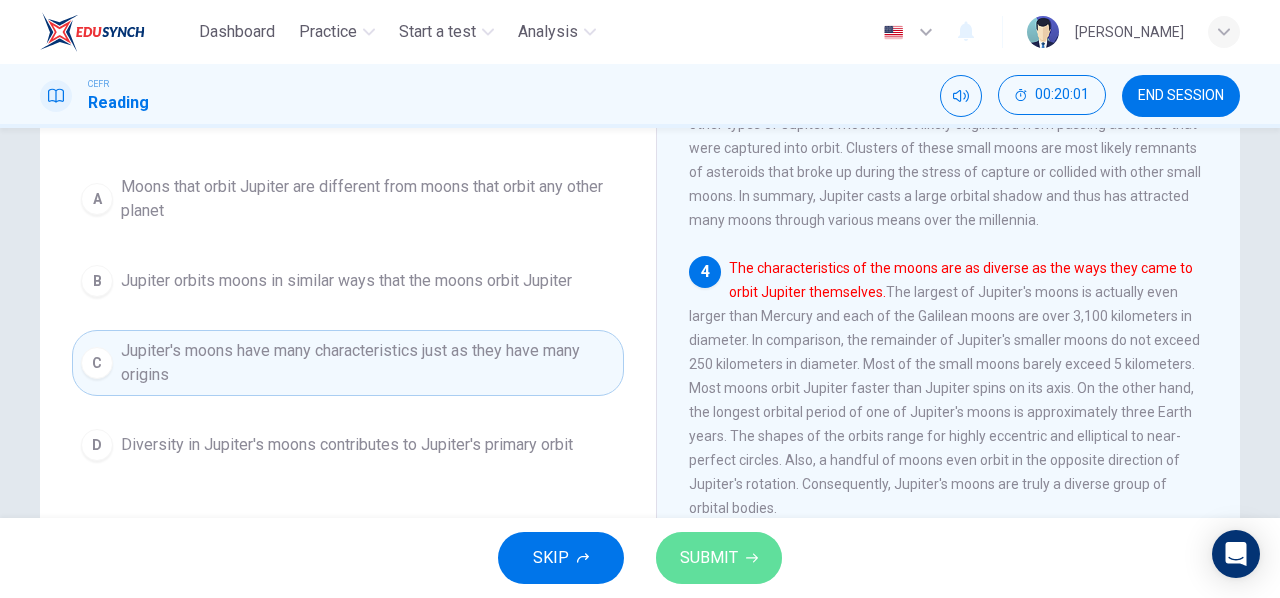 click 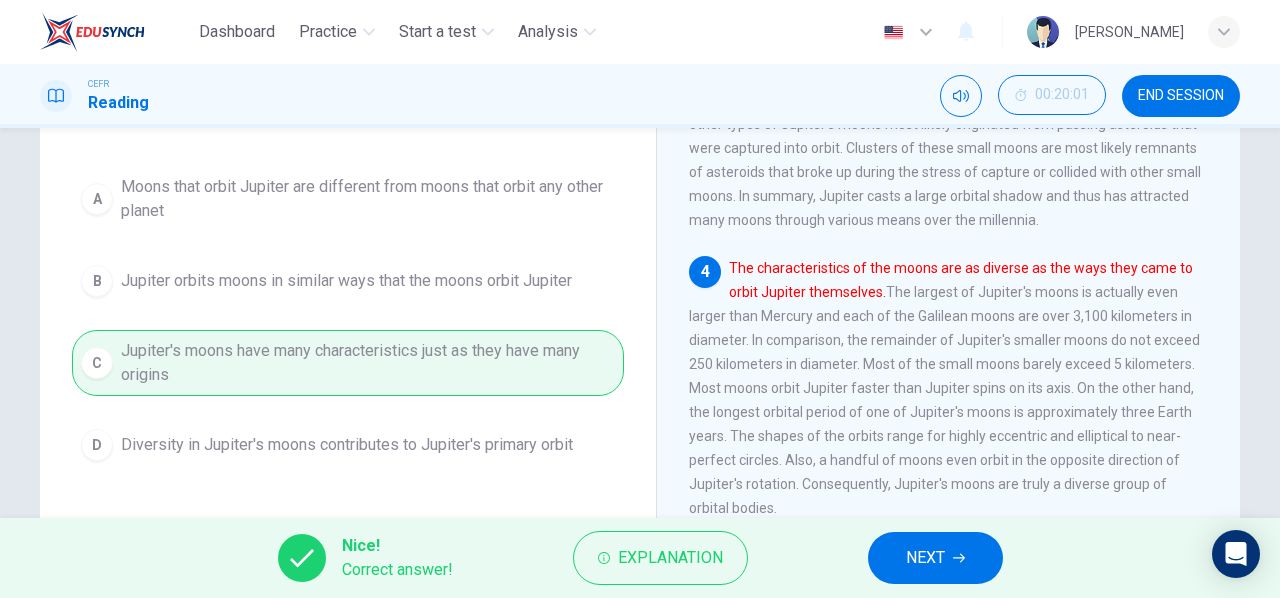 click on "NEXT" at bounding box center [925, 558] 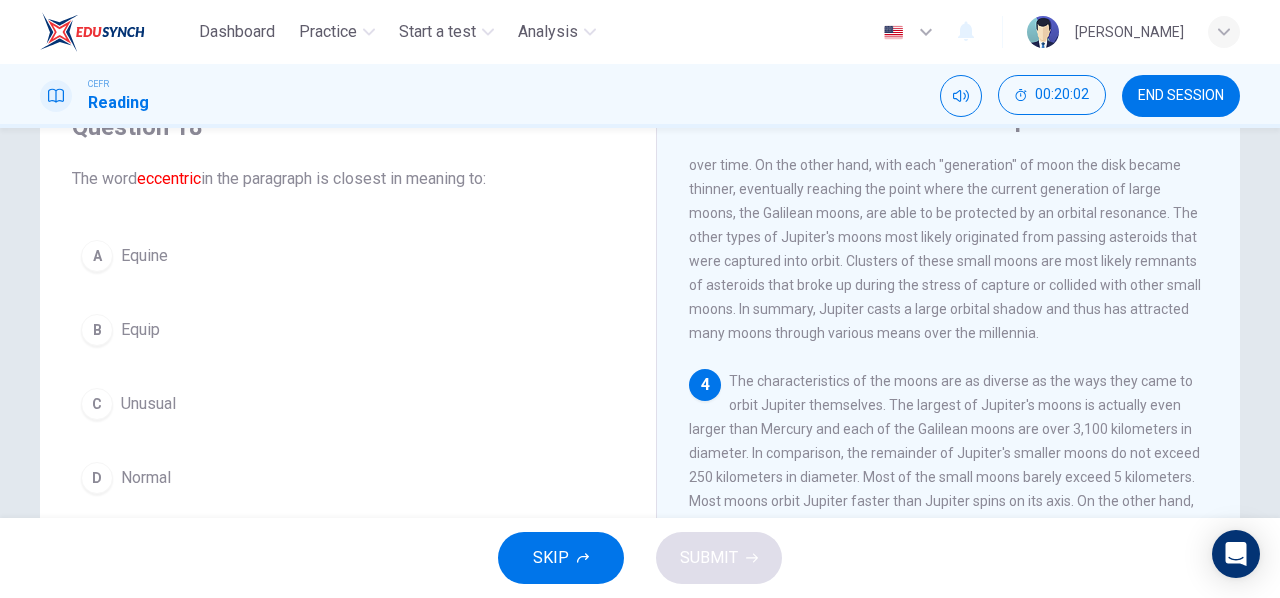 scroll, scrollTop: 89, scrollLeft: 0, axis: vertical 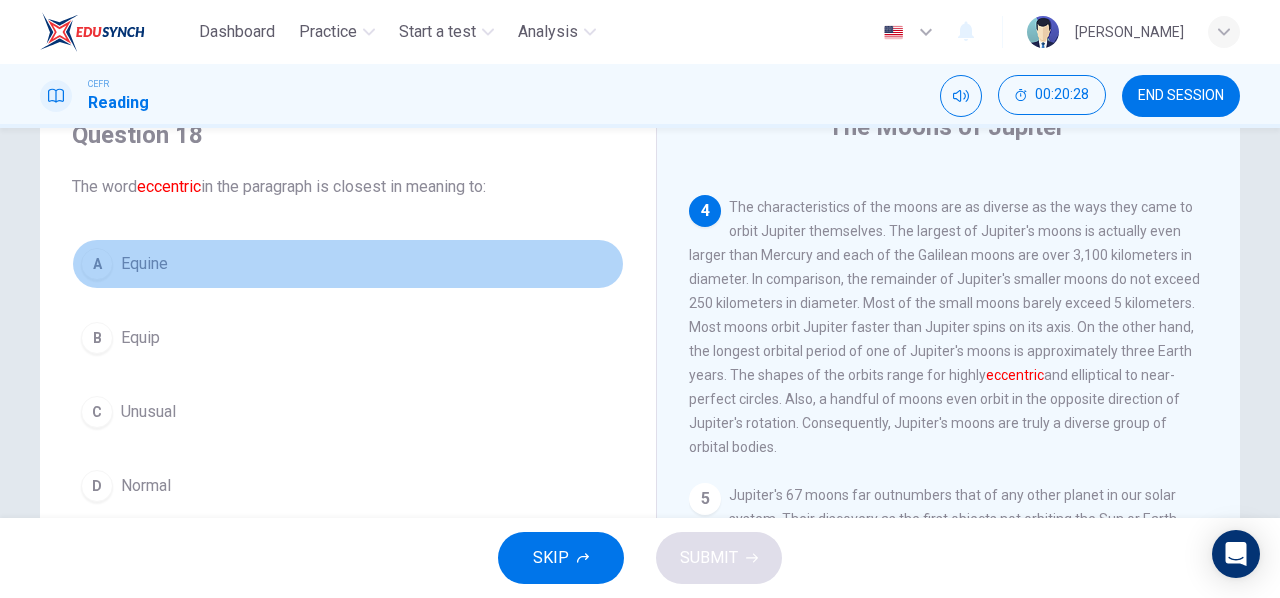 click on "Equine" at bounding box center (144, 264) 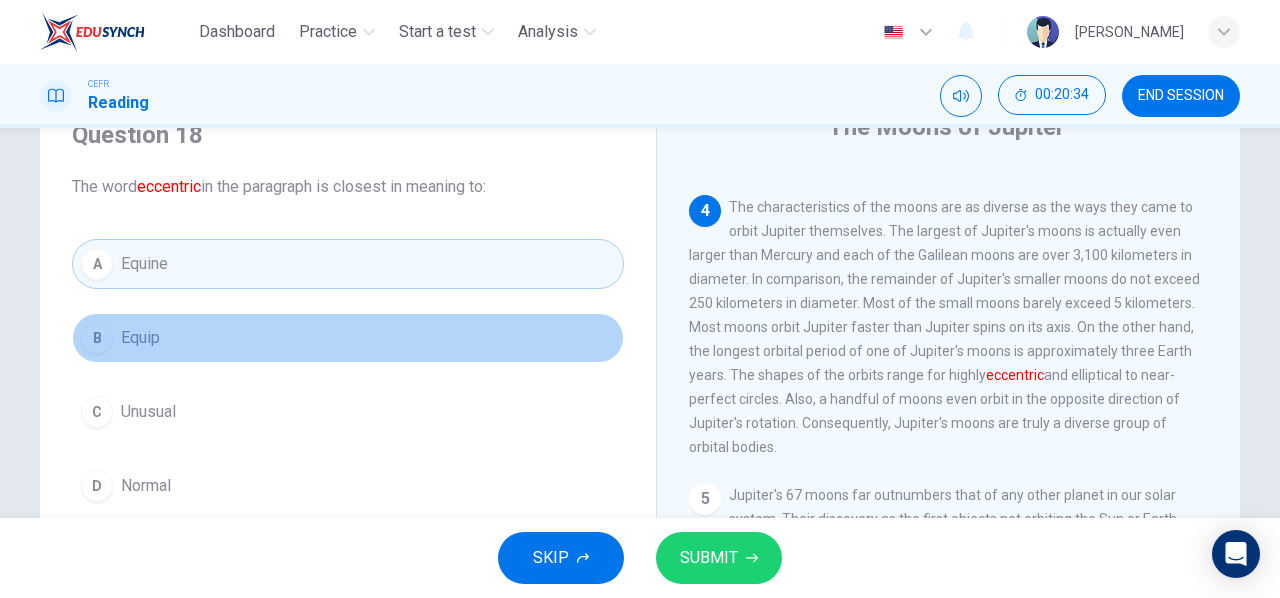 click on "B Equip" at bounding box center (348, 338) 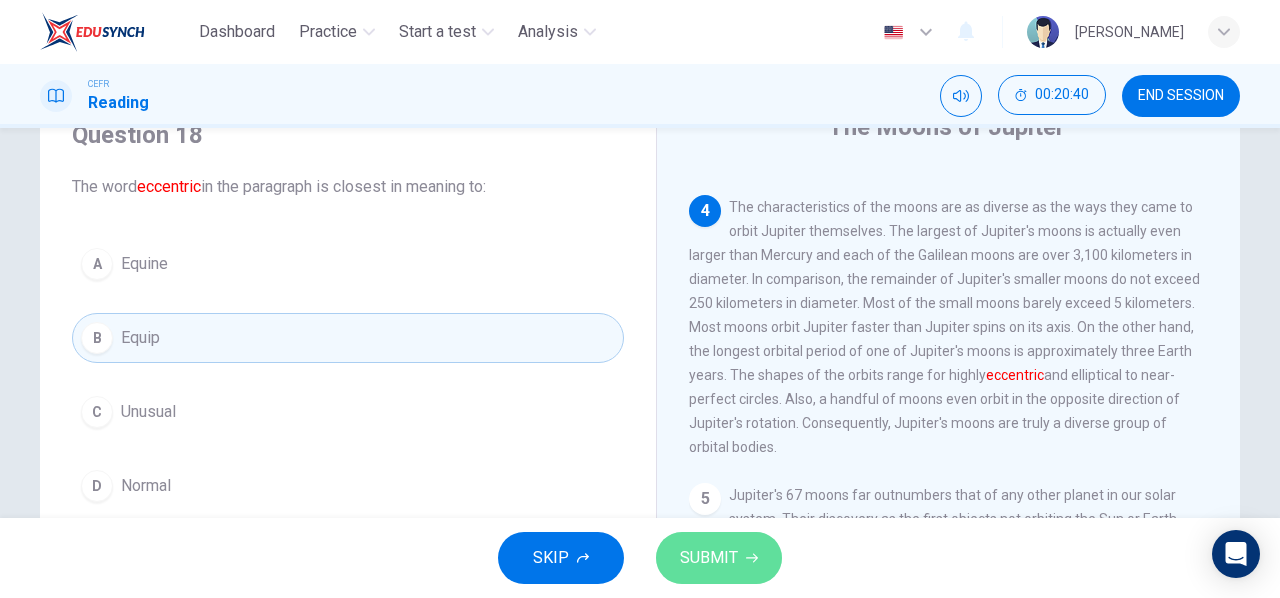 click on "SUBMIT" at bounding box center [709, 558] 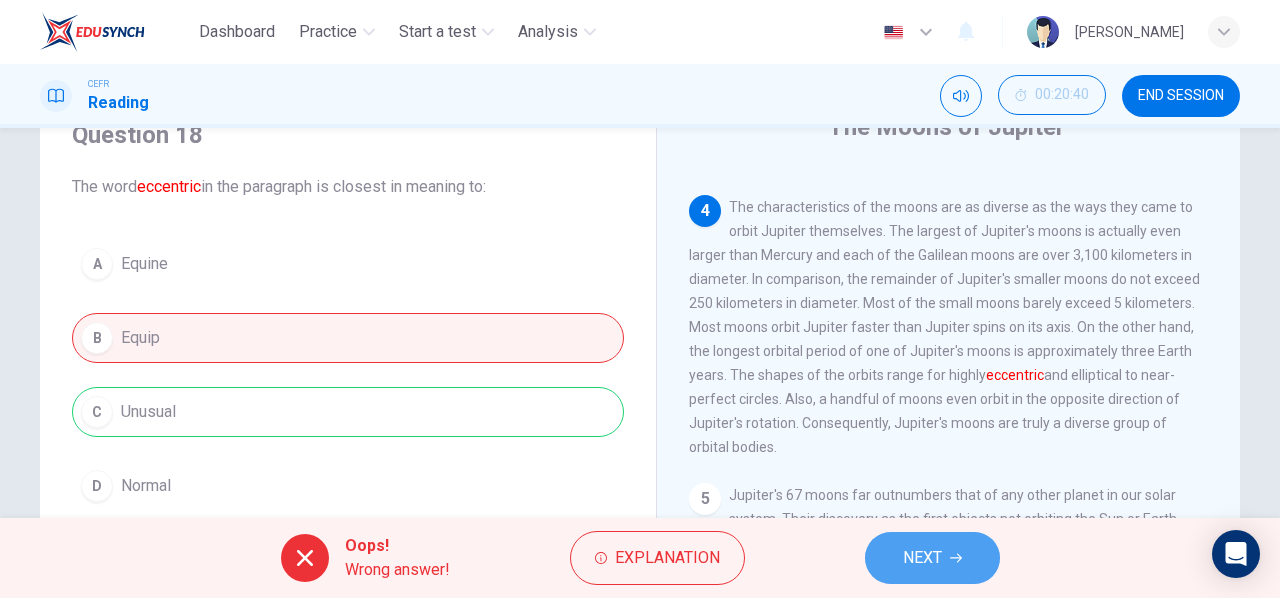 click on "NEXT" at bounding box center (932, 558) 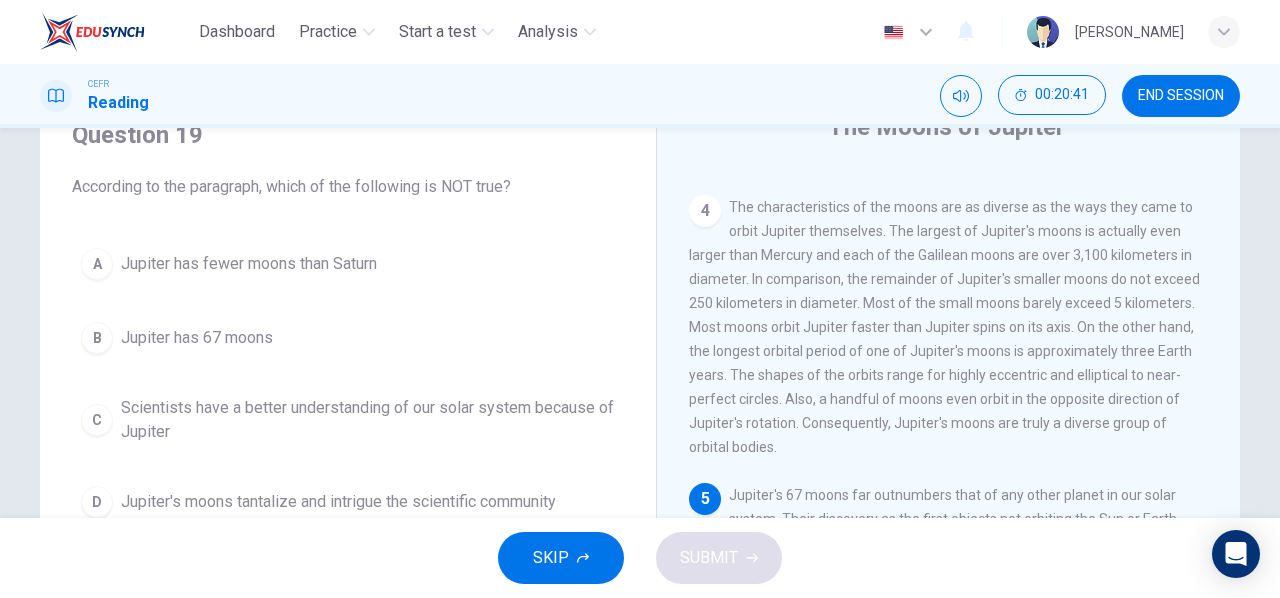 scroll, scrollTop: 992, scrollLeft: 0, axis: vertical 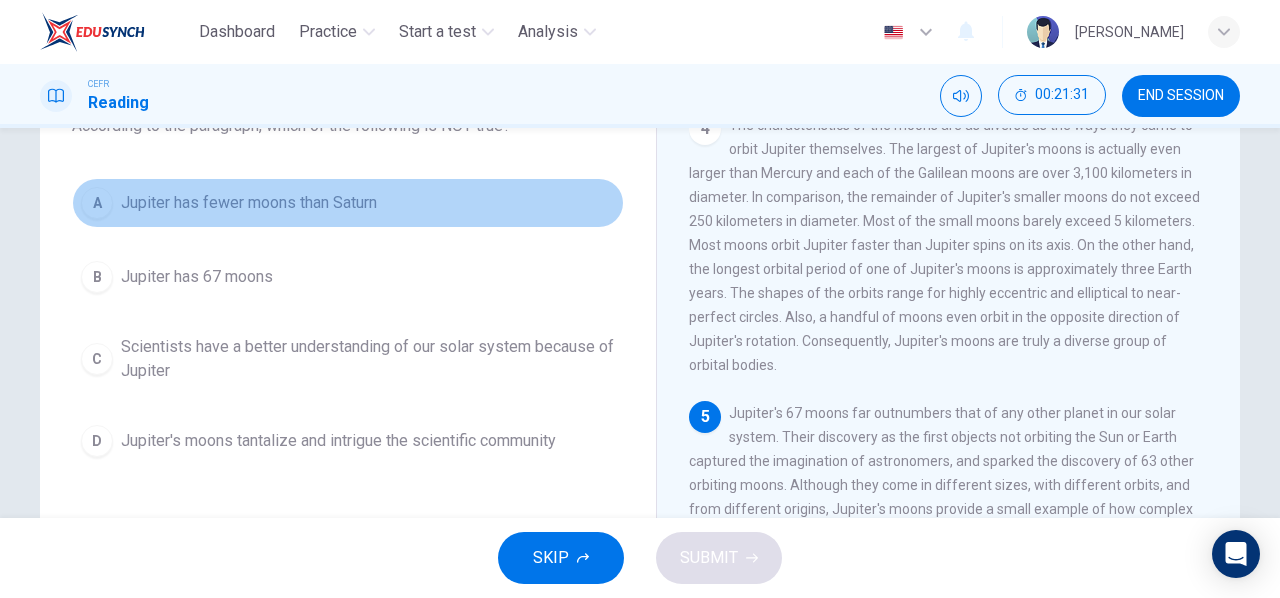 click on "A Jupiter has fewer moons than Saturn" at bounding box center (348, 203) 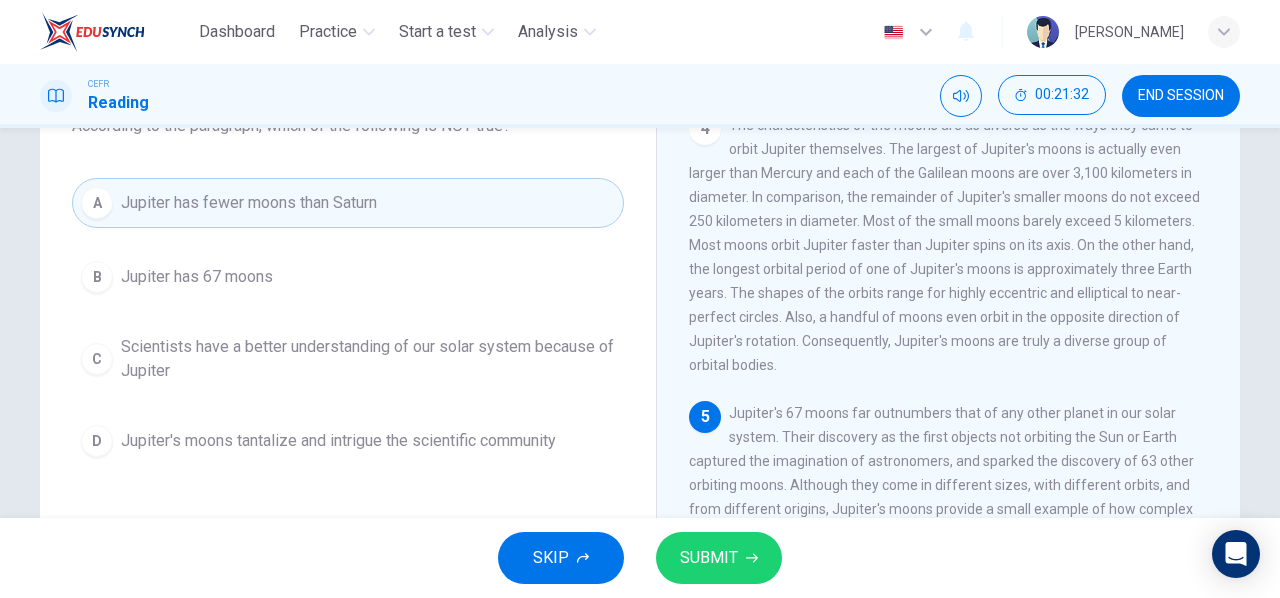 scroll, scrollTop: 178, scrollLeft: 0, axis: vertical 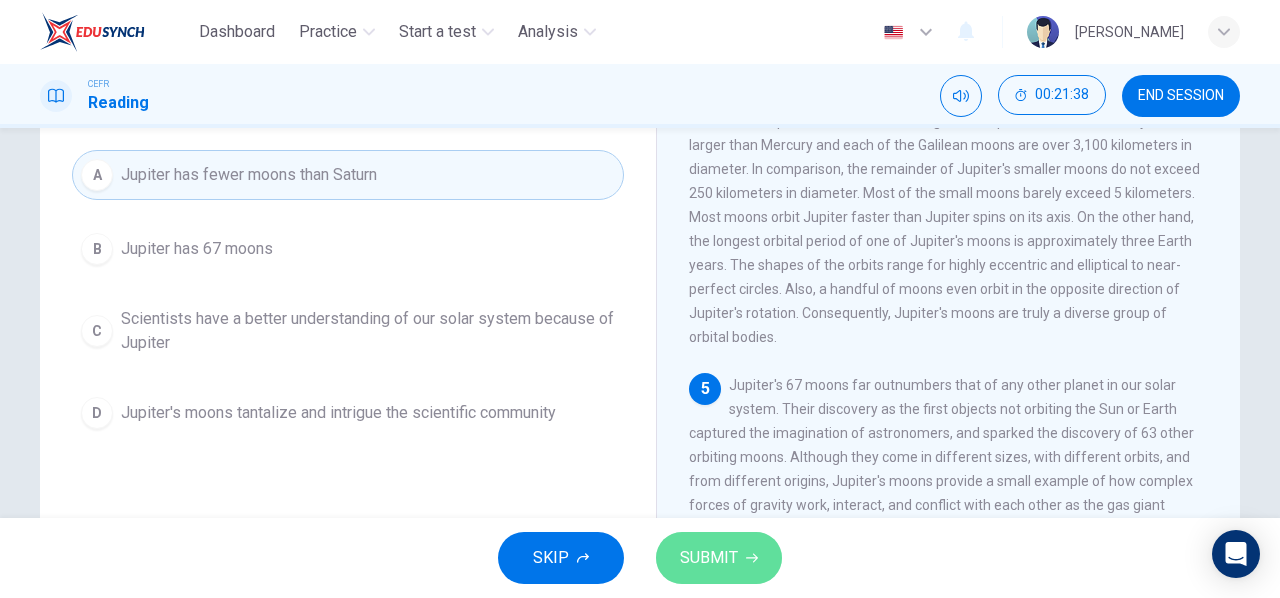 click on "SUBMIT" at bounding box center (719, 558) 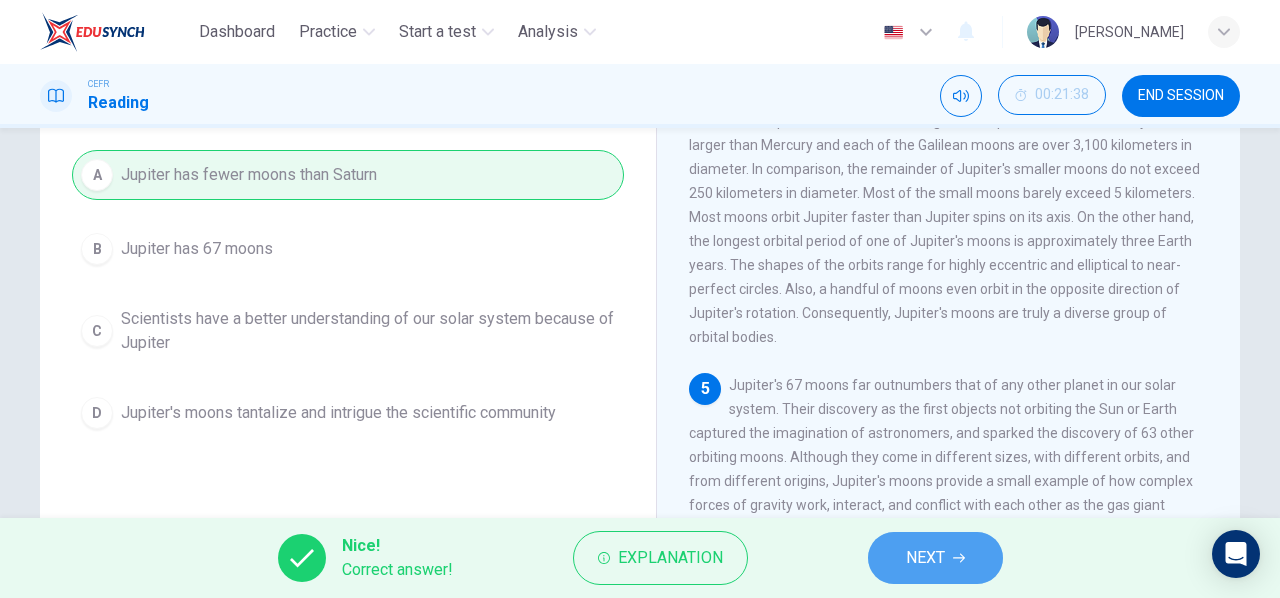 click 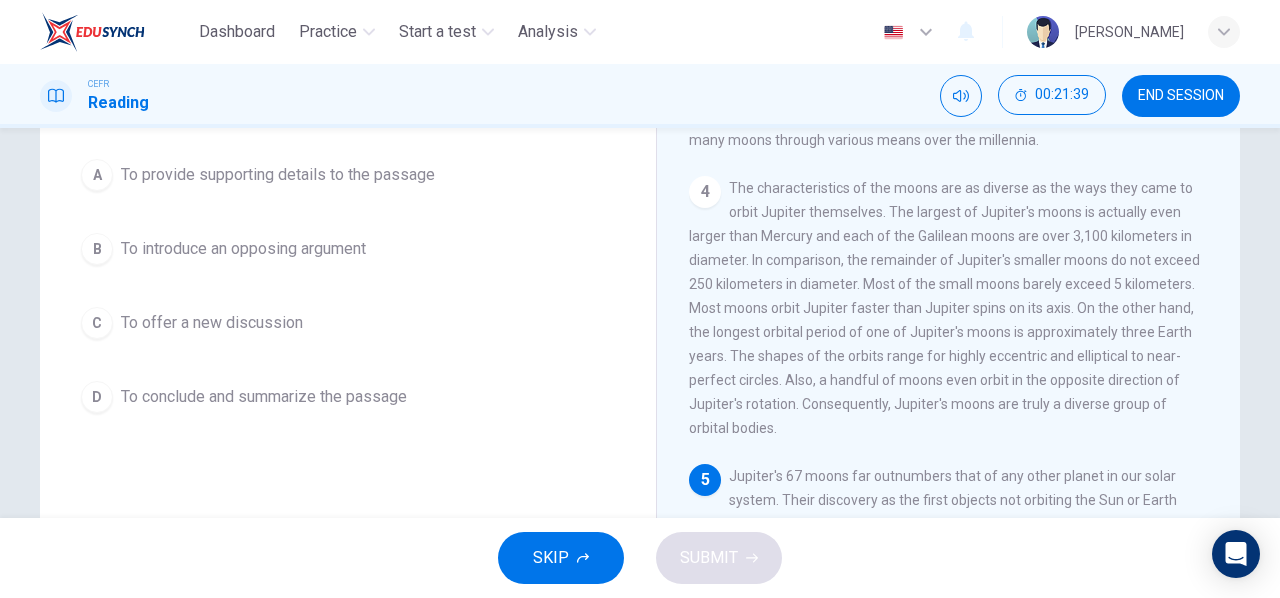 scroll, scrollTop: 886, scrollLeft: 0, axis: vertical 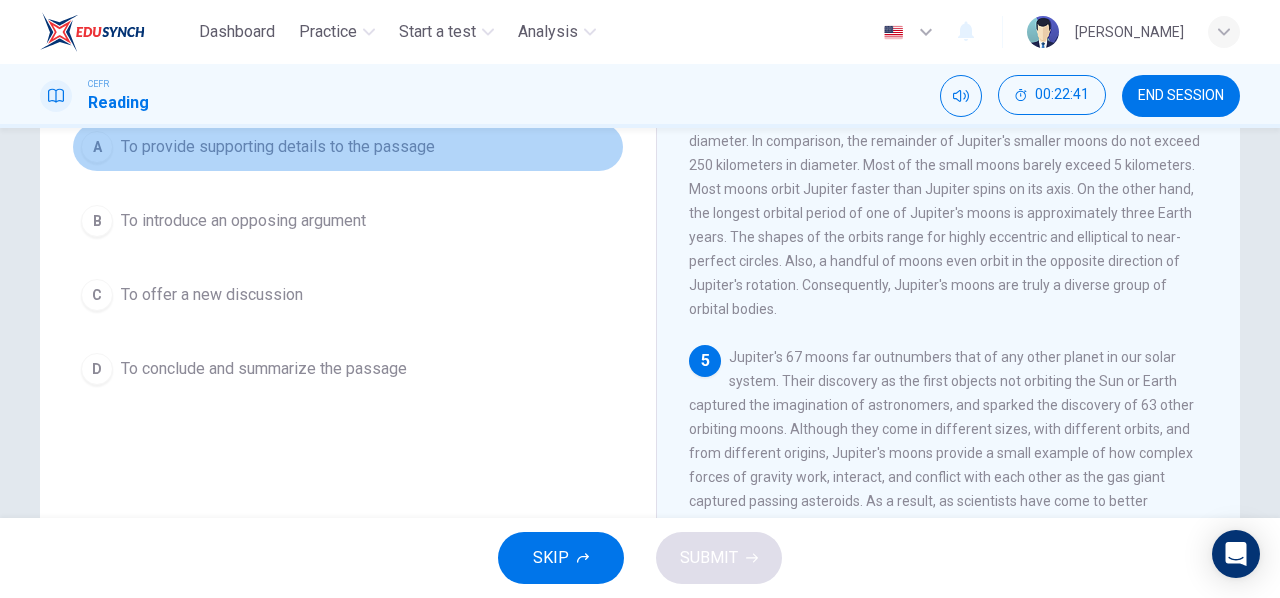 click on "A To provide supporting details to the passage" at bounding box center [348, 147] 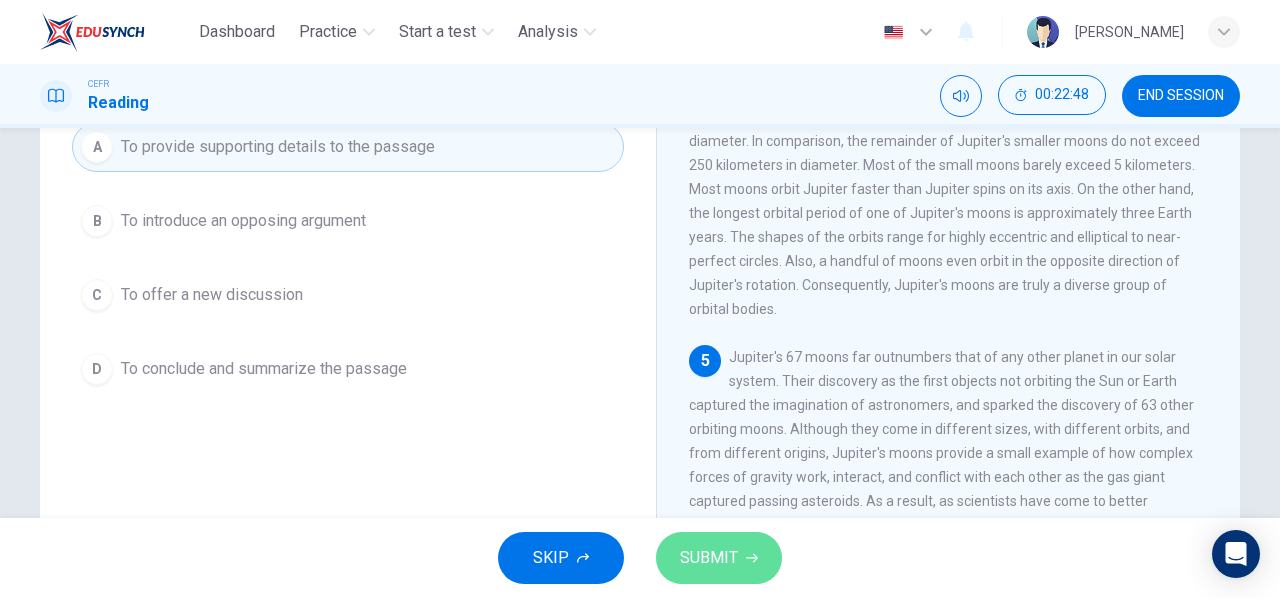 click on "SUBMIT" at bounding box center [709, 558] 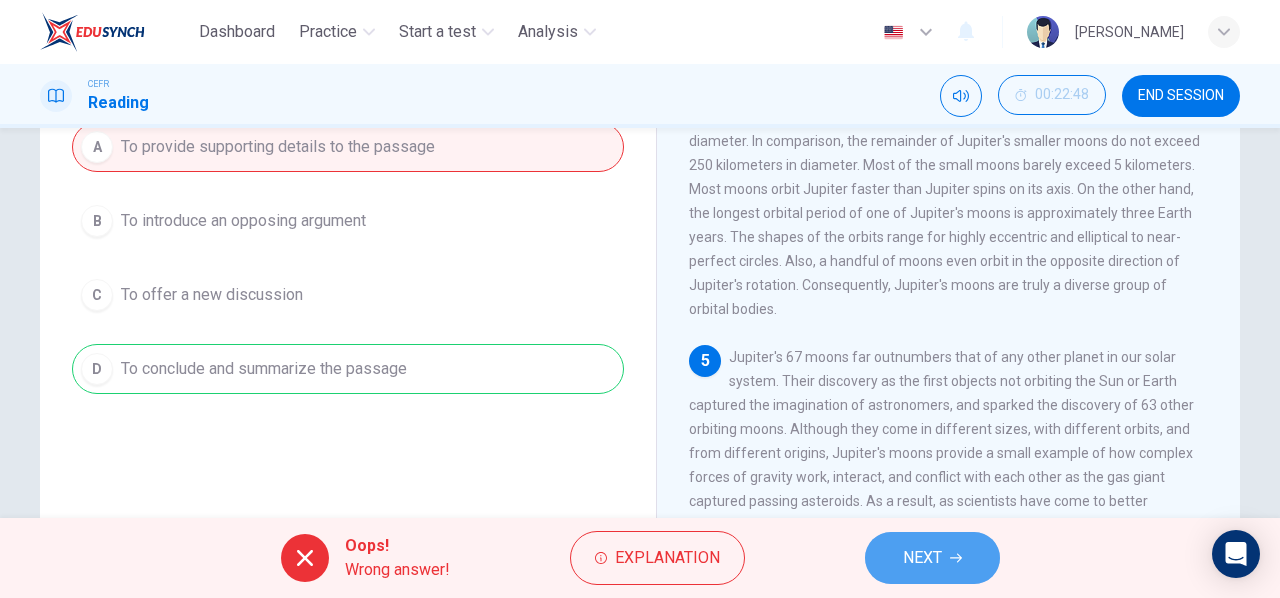 click on "NEXT" at bounding box center [932, 558] 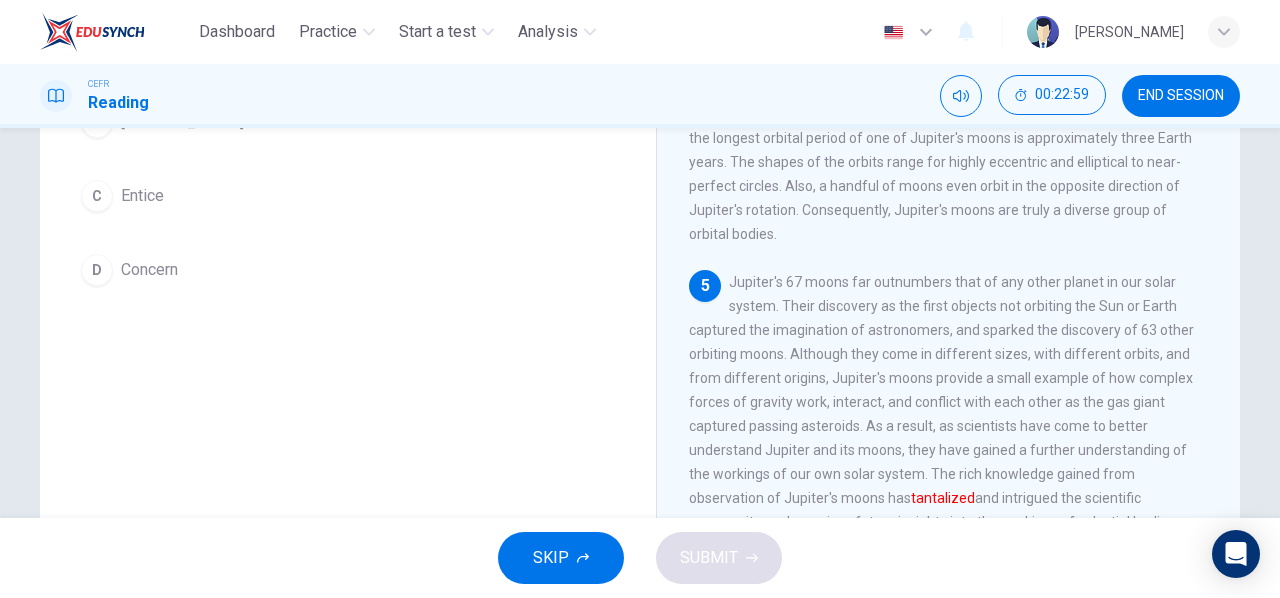 scroll, scrollTop: 327, scrollLeft: 0, axis: vertical 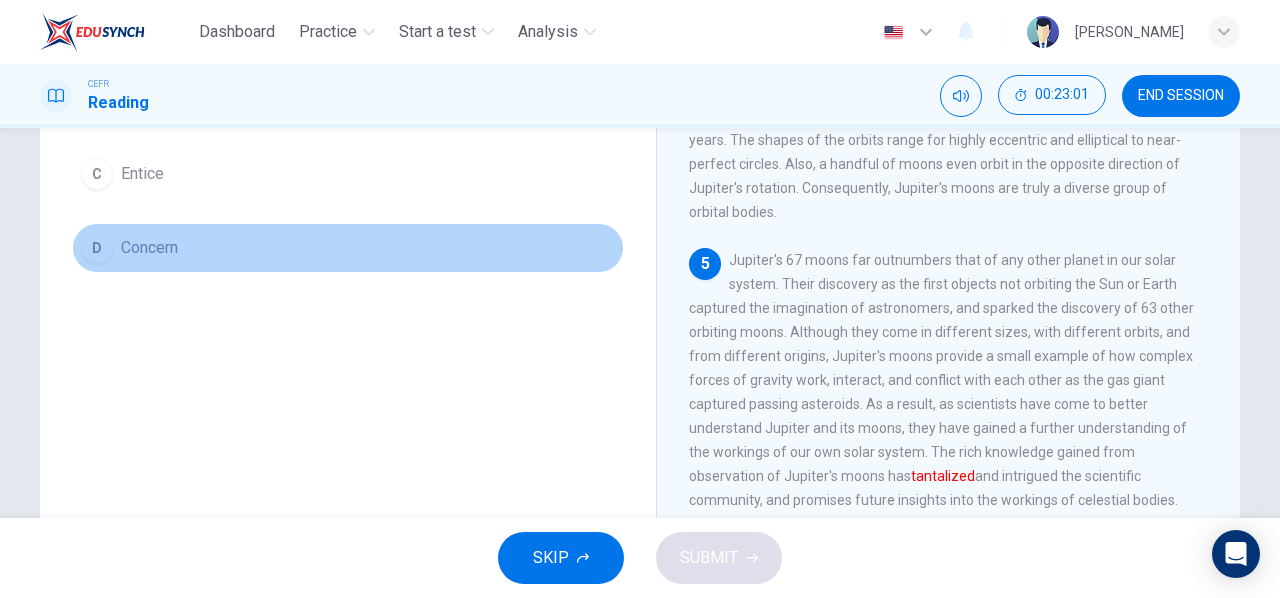 click on "D Concern" at bounding box center [348, 248] 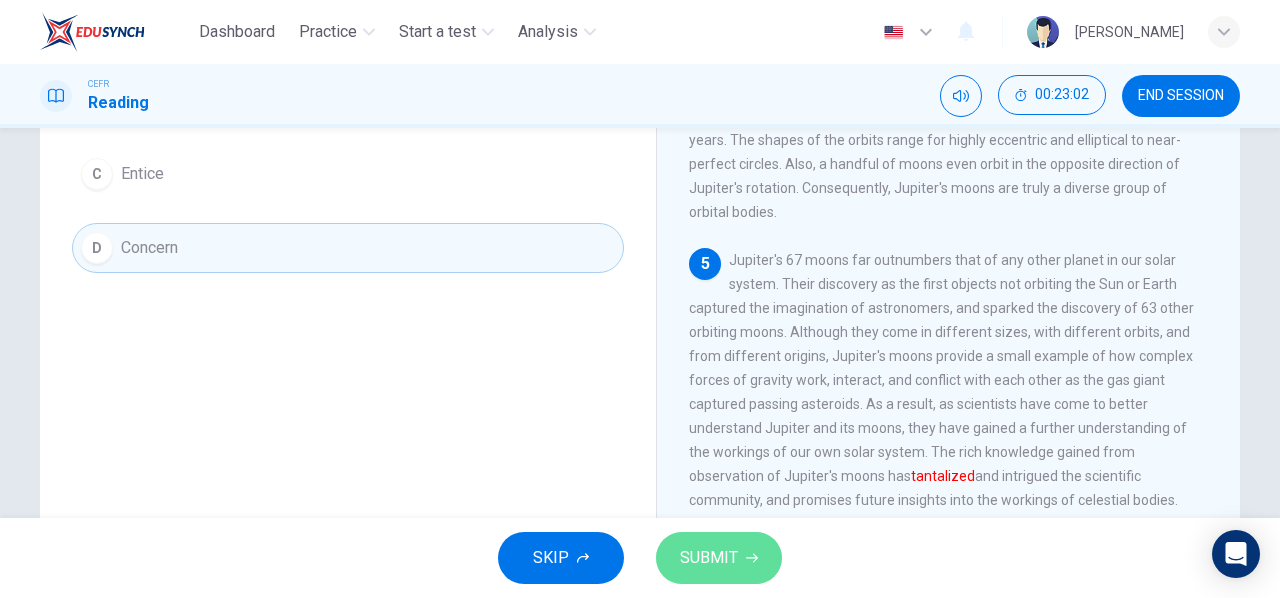 click on "SUBMIT" at bounding box center (719, 558) 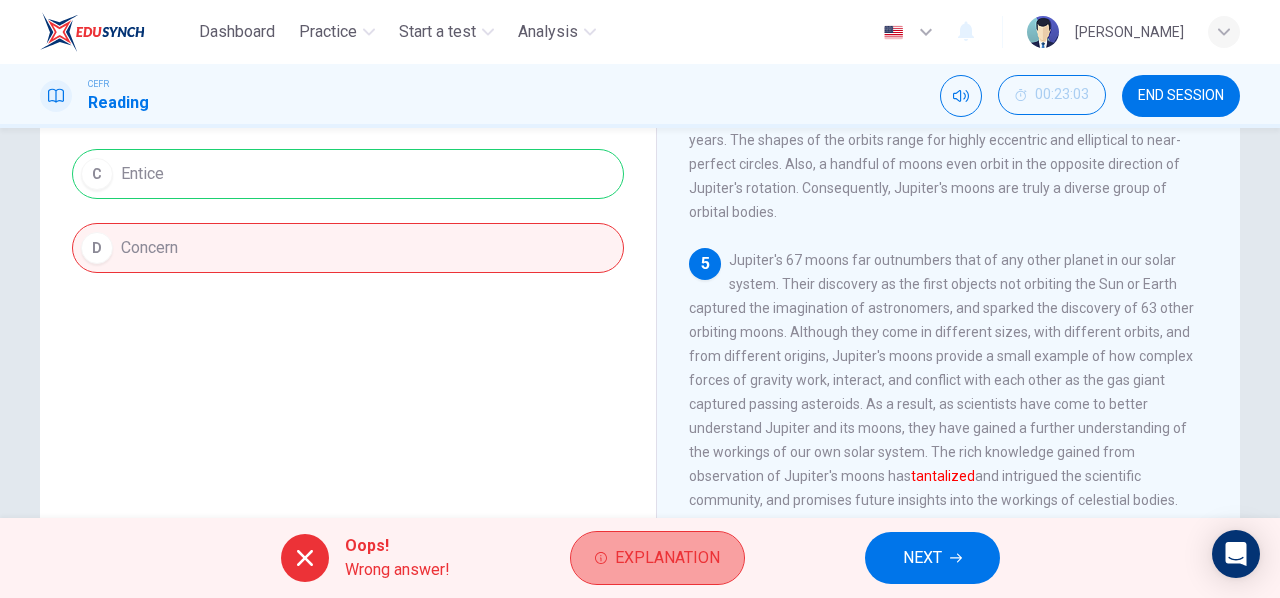click on "Explanation" at bounding box center (657, 558) 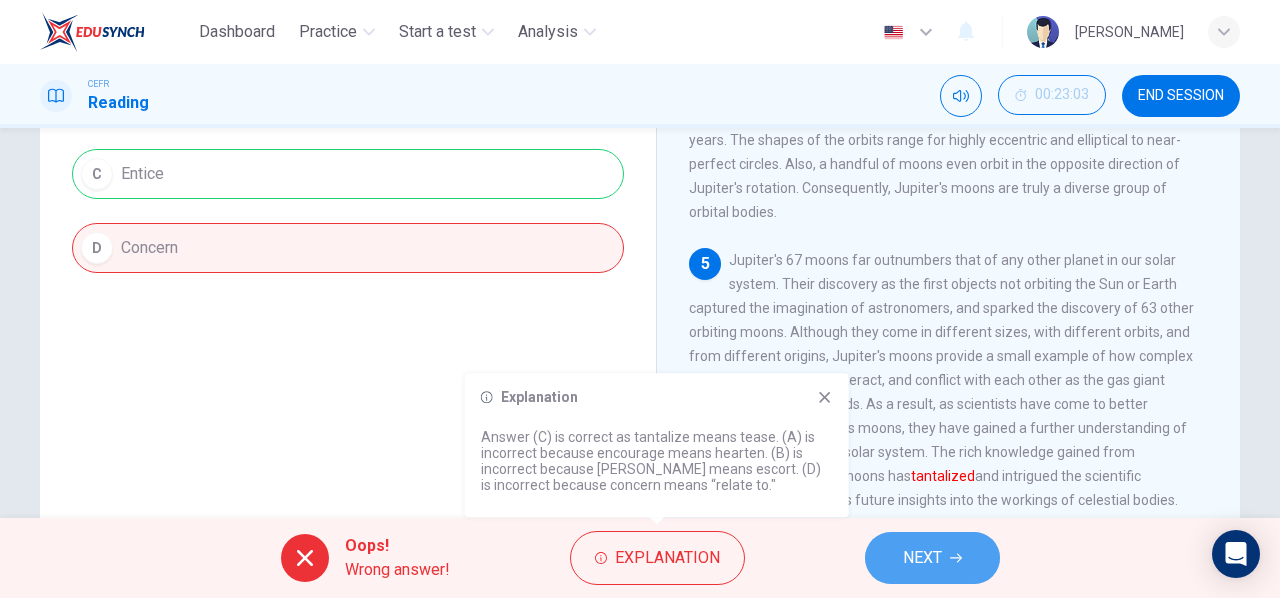 click on "NEXT" at bounding box center [932, 558] 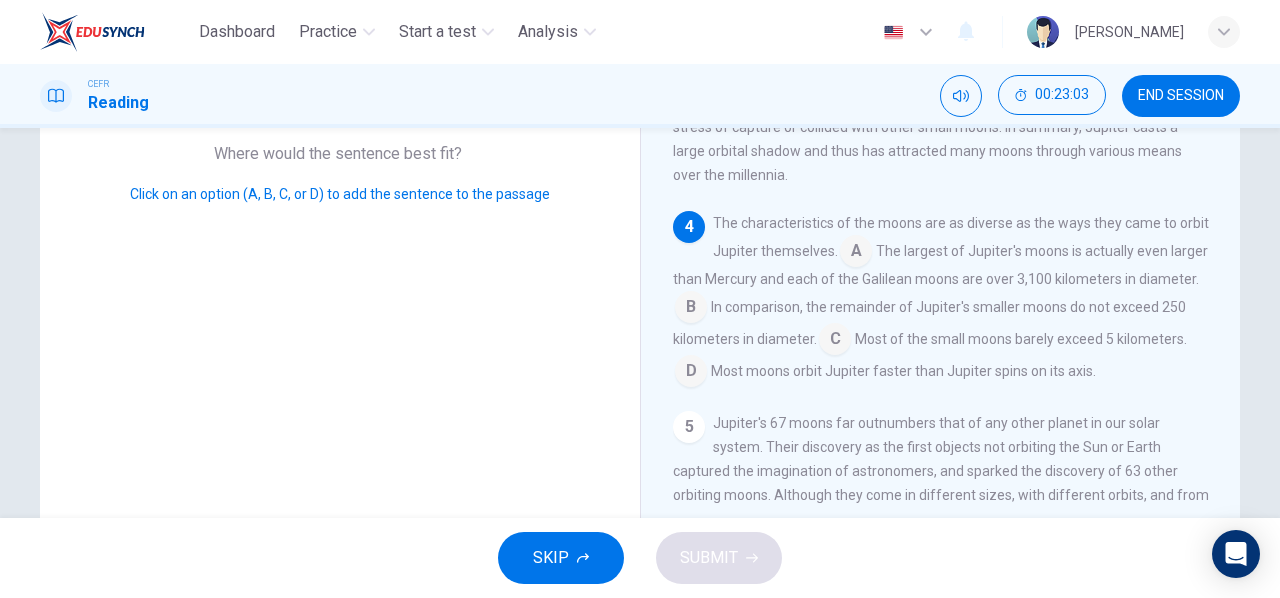 scroll, scrollTop: 761, scrollLeft: 0, axis: vertical 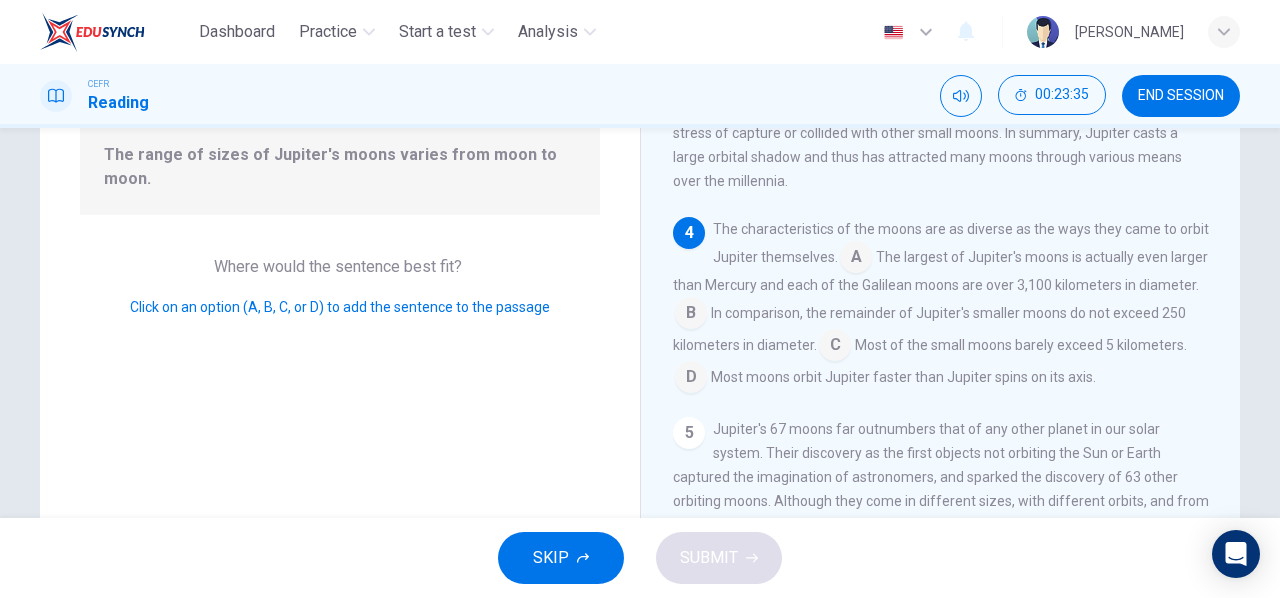 click at bounding box center (856, 259) 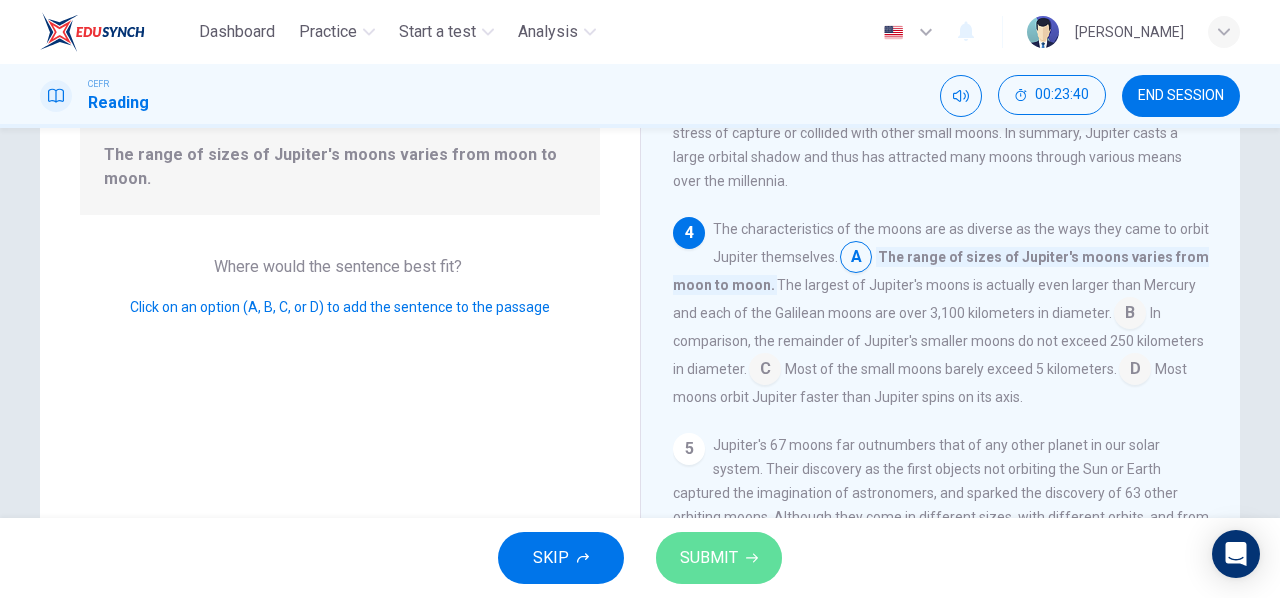click on "SUBMIT" at bounding box center (719, 558) 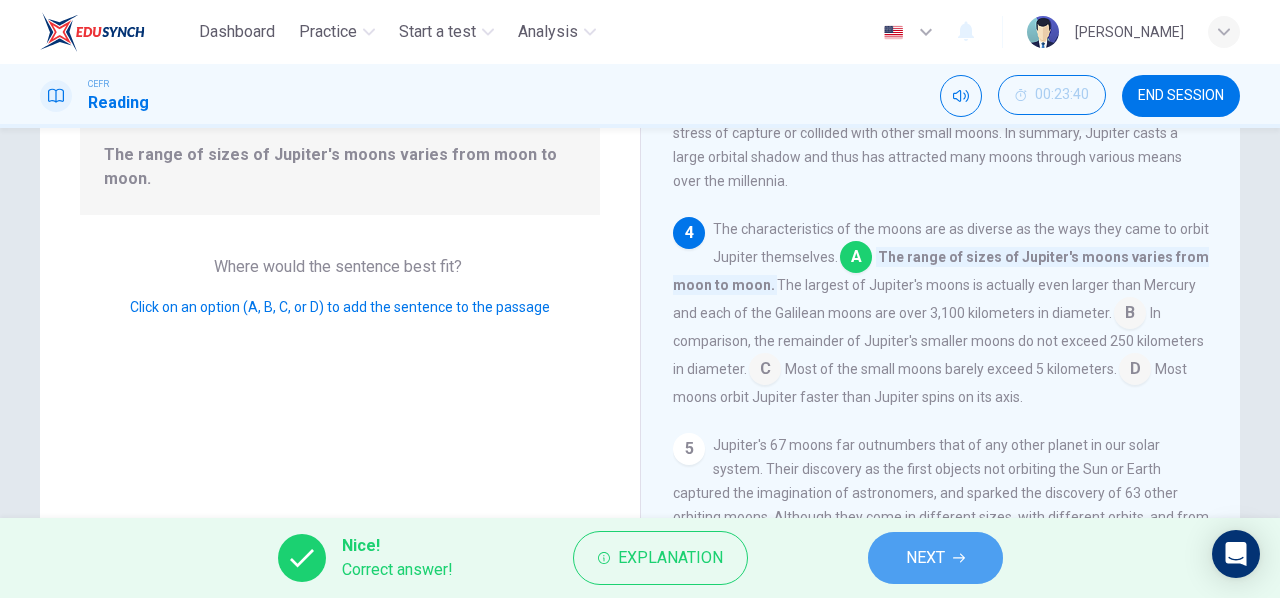 click on "NEXT" at bounding box center (925, 558) 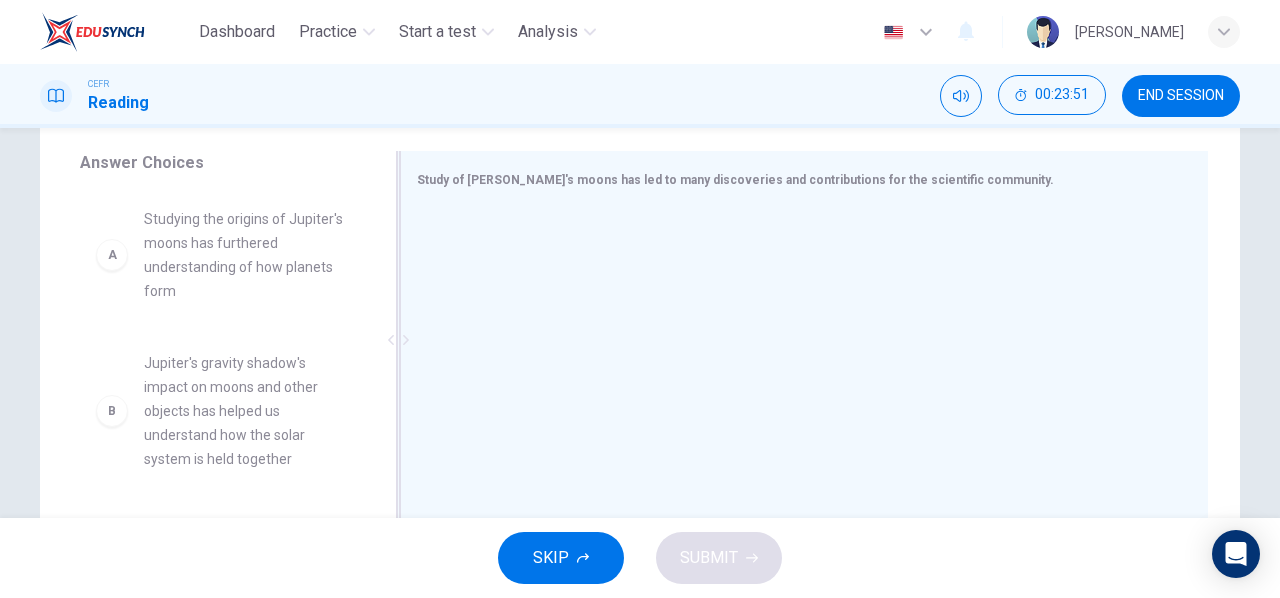 scroll, scrollTop: 325, scrollLeft: 0, axis: vertical 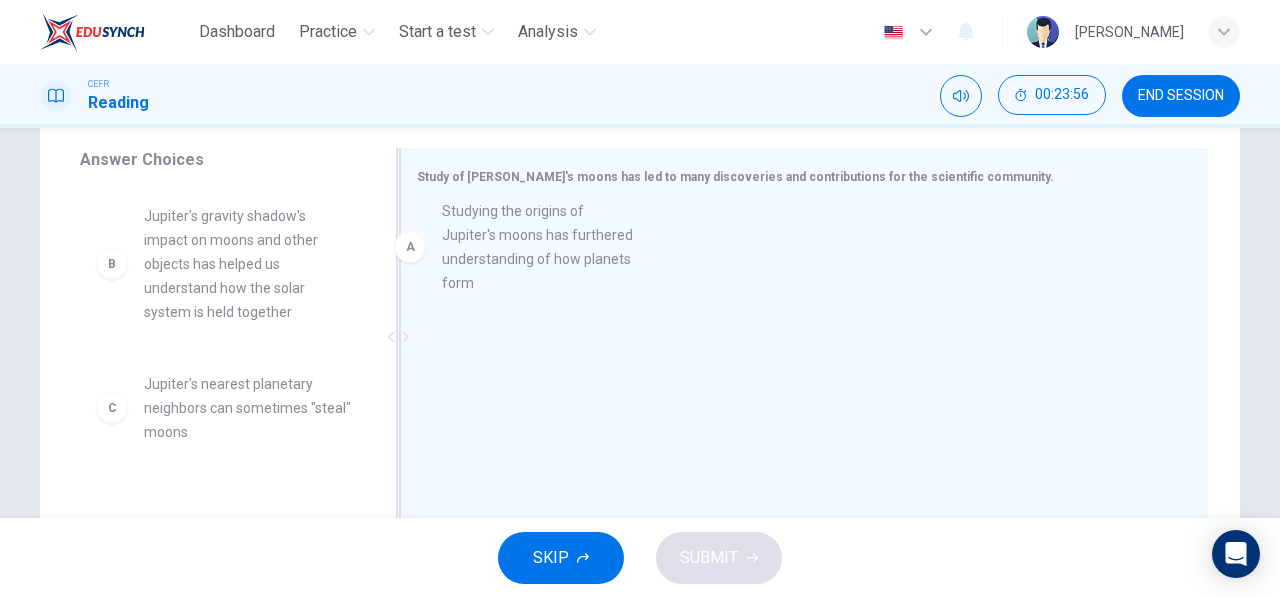 drag, startPoint x: 255, startPoint y: 260, endPoint x: 576, endPoint y: 256, distance: 321.02493 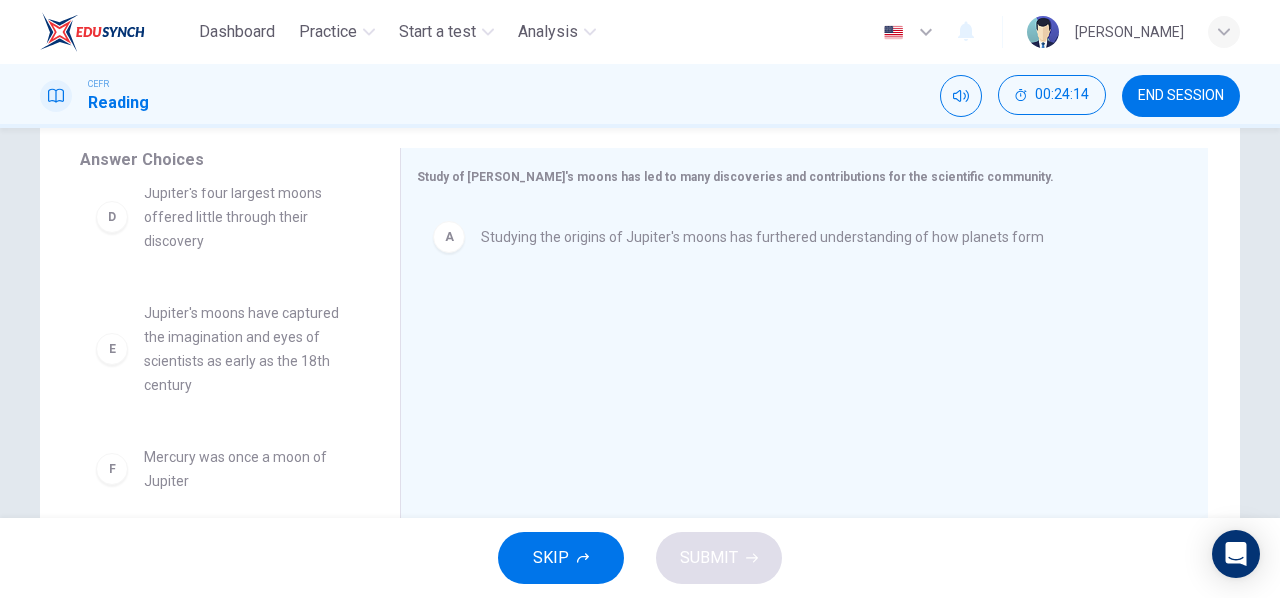 scroll, scrollTop: 324, scrollLeft: 0, axis: vertical 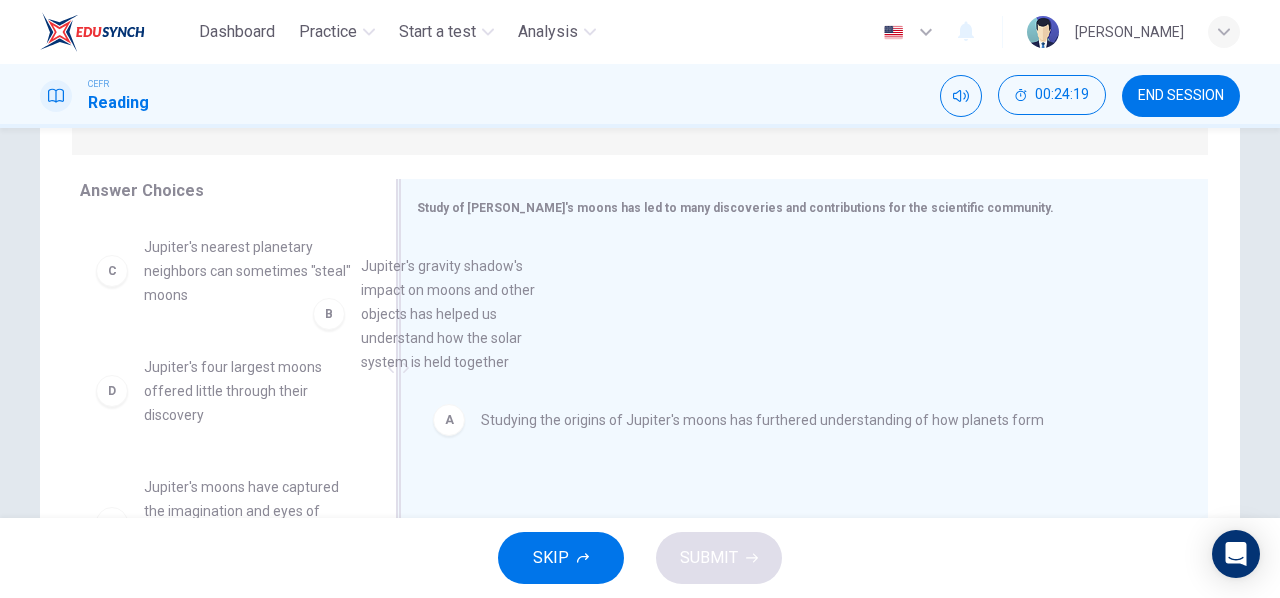 drag, startPoint x: 198, startPoint y: 327, endPoint x: 487, endPoint y: 363, distance: 291.23358 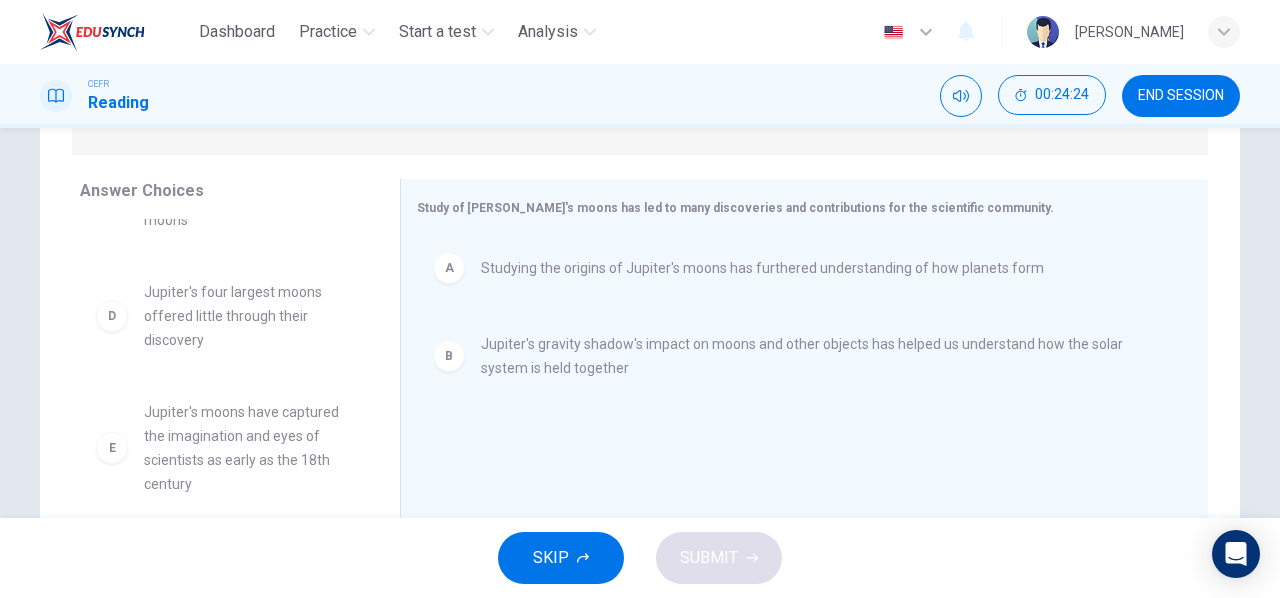 scroll, scrollTop: 76, scrollLeft: 0, axis: vertical 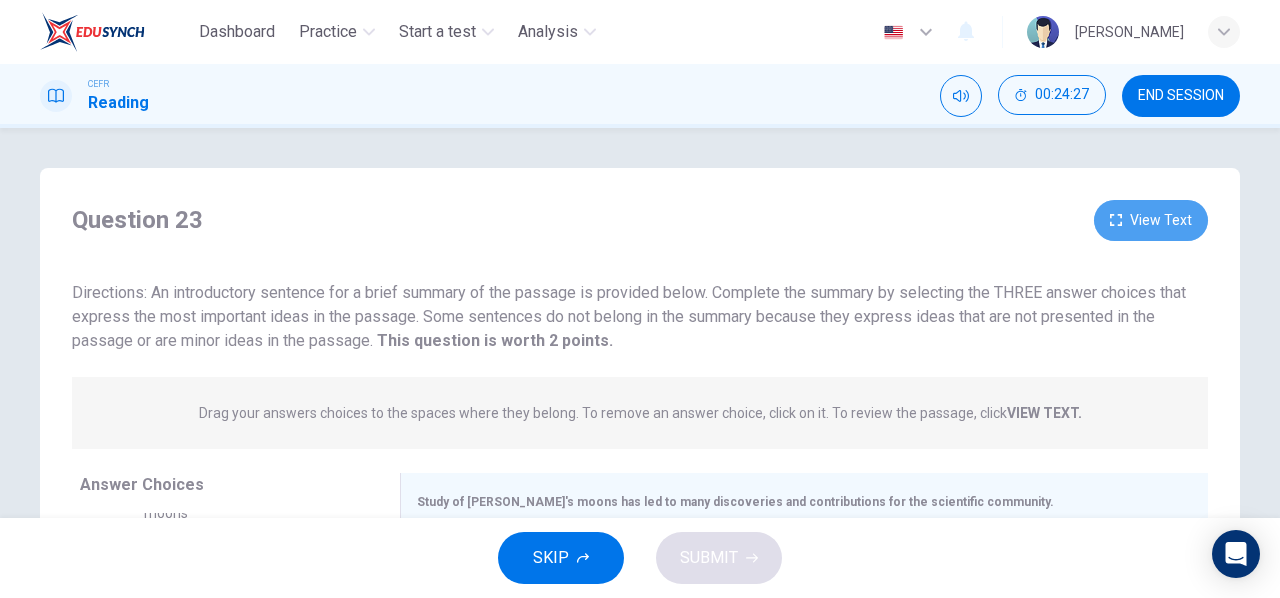 click on "View Text" at bounding box center (1151, 220) 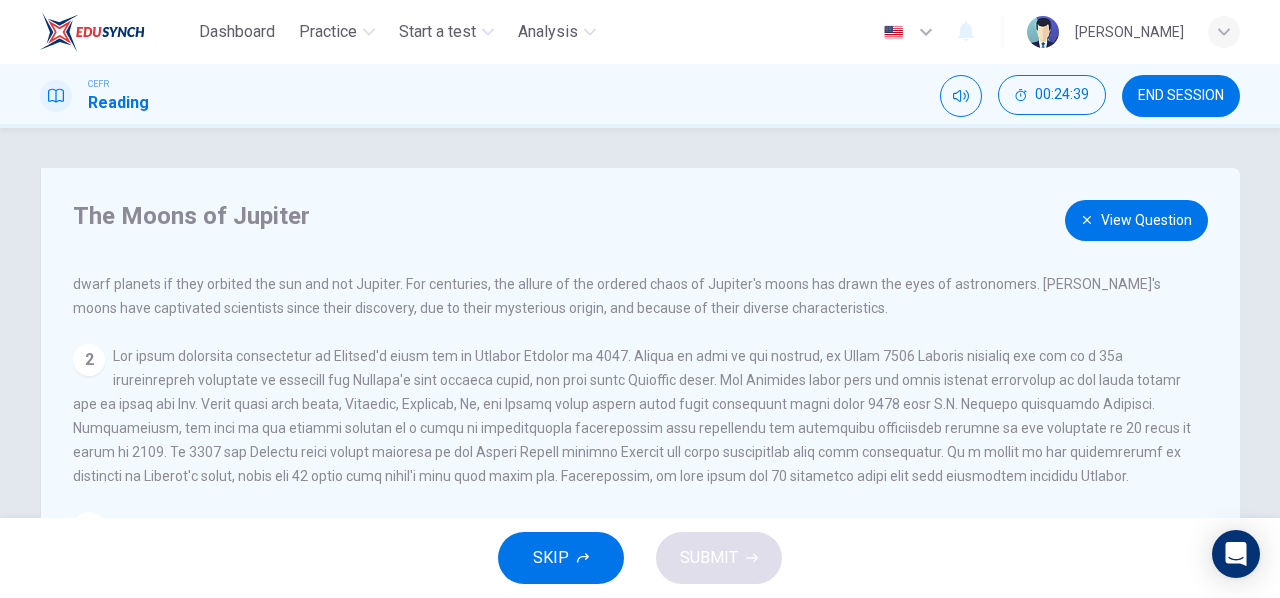 scroll, scrollTop: 235, scrollLeft: 0, axis: vertical 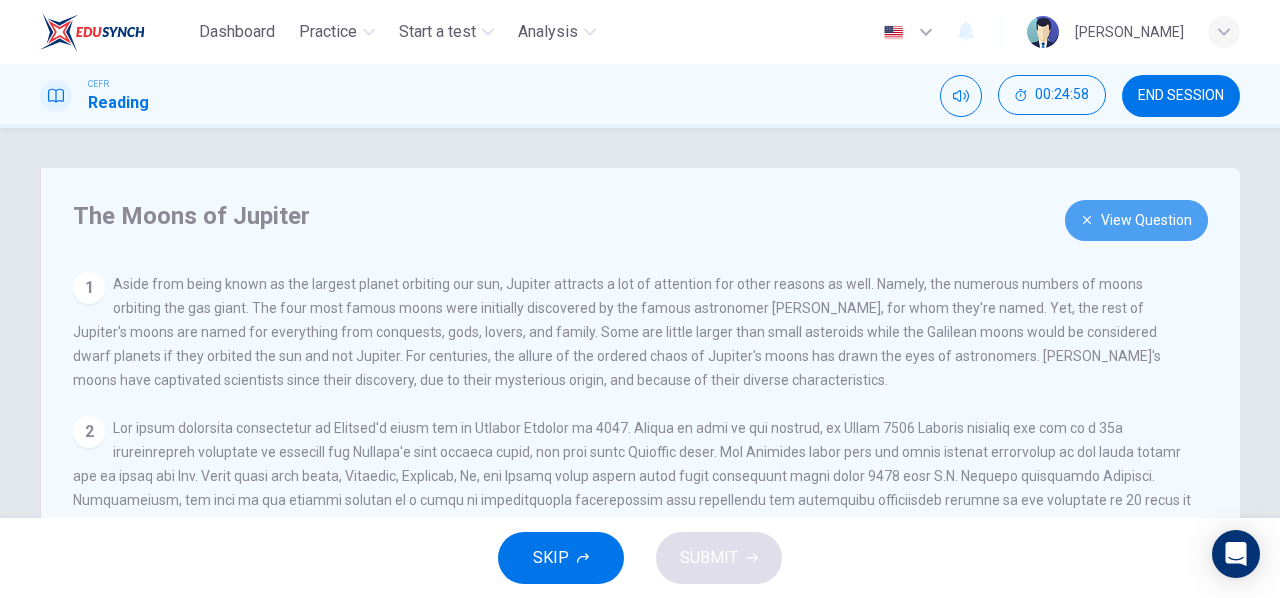 click on "View Question" at bounding box center [1136, 220] 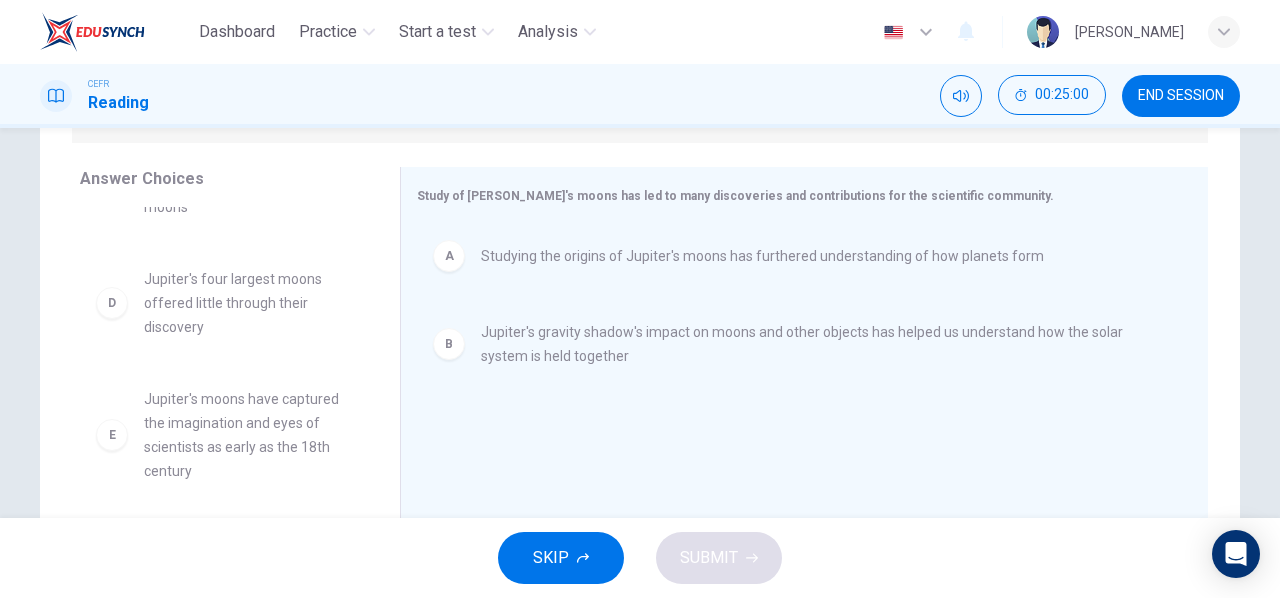 scroll, scrollTop: 313, scrollLeft: 0, axis: vertical 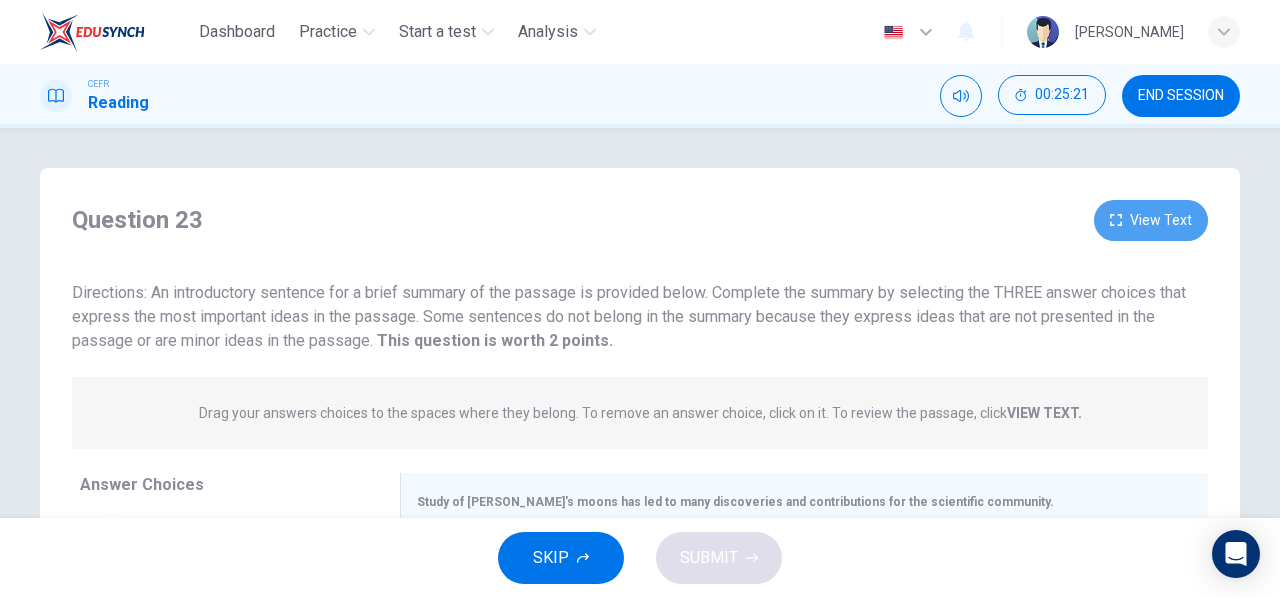 click on "View Text" at bounding box center (1151, 220) 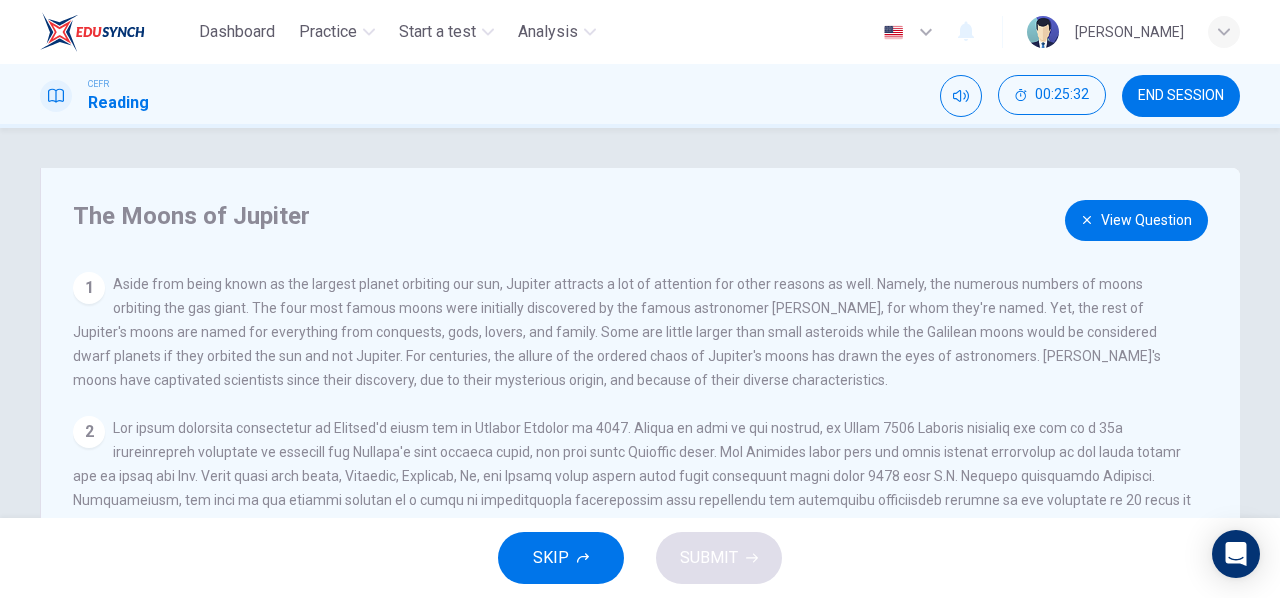 scroll, scrollTop: 235, scrollLeft: 0, axis: vertical 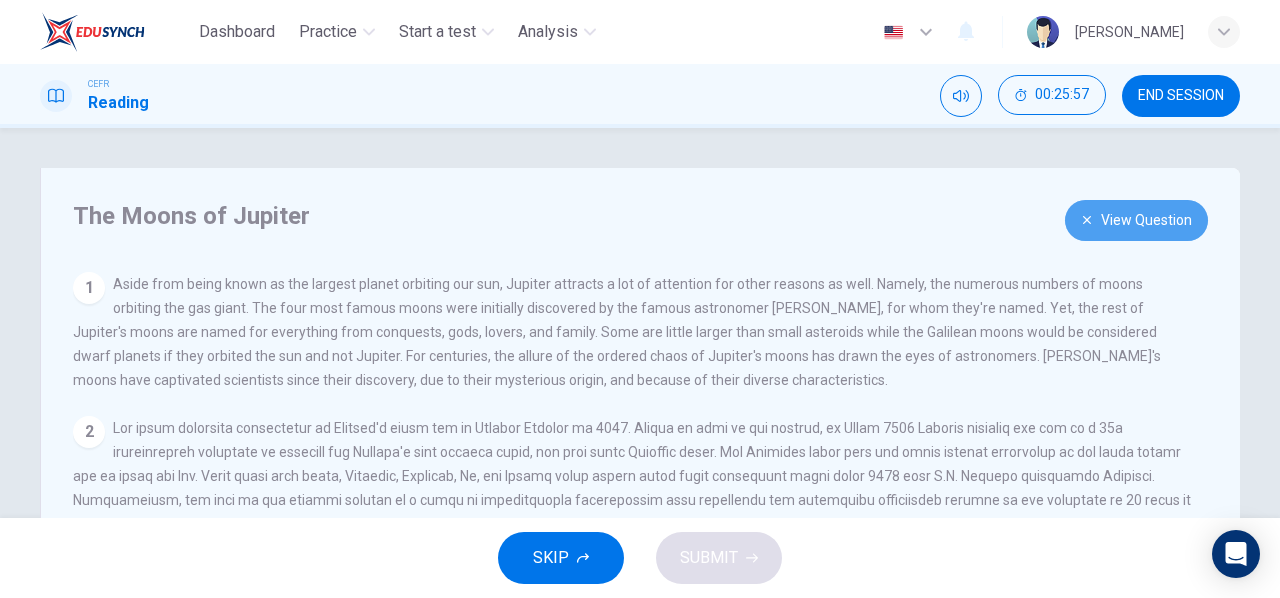 click 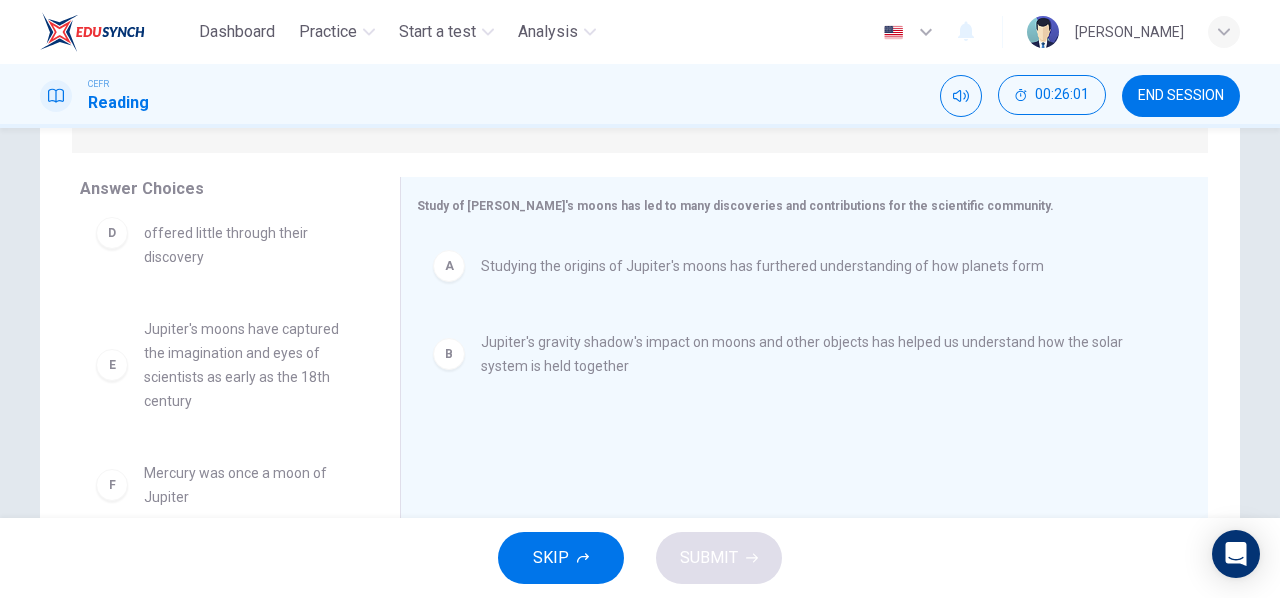 scroll, scrollTop: 288, scrollLeft: 0, axis: vertical 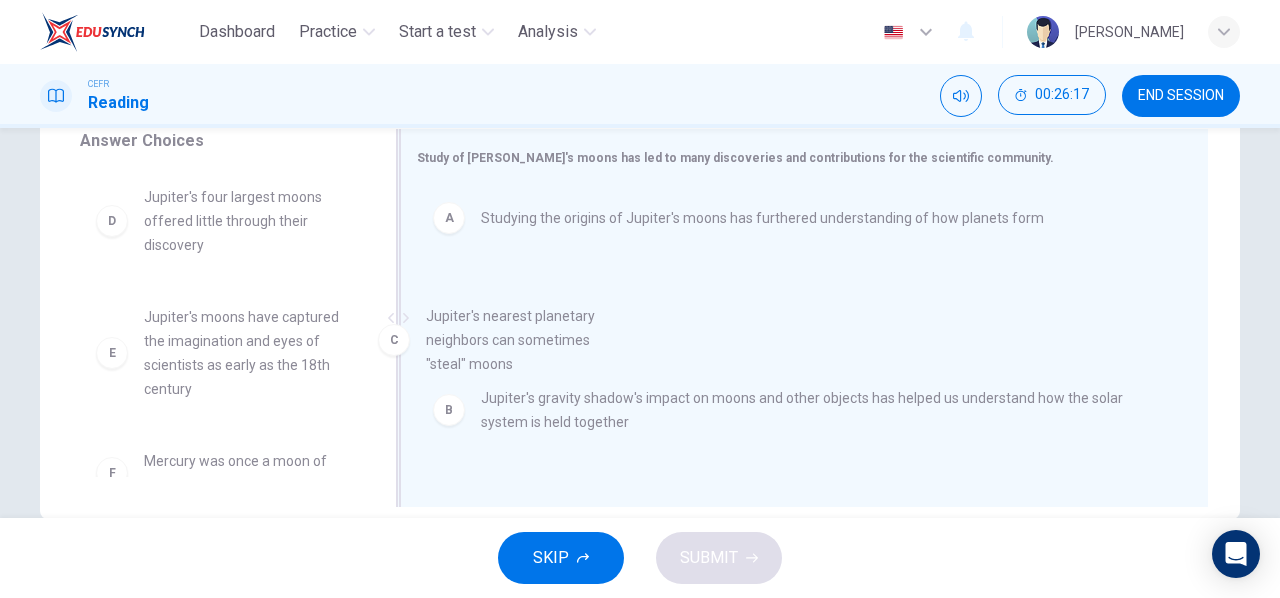 drag, startPoint x: 192, startPoint y: 234, endPoint x: 526, endPoint y: 379, distance: 364.11673 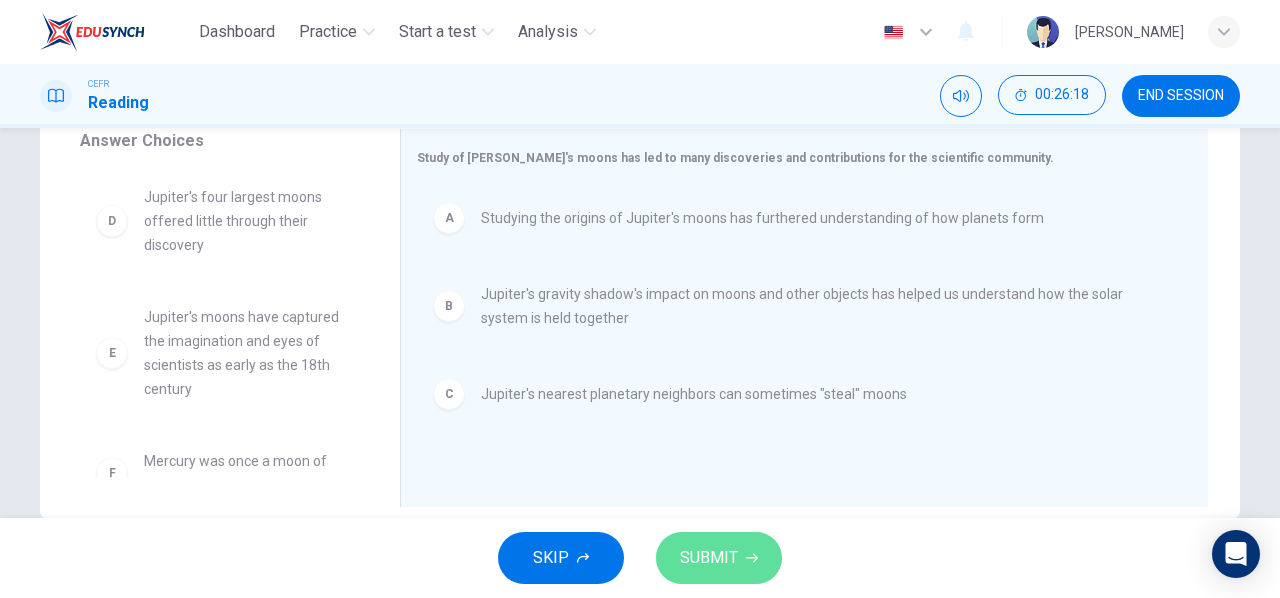 click on "SUBMIT" at bounding box center [709, 558] 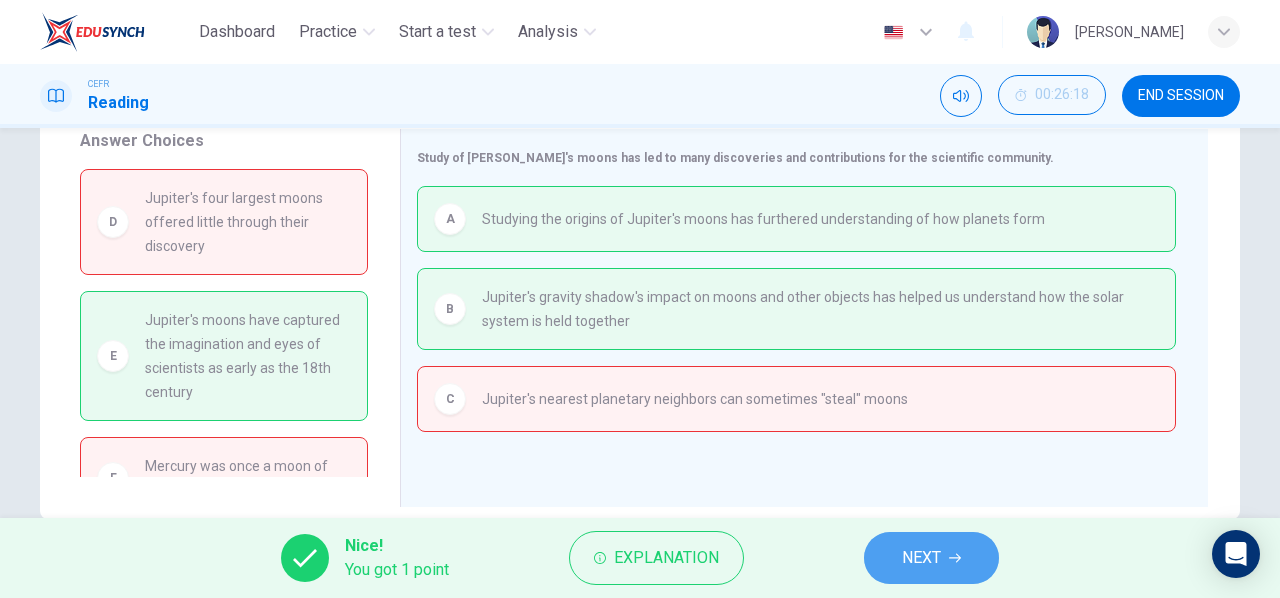 click on "NEXT" at bounding box center [931, 558] 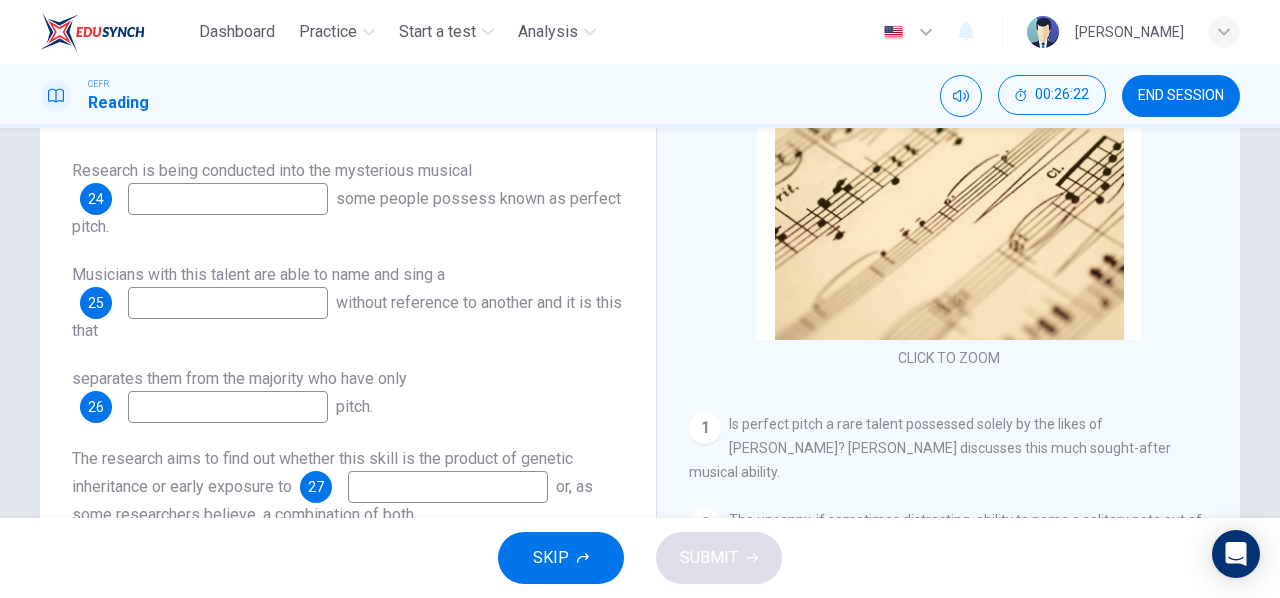 scroll, scrollTop: 271, scrollLeft: 0, axis: vertical 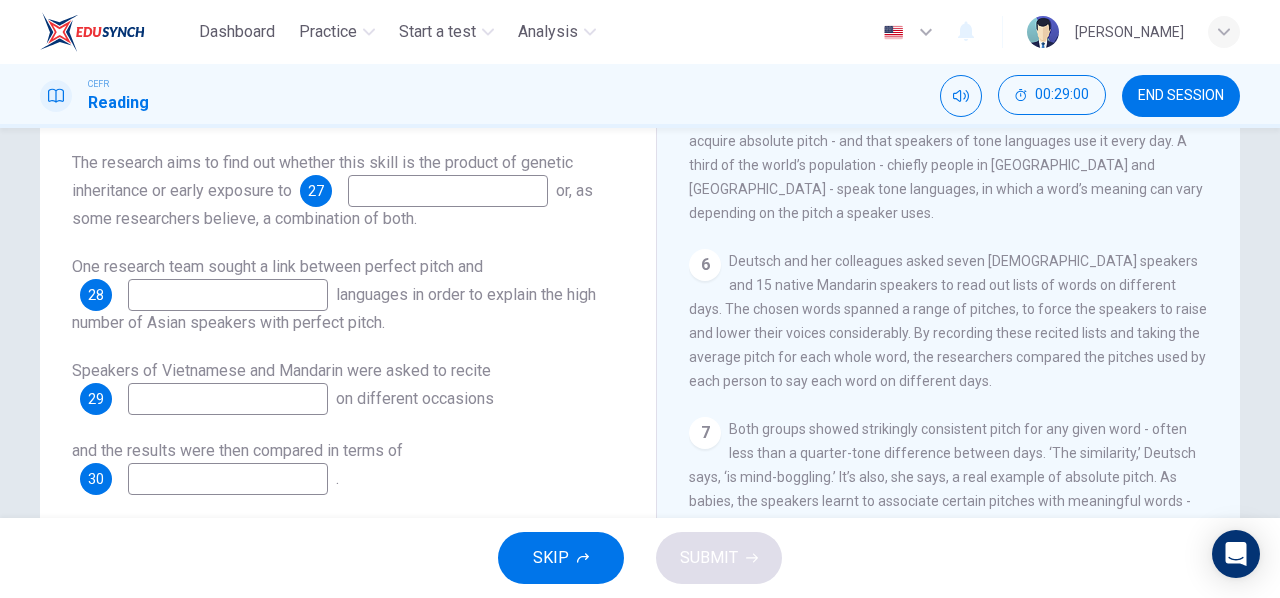 click at bounding box center [228, 399] 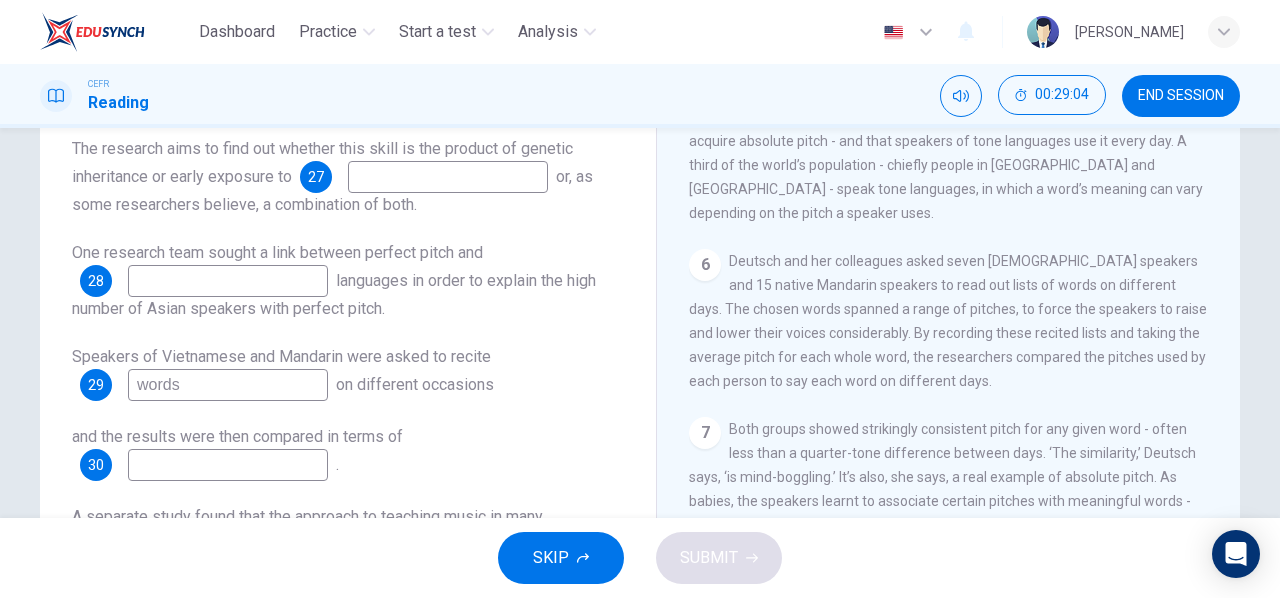 scroll, scrollTop: 336, scrollLeft: 0, axis: vertical 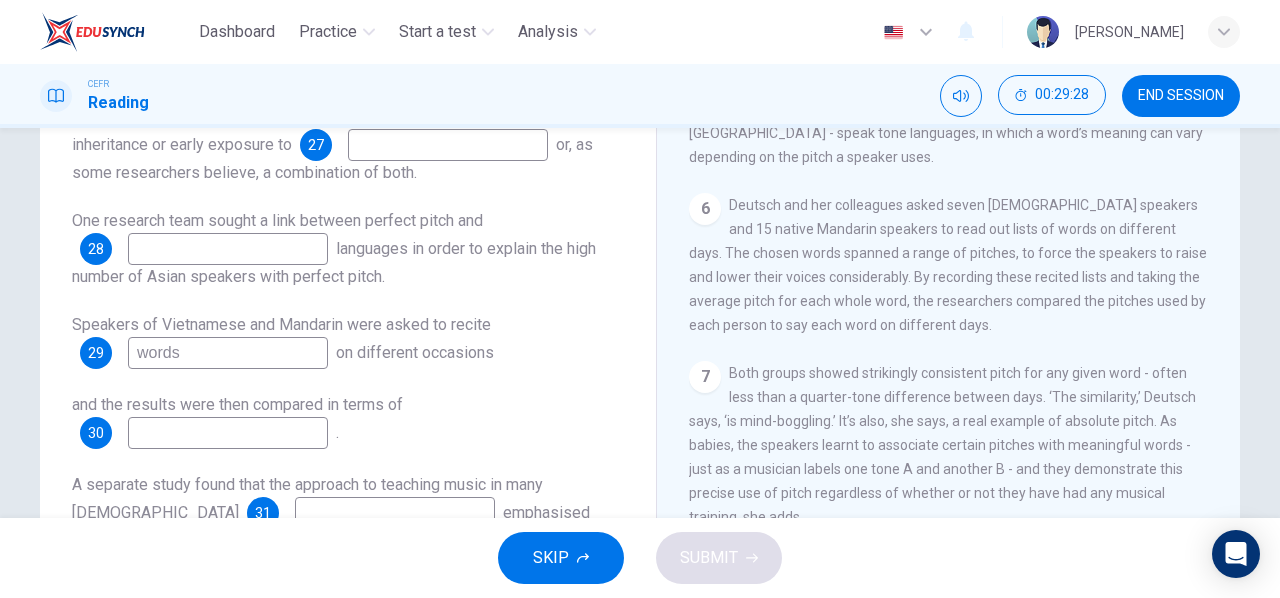 type on "words" 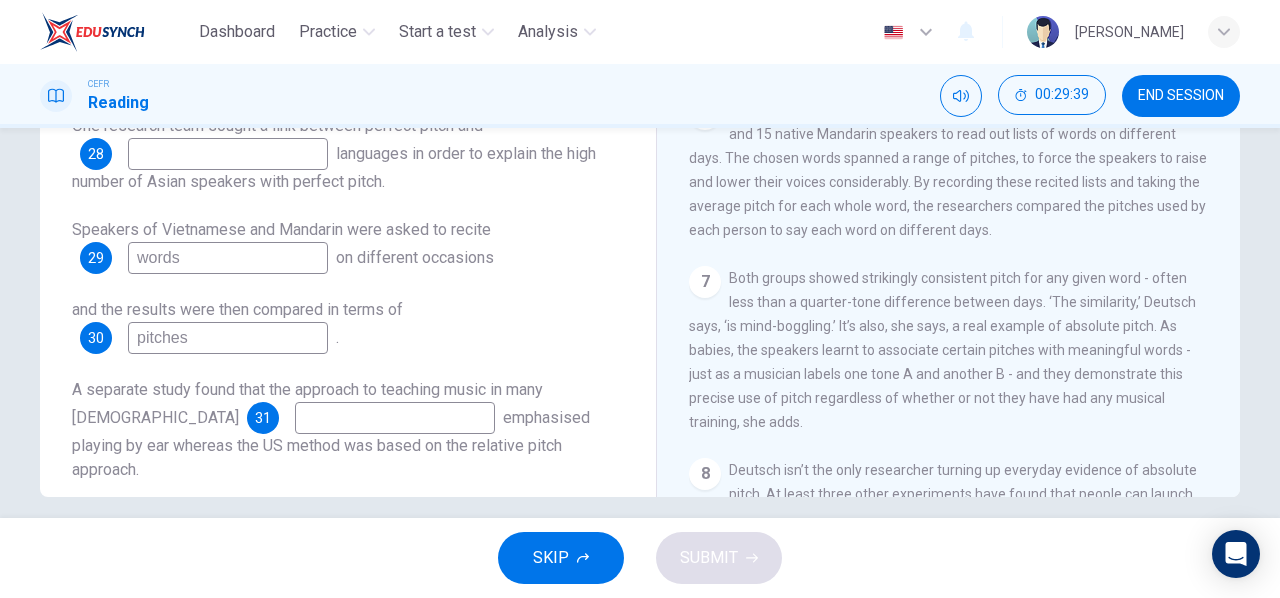 scroll, scrollTop: 371, scrollLeft: 0, axis: vertical 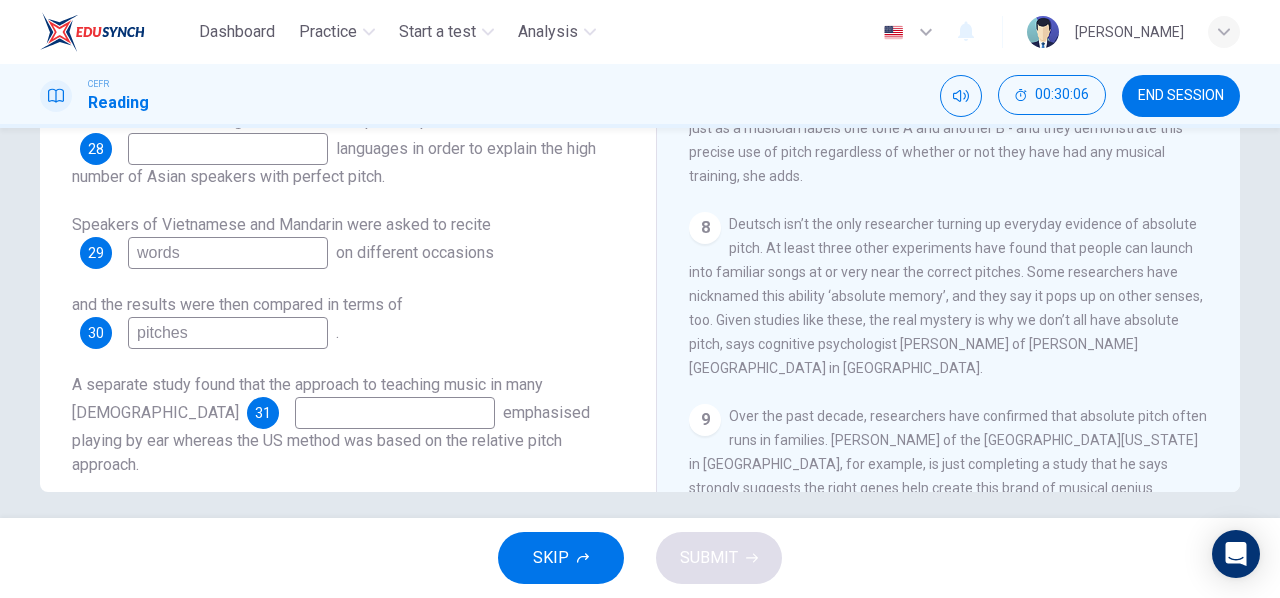 type on "pitches" 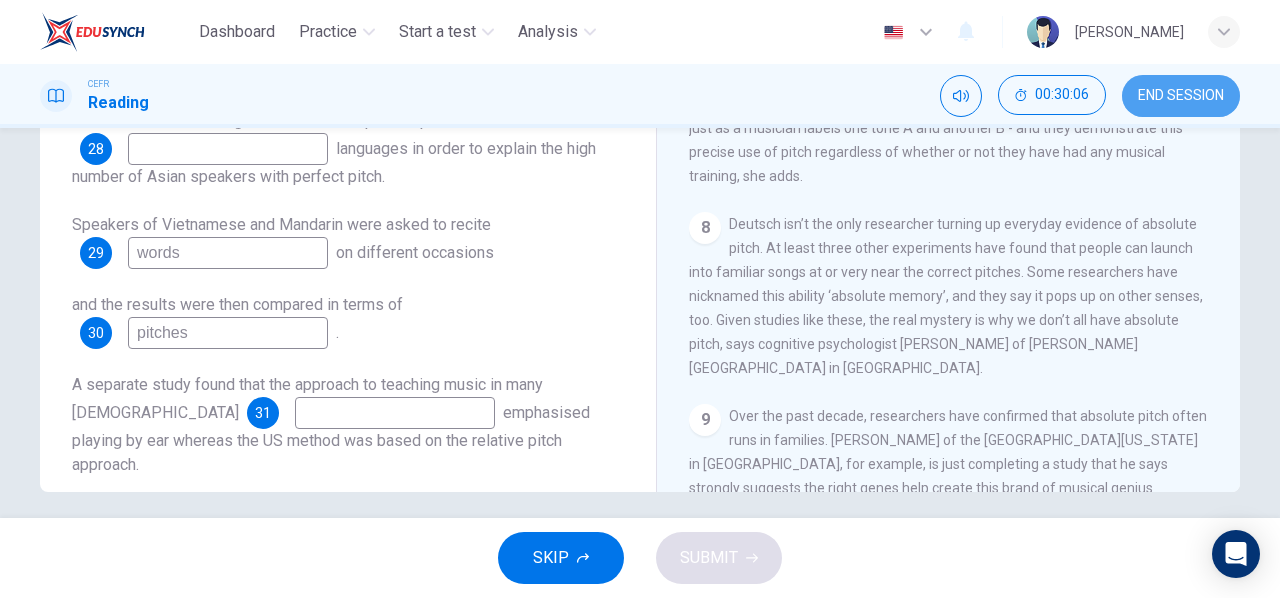 click on "END SESSION" at bounding box center [1181, 96] 